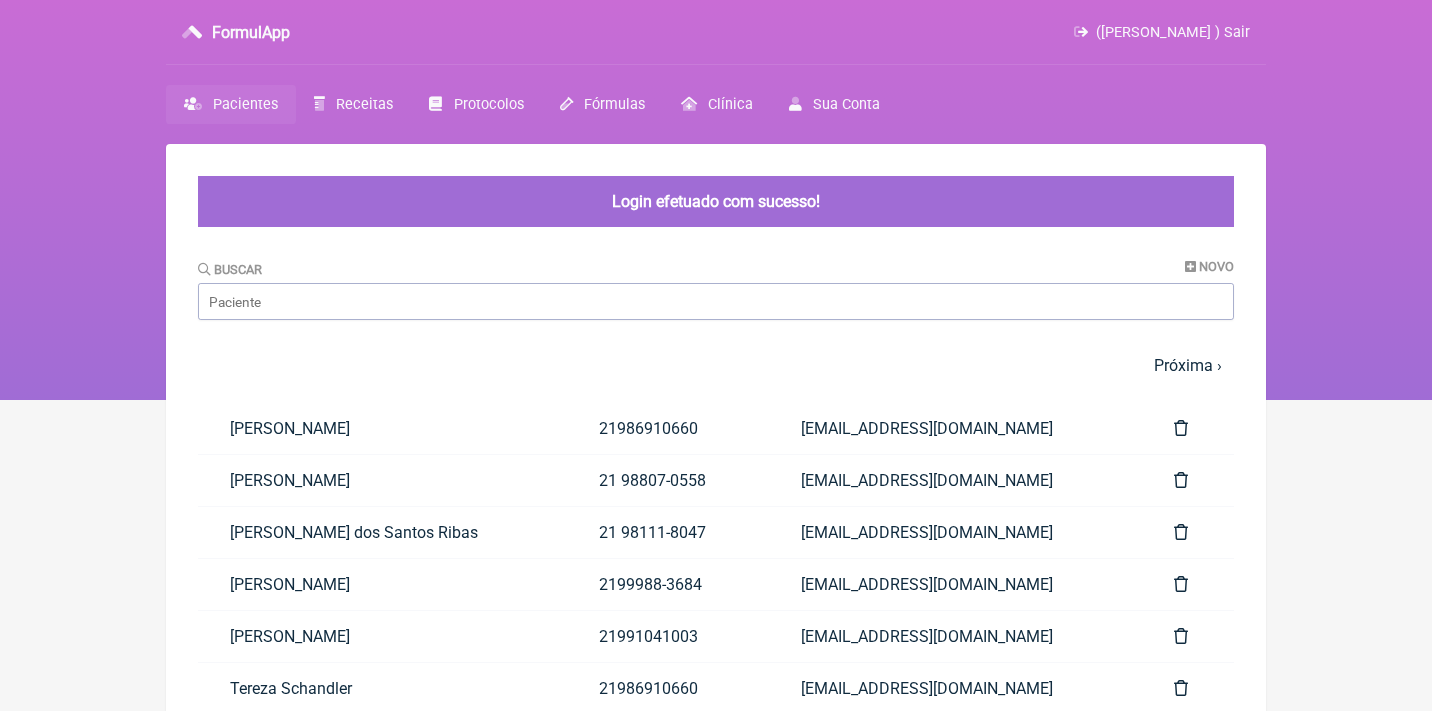scroll, scrollTop: 0, scrollLeft: 0, axis: both 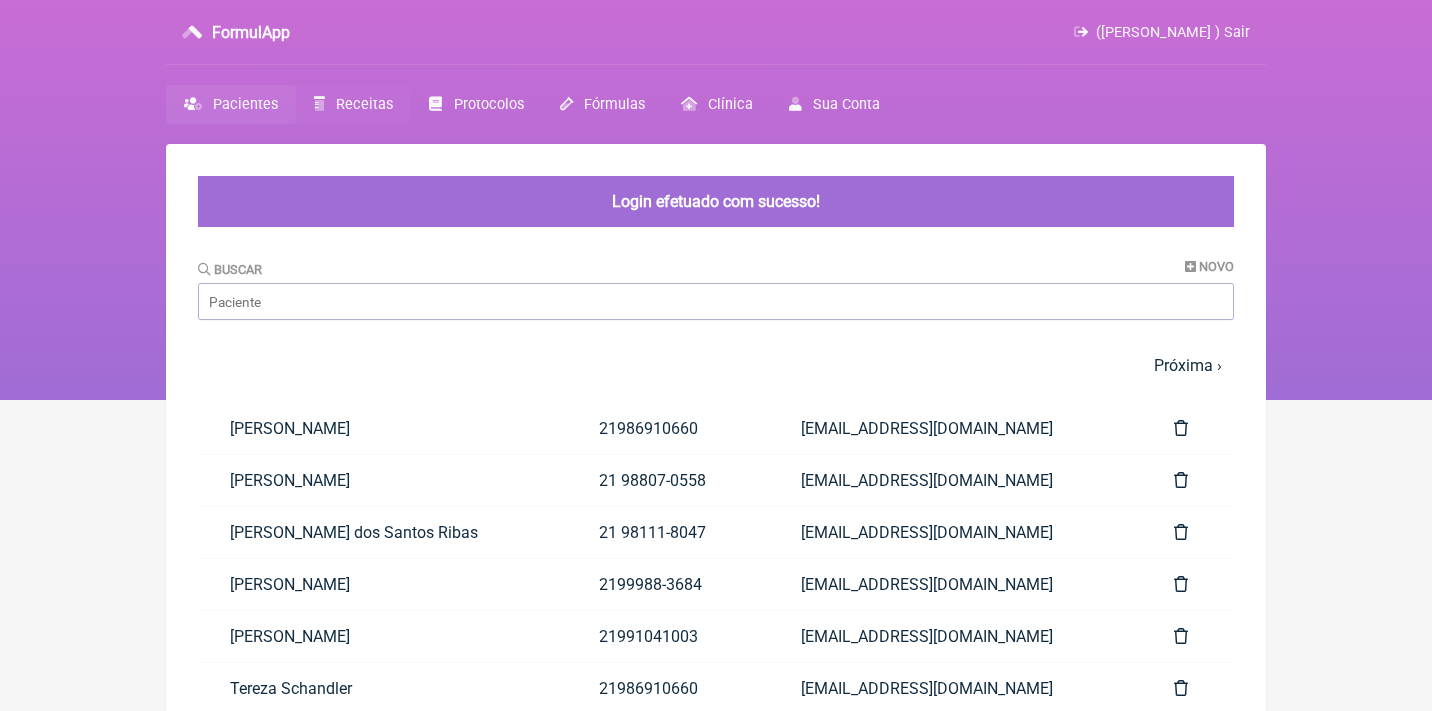 click on "Receitas" at bounding box center [364, 104] 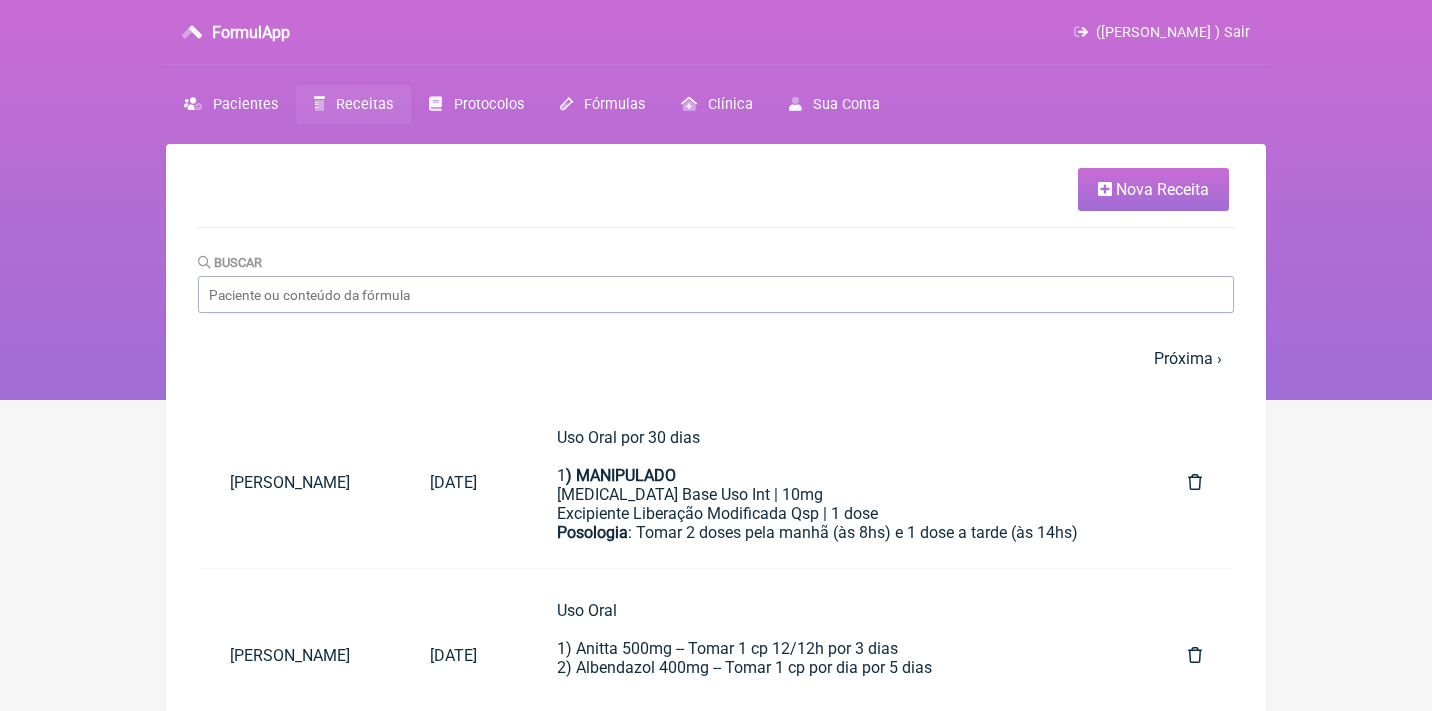 click on "Nova Receita" at bounding box center [716, 198] 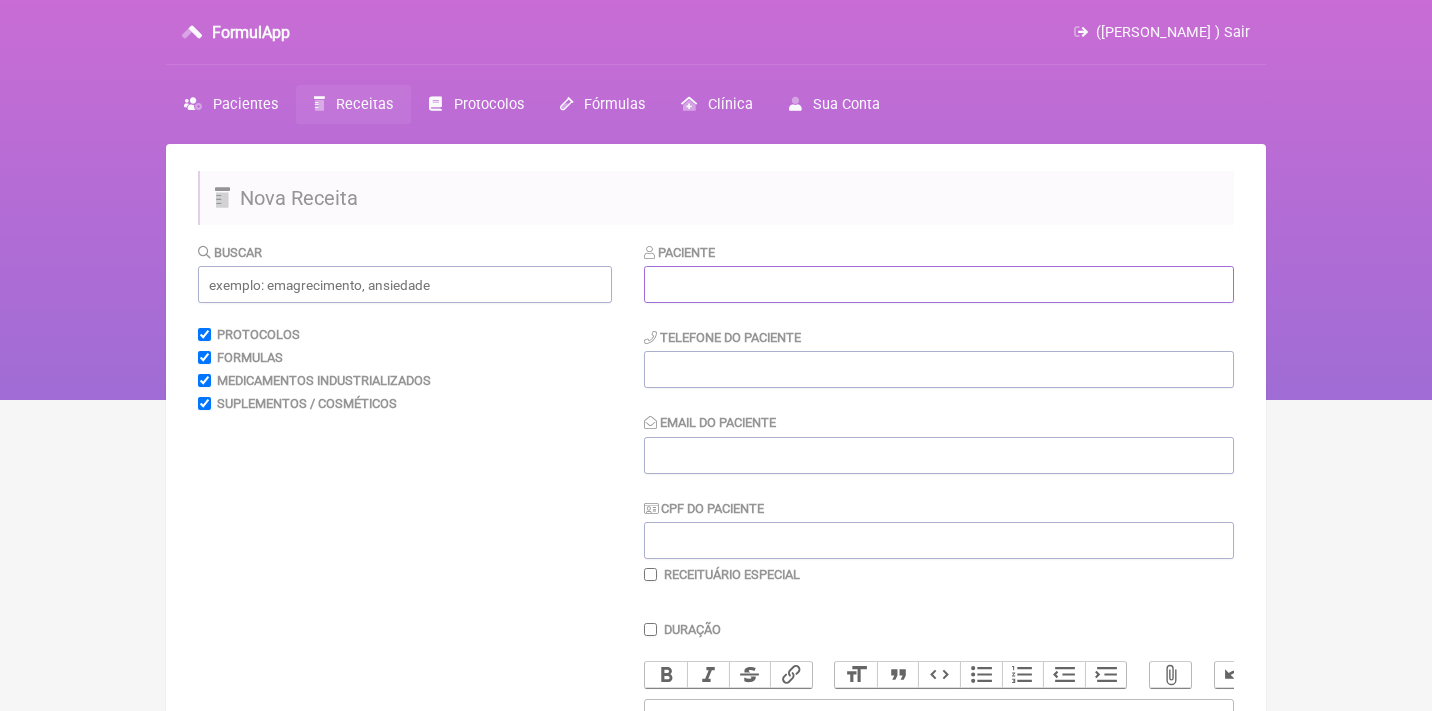 paste on "[PERSON_NAME]" 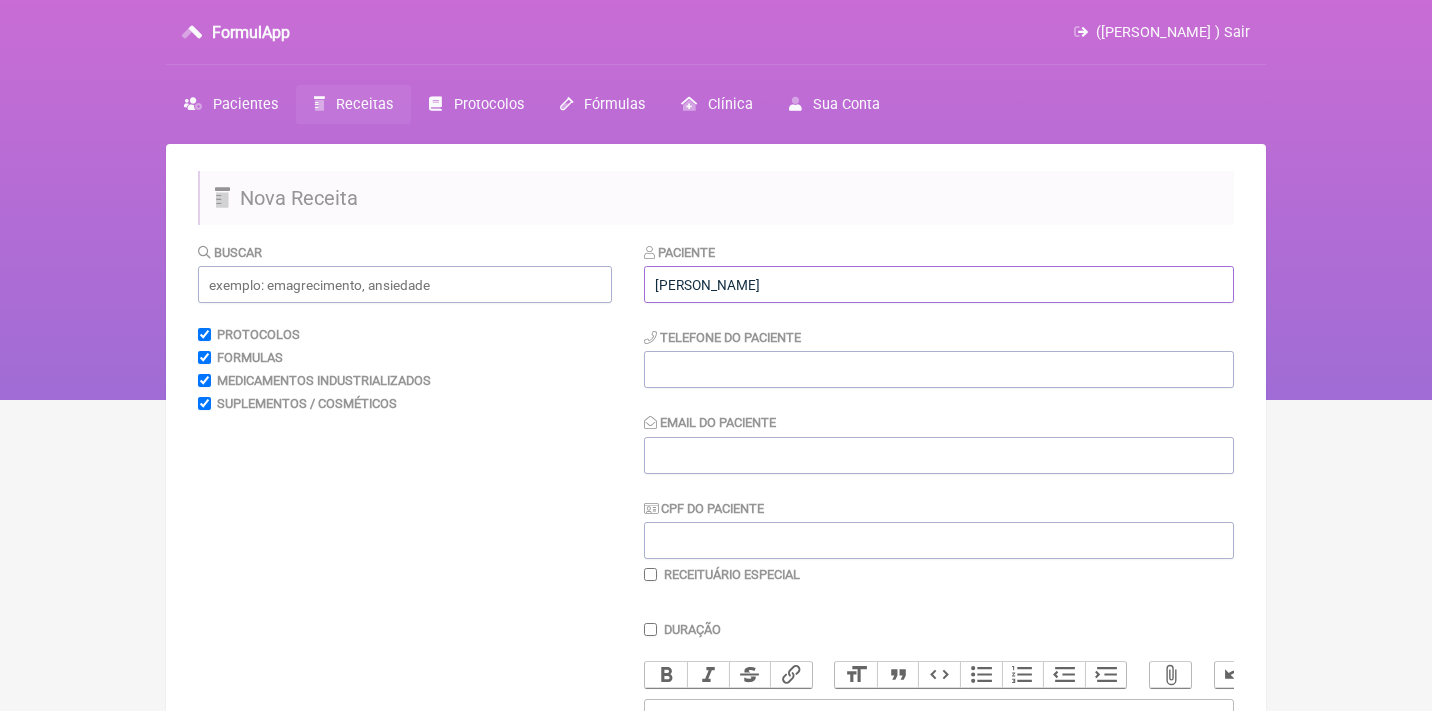 type on "[PERSON_NAME]" 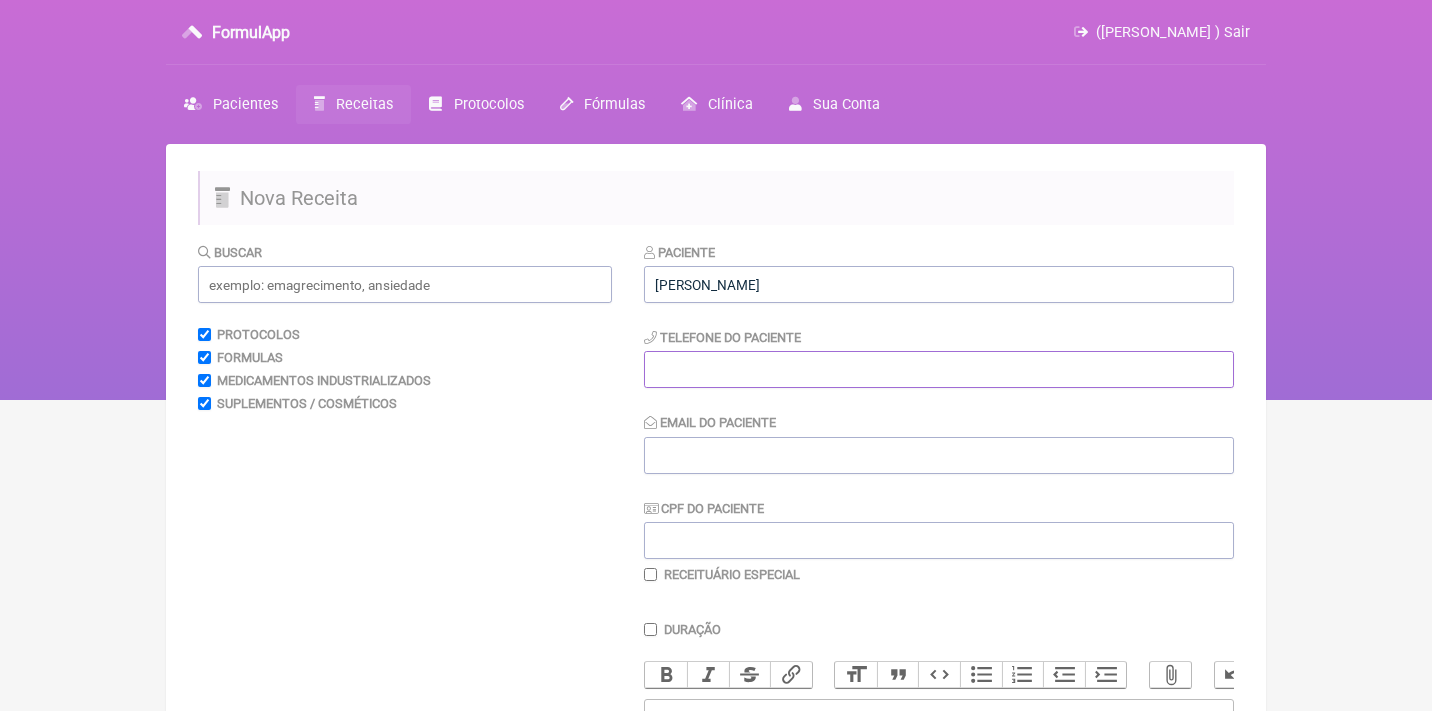 paste on "154.181.147-00" 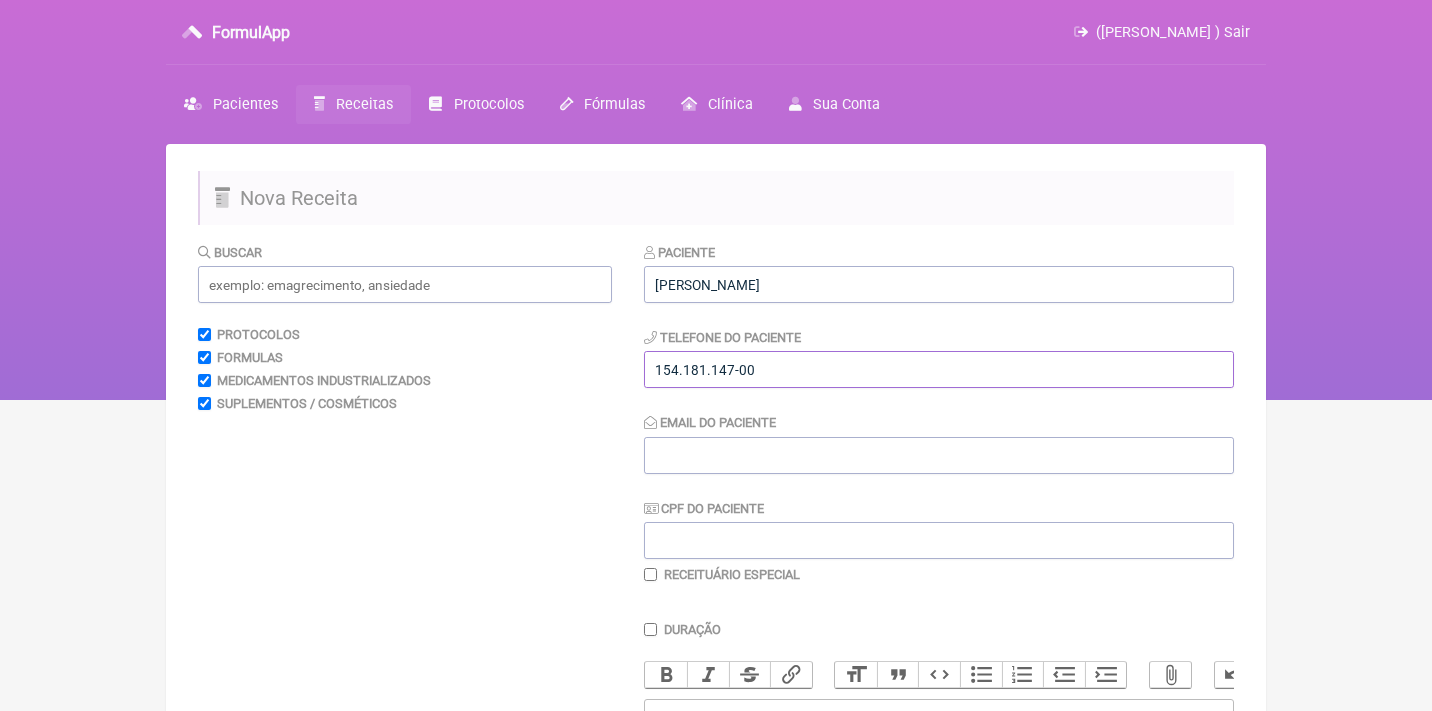 type on "154.181.147-00" 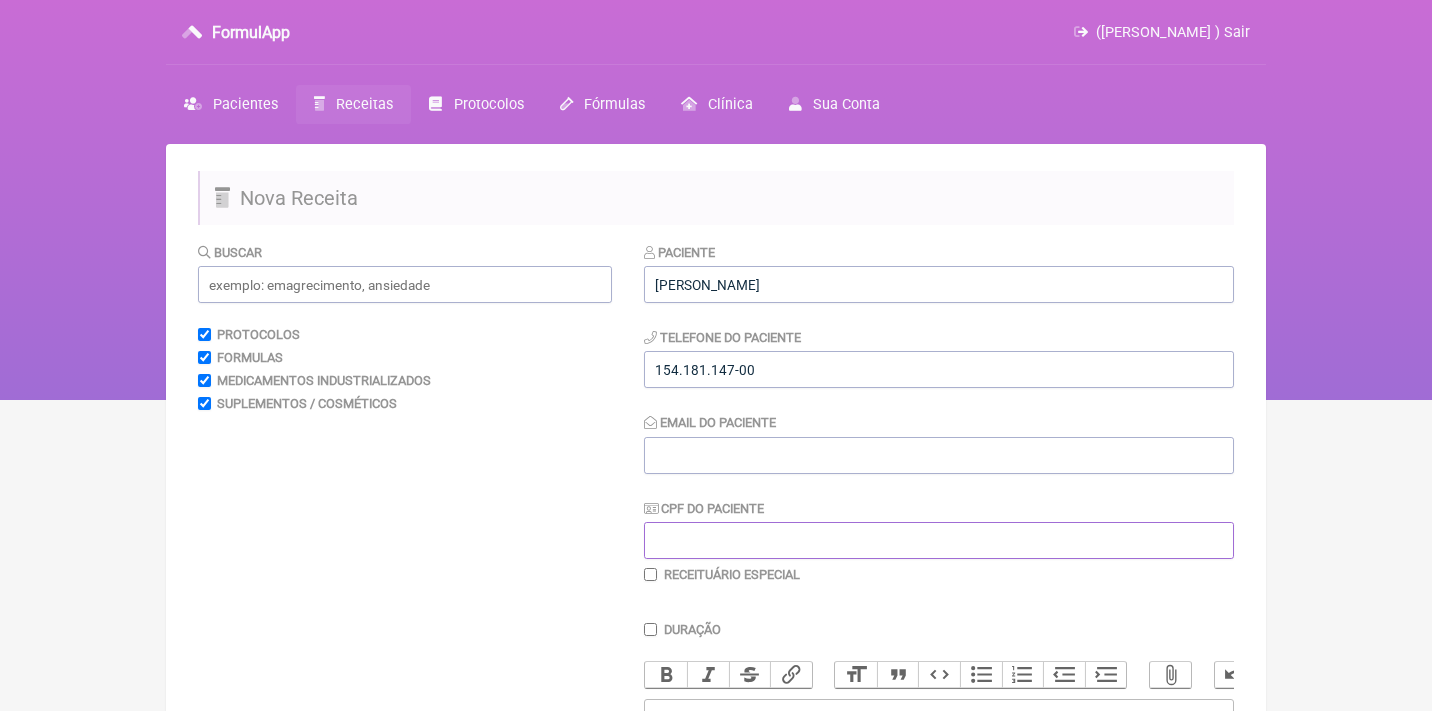 click on "CPF do Paciente" at bounding box center [939, 540] 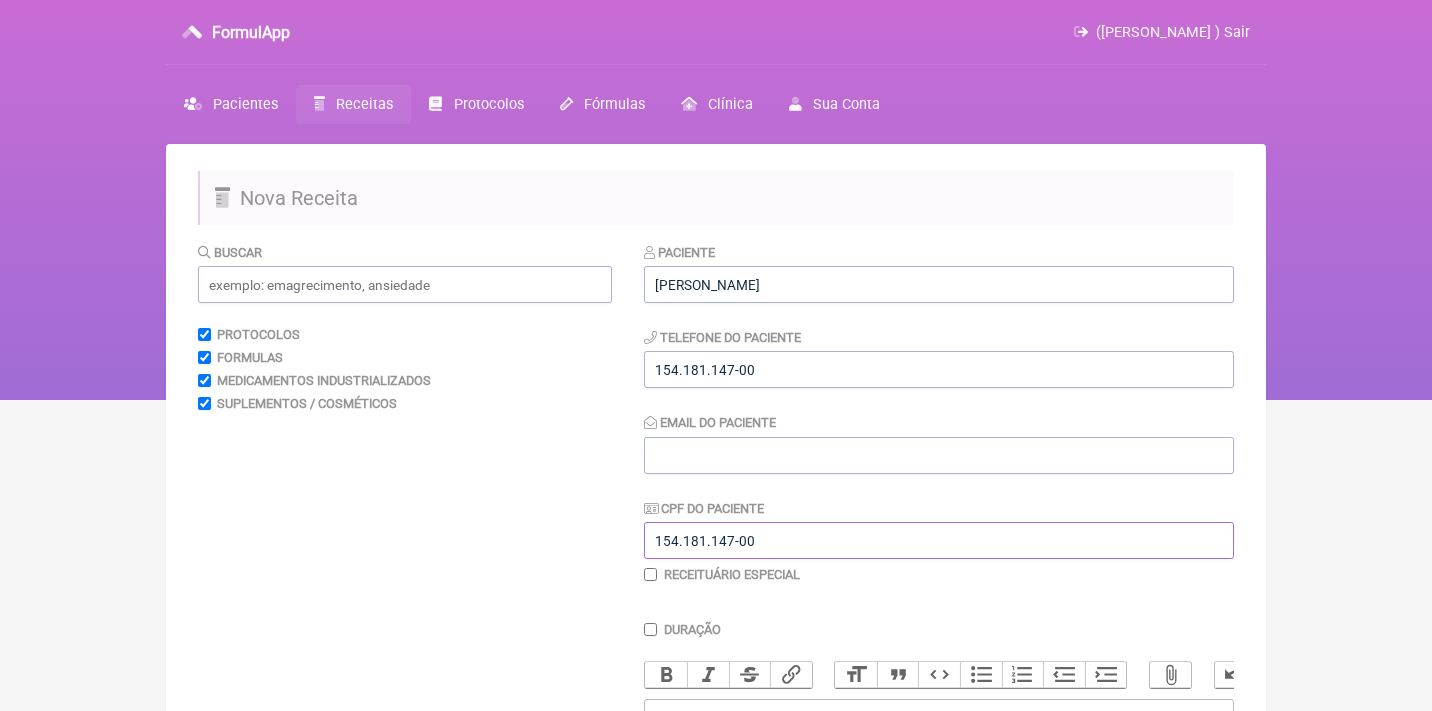 type on "154.181.147-00" 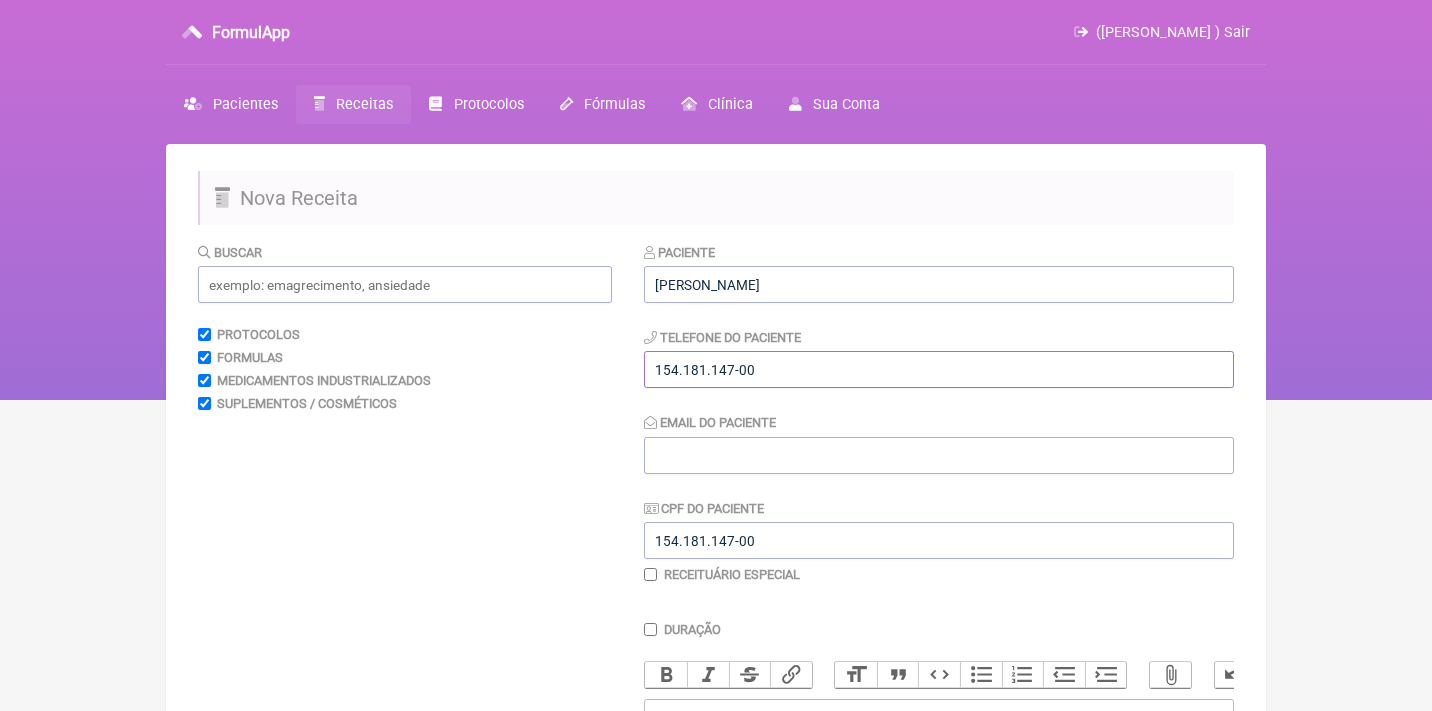 drag, startPoint x: 763, startPoint y: 368, endPoint x: 505, endPoint y: 367, distance: 258.00195 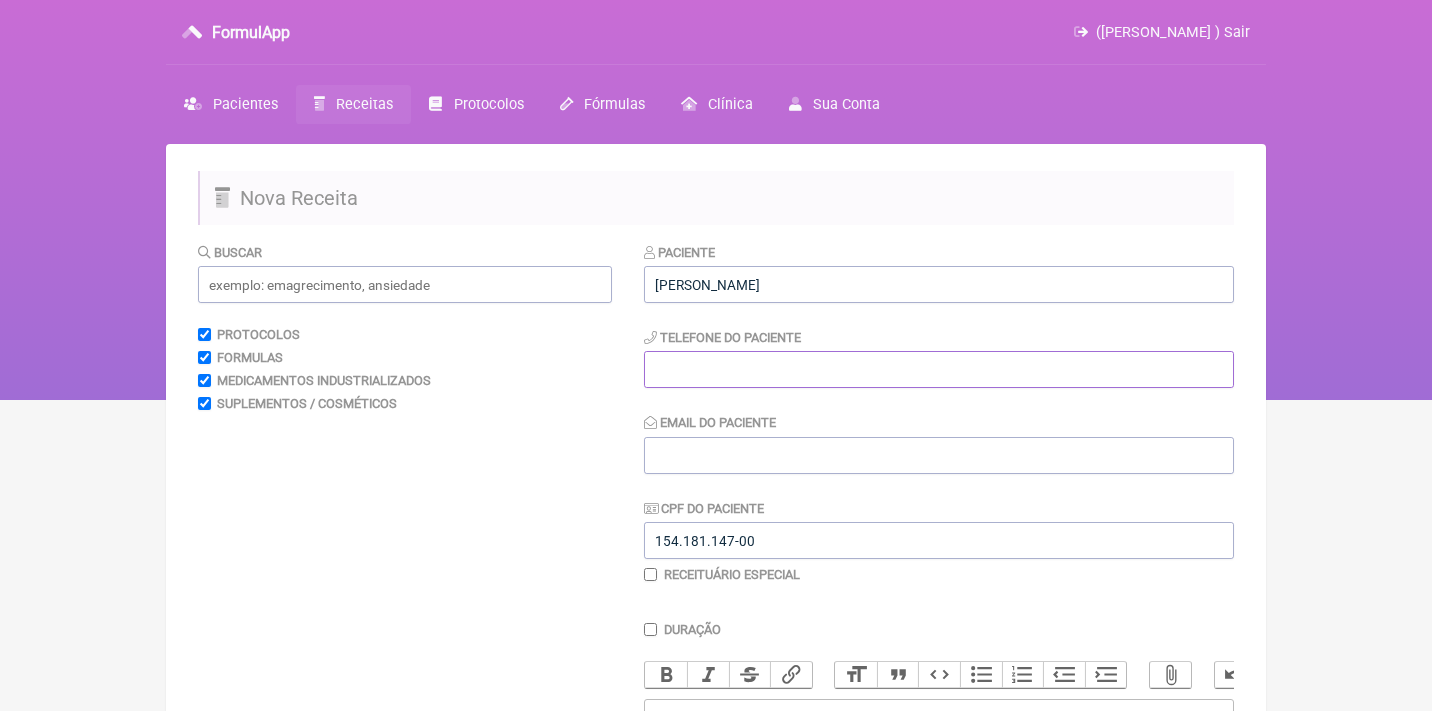 paste on "[PHONE_NUMBER]" 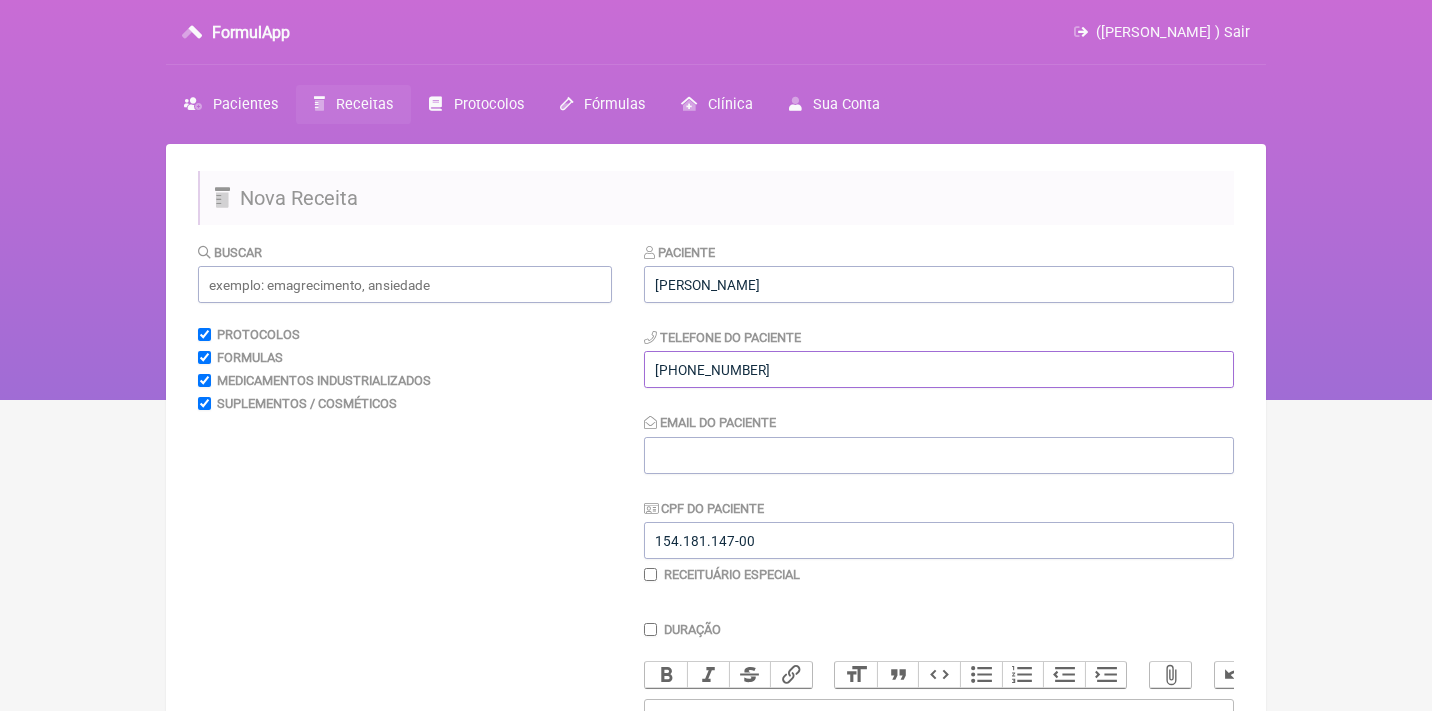type on "[PHONE_NUMBER]" 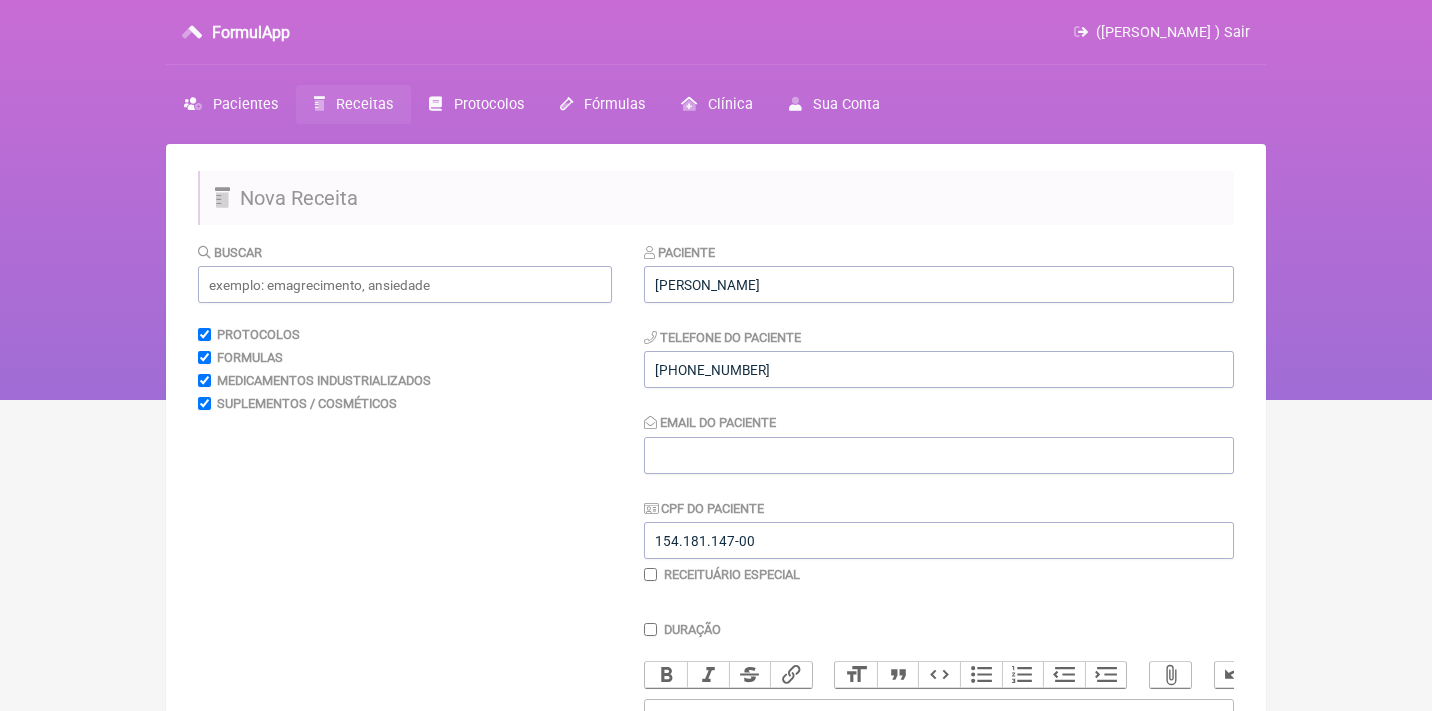 click on "FormulApp
([PERSON_NAME] ) Sair" at bounding box center [716, 32] 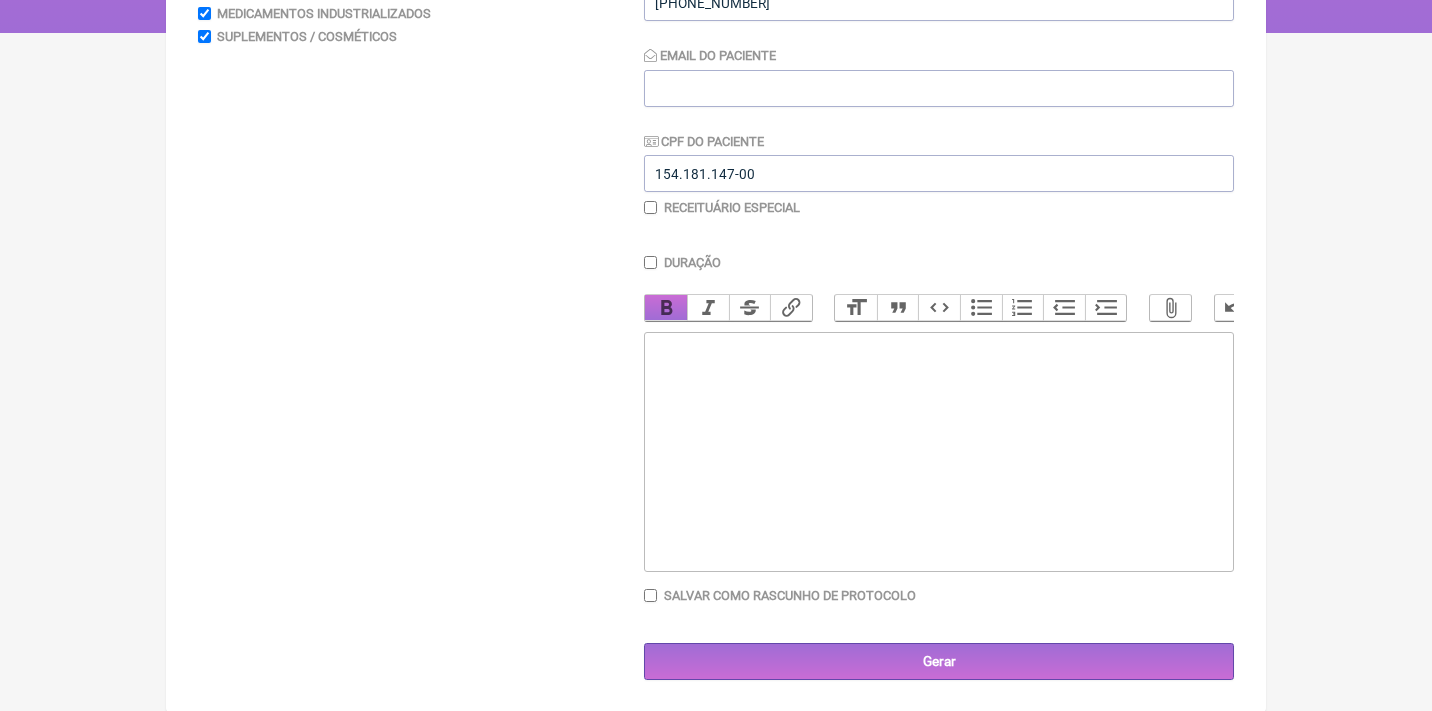 scroll, scrollTop: 366, scrollLeft: 0, axis: vertical 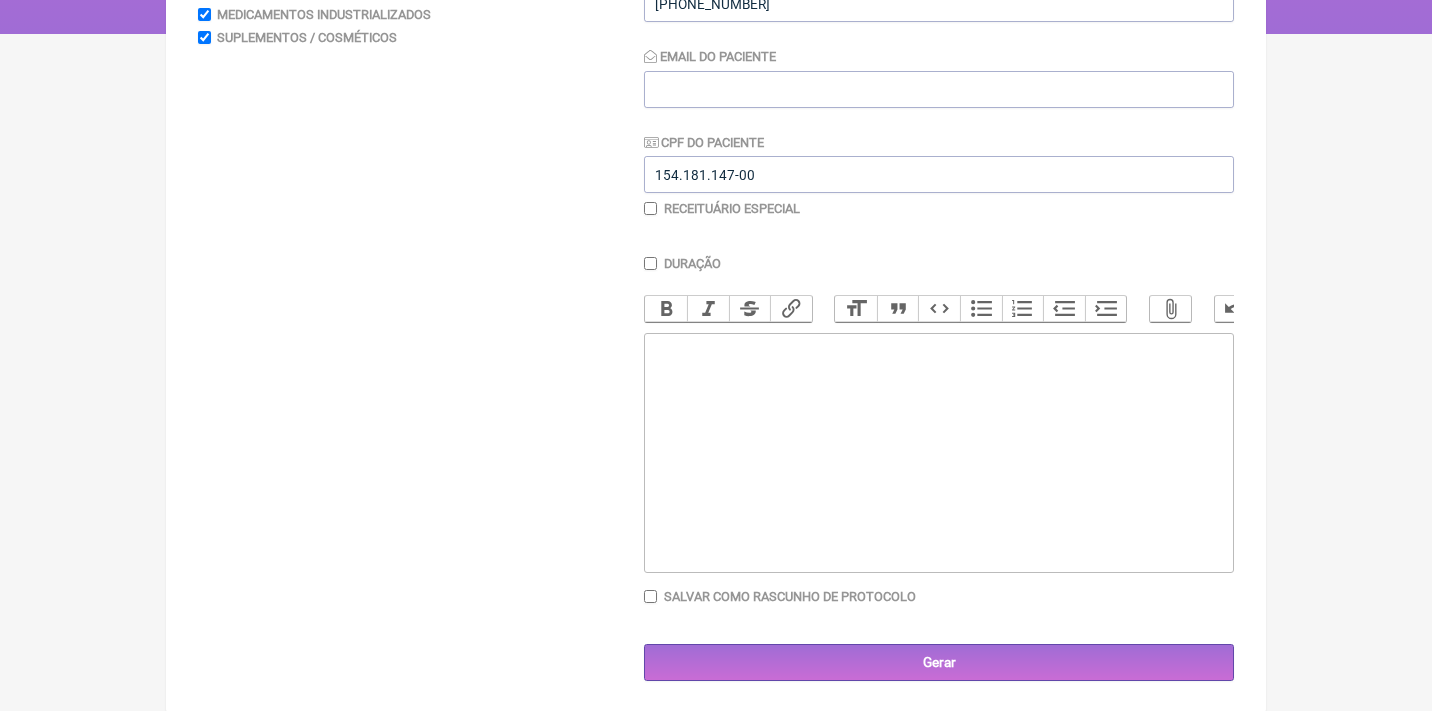 click 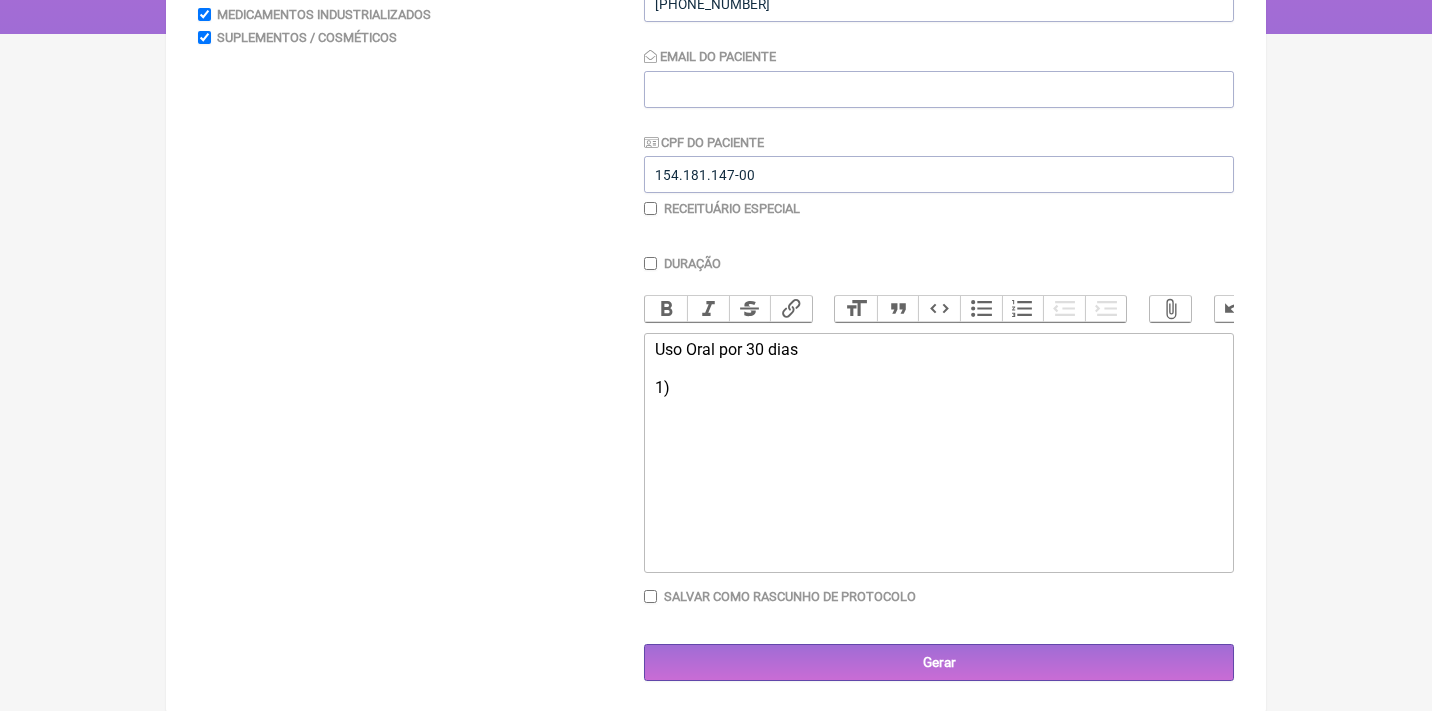 click on "Uso Oral por 30 dias 1)" 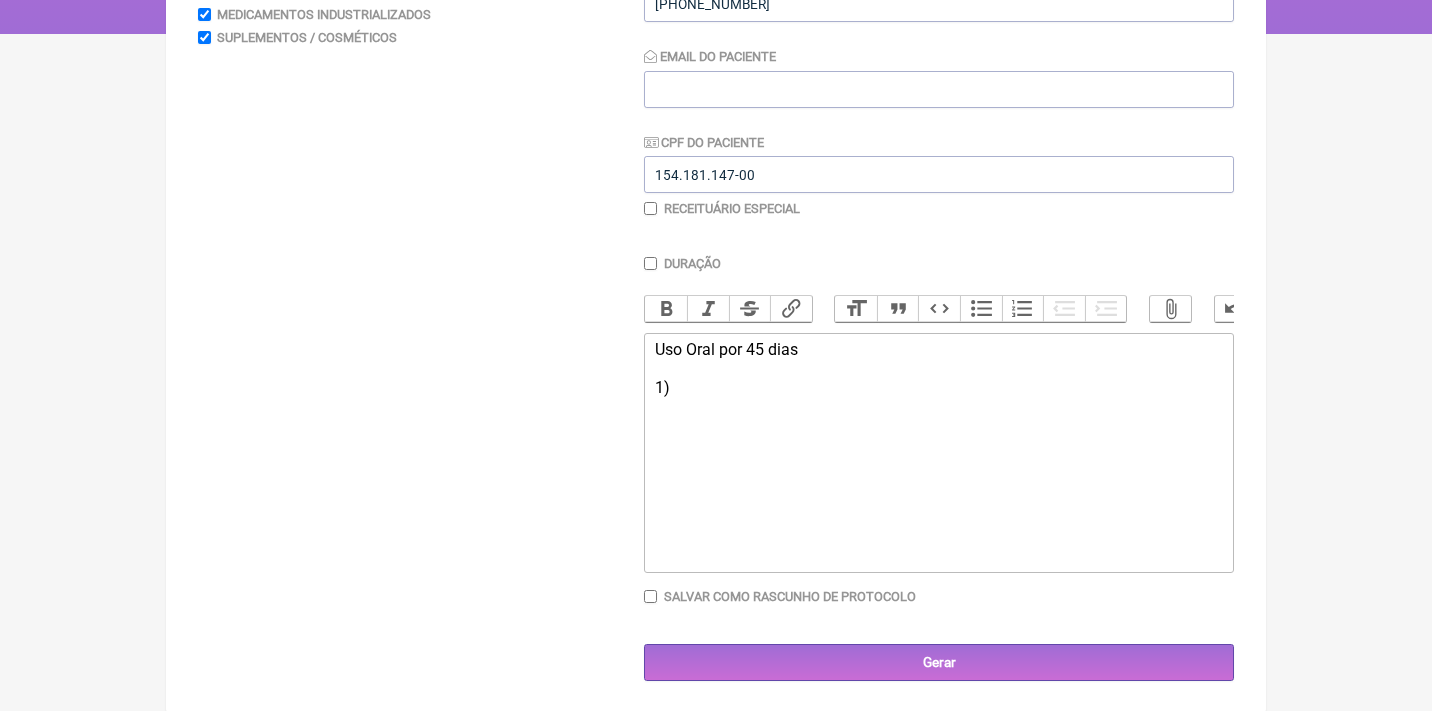 click on "Uso Oral por 45 dias 1)" 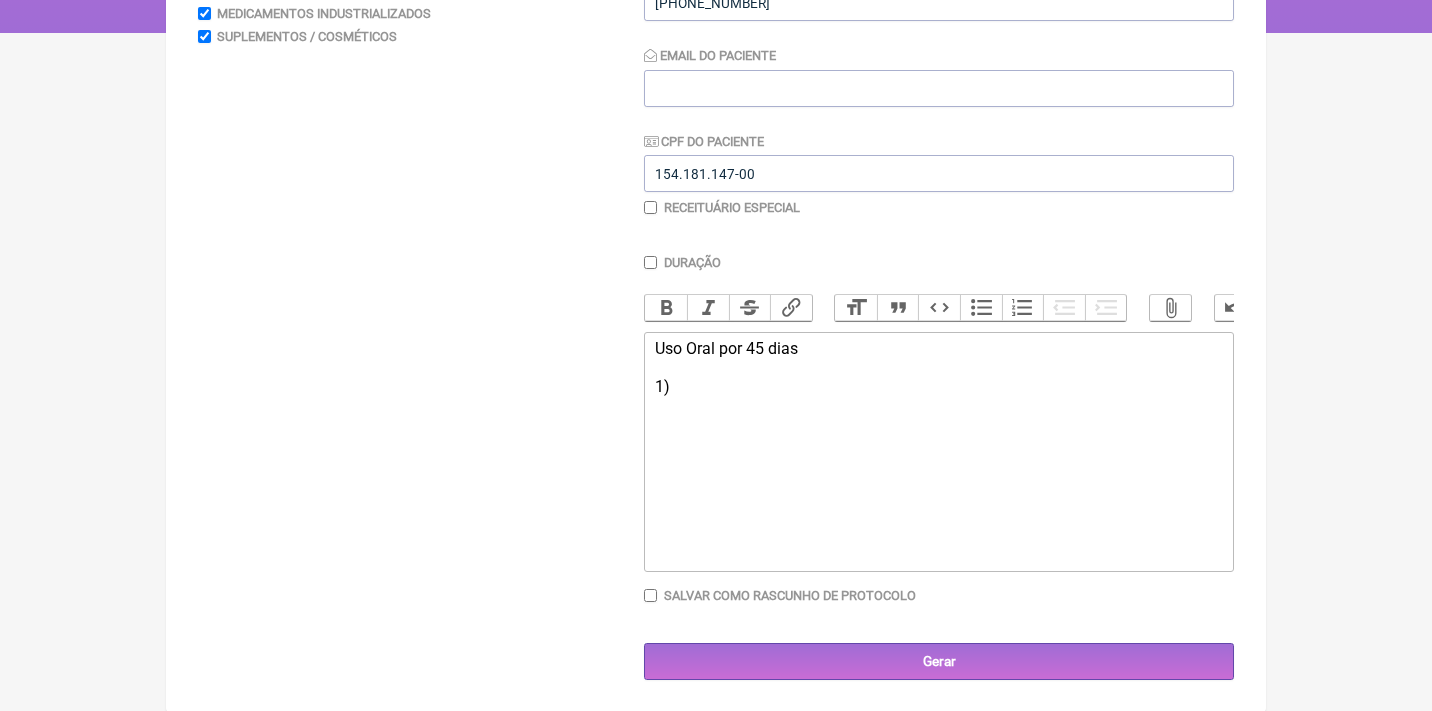 scroll, scrollTop: 366, scrollLeft: 0, axis: vertical 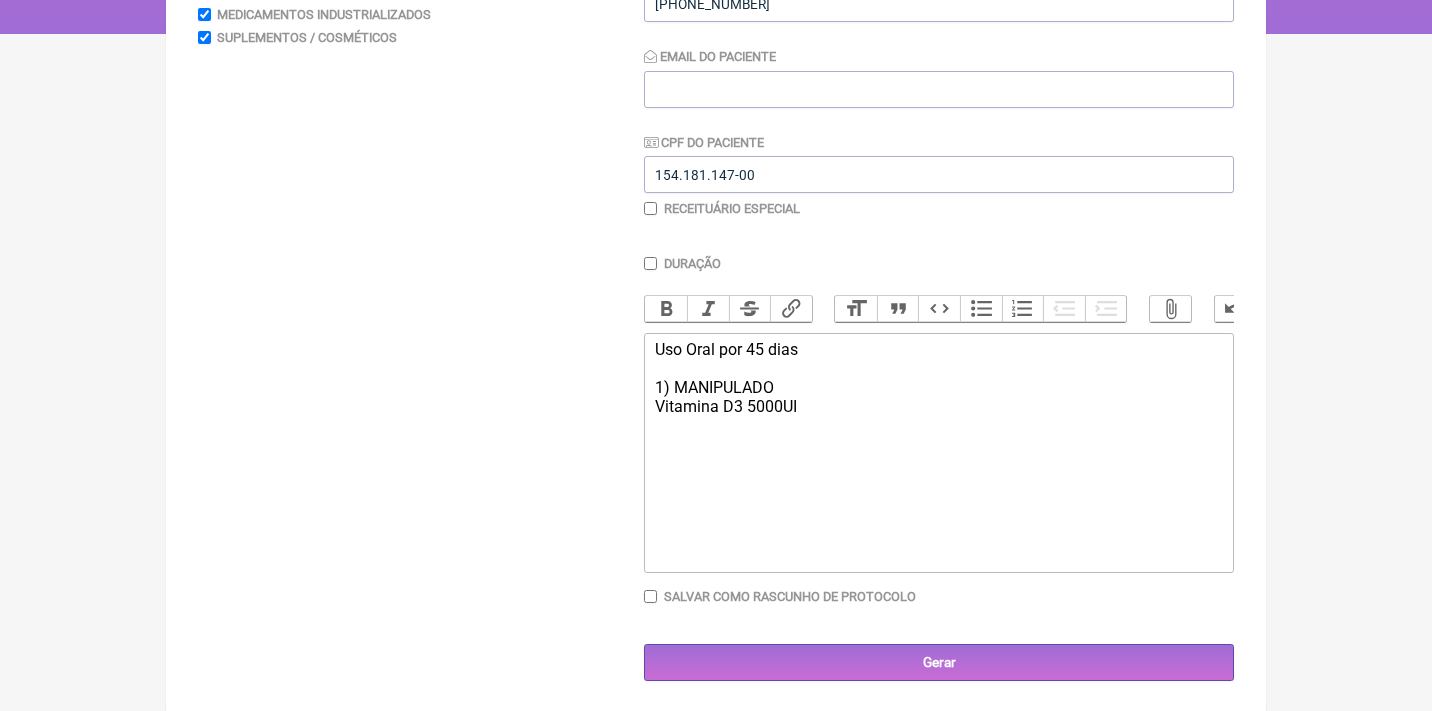 click on "Uso Oral por 45 dias 1) MANIPULADO Vitamina D3 5000UI" 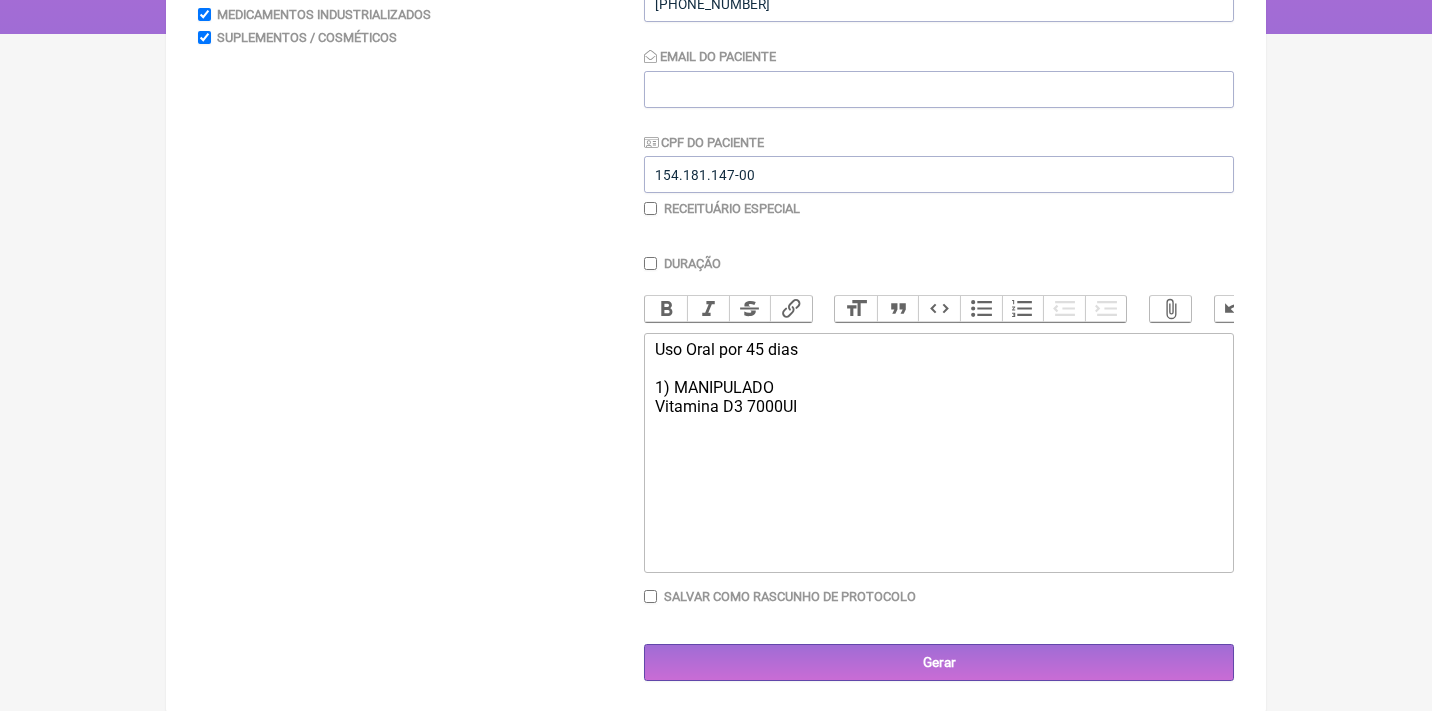 click on "Uso Oral por 45 dias 1) MANIPULADO Vitamina D3 7000UI" 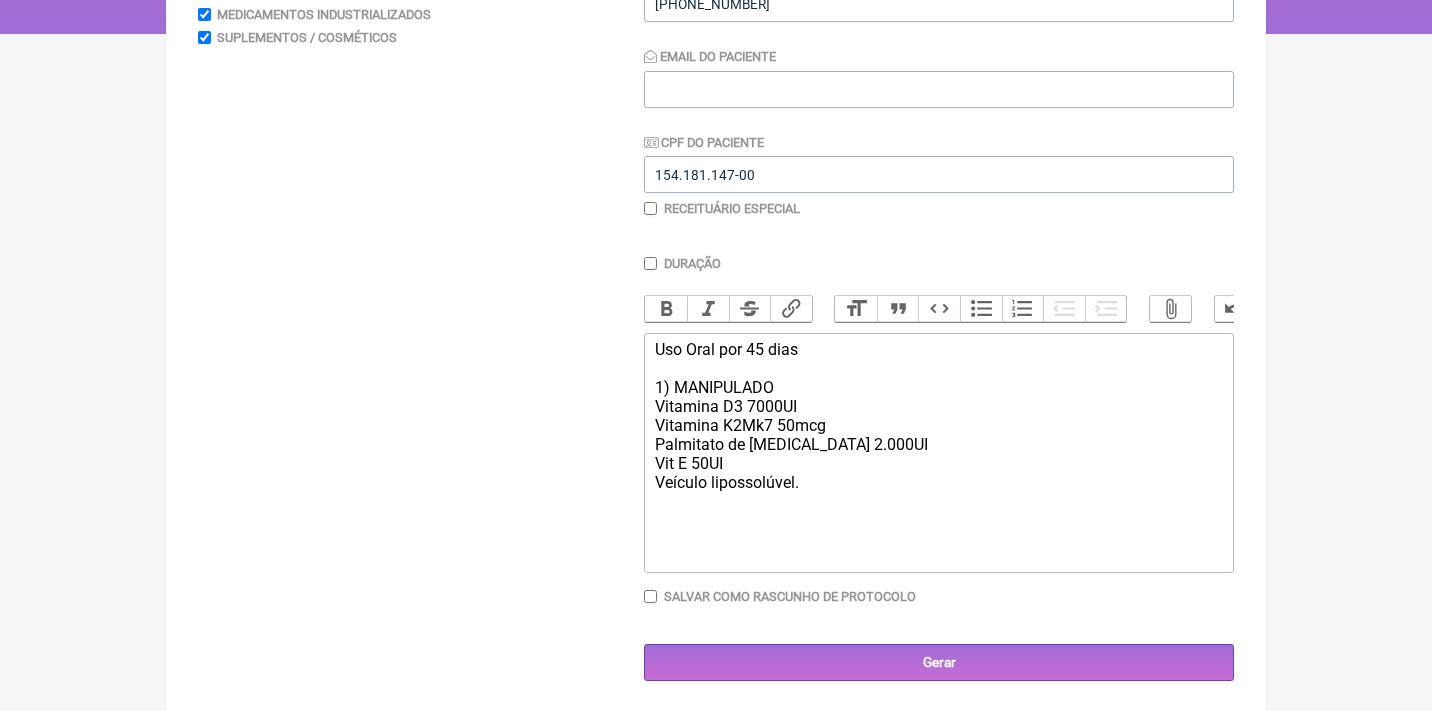 click on "Uso Oral por 45 dias 1) MANIPULADO Vitamina D3 7000UI Vitamina K2Mk7 50mcg Palmitato de [MEDICAL_DATA] 2.000UI Vit E 50UI Veículo lipossolúvel." 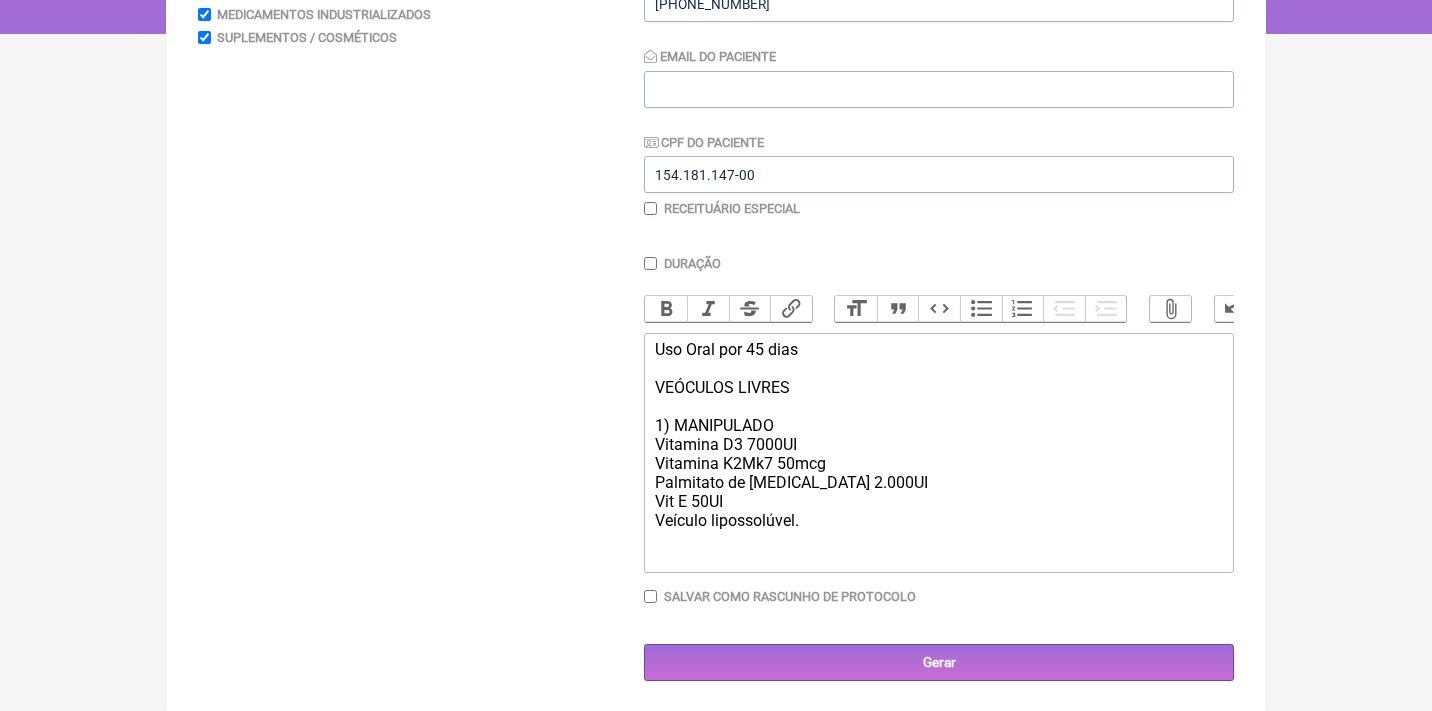 click on "Uso Oral por 45 dias VEÓCULOS LIVRES  1) MANIPULADO Vitamina D3 7000UI Vitamina K2Mk7 50mcg Palmitato de [MEDICAL_DATA] 2.000UI Vit E 50UI Veículo lipossolúvel." 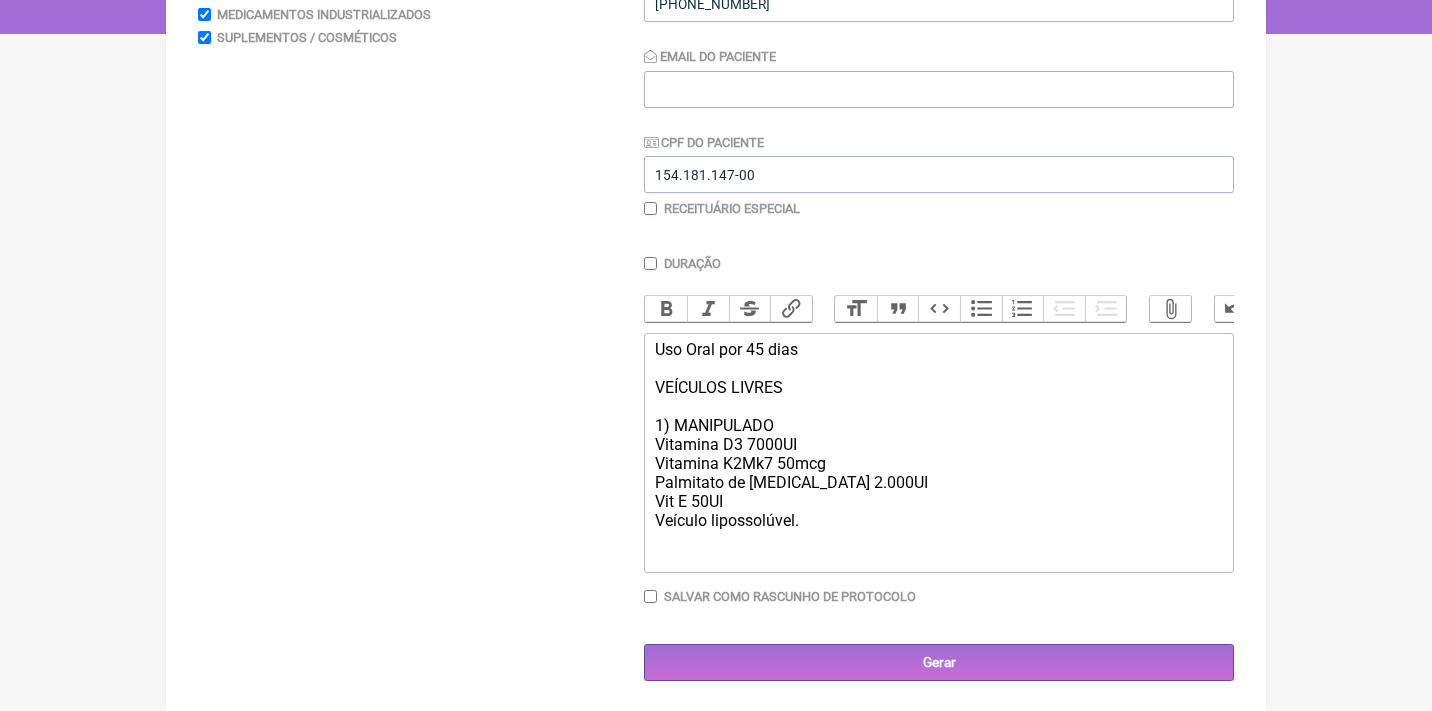 click on "Uso Oral por 45 dias VEÍCULOS LIVRES  1) MANIPULADO Vitamina D3 7000UI Vitamina K2Mk7 50mcg Palmitato de [MEDICAL_DATA] 2.000UI Vit E 50UI Veículo lipossolúvel." 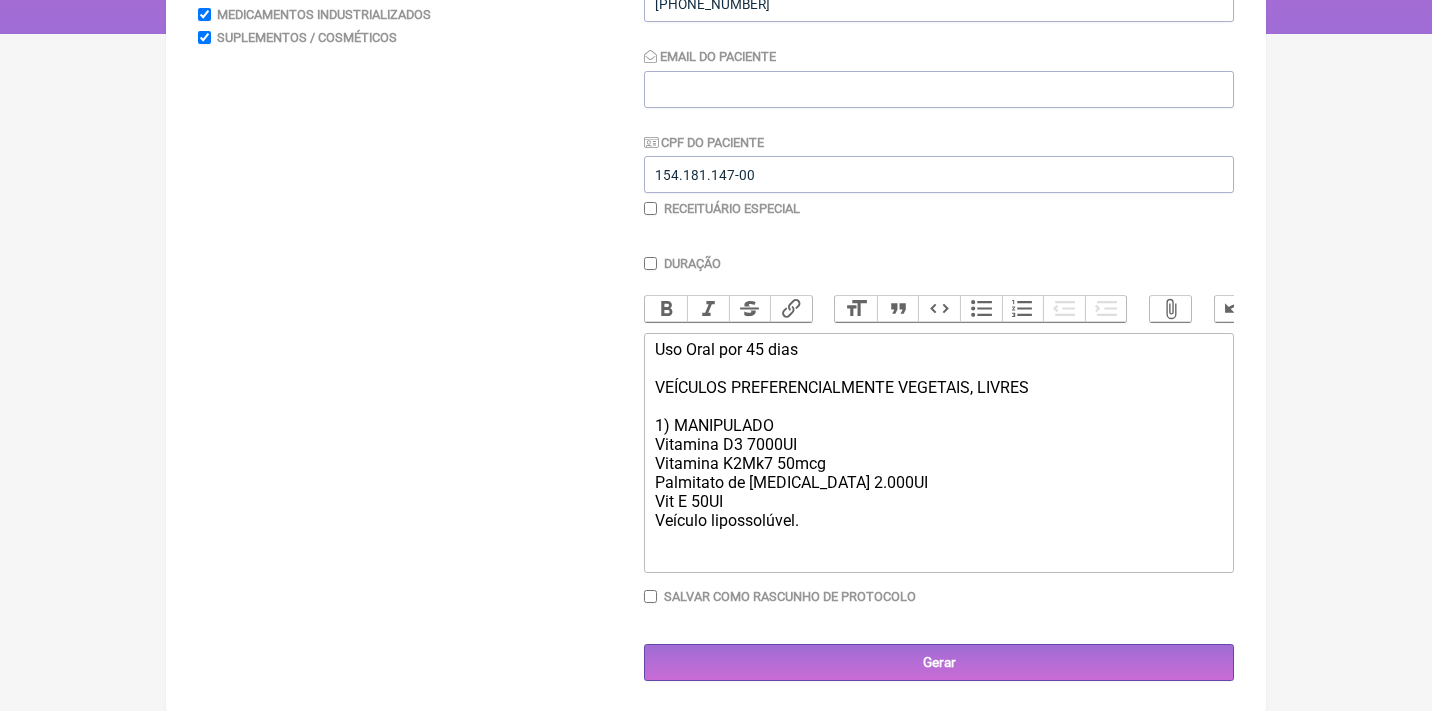 click on "Uso Oral por 45 dias VEÍCULOS PREFERENCIALMENTE VEGETAIS, LIVRES  1) MANIPULADO Vitamina D3 7000UI Vitamina K2Mk7 50mcg Palmitato de [MEDICAL_DATA] 2.000UI Vit E 50UI Veículo lipossolúvel." 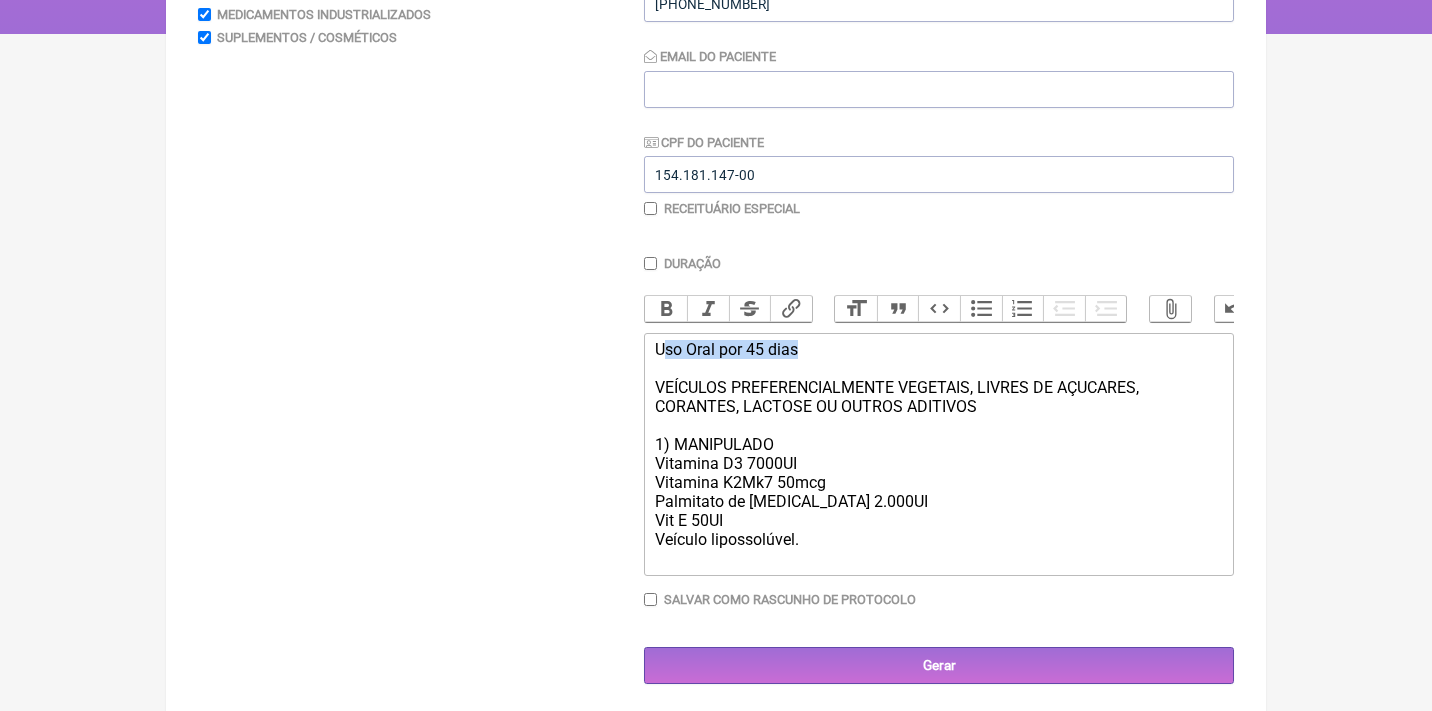 drag, startPoint x: 814, startPoint y: 354, endPoint x: 663, endPoint y: 348, distance: 151.11916 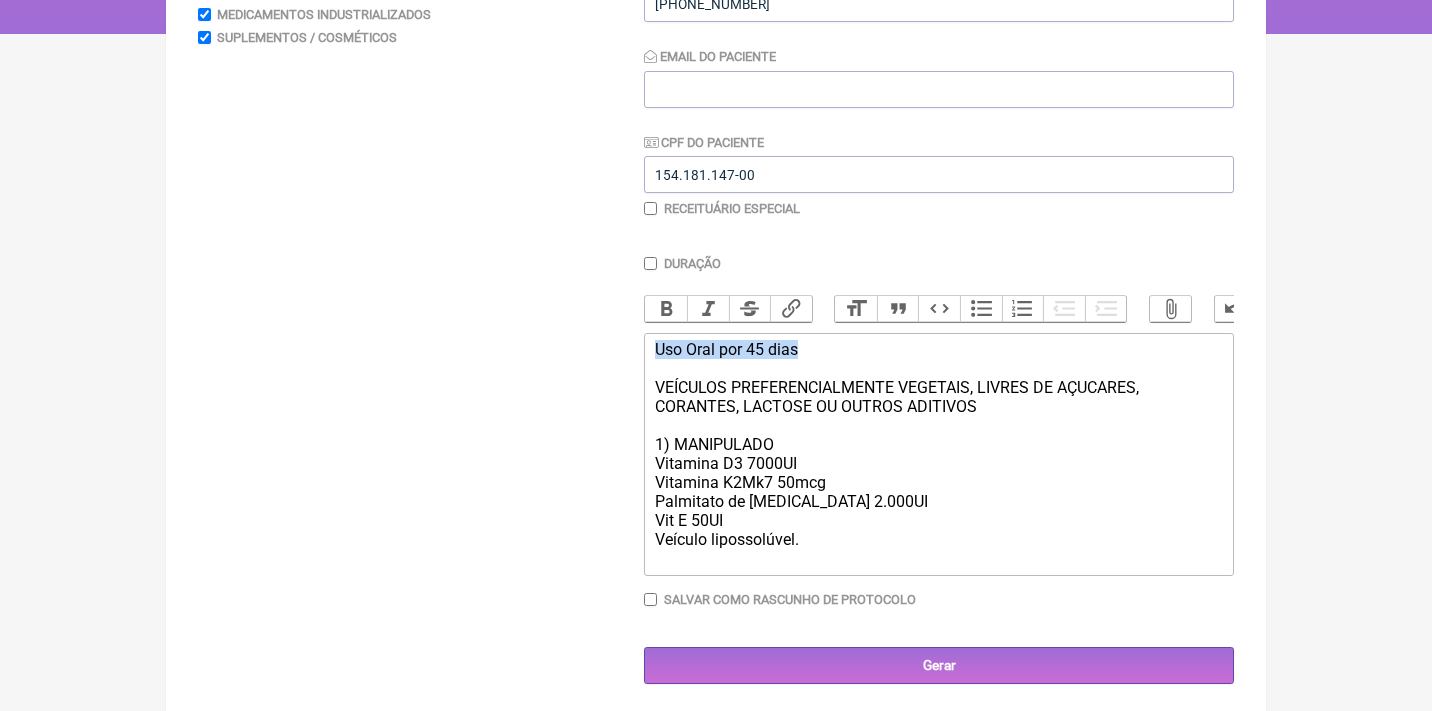 drag, startPoint x: 843, startPoint y: 348, endPoint x: 583, endPoint y: 345, distance: 260.0173 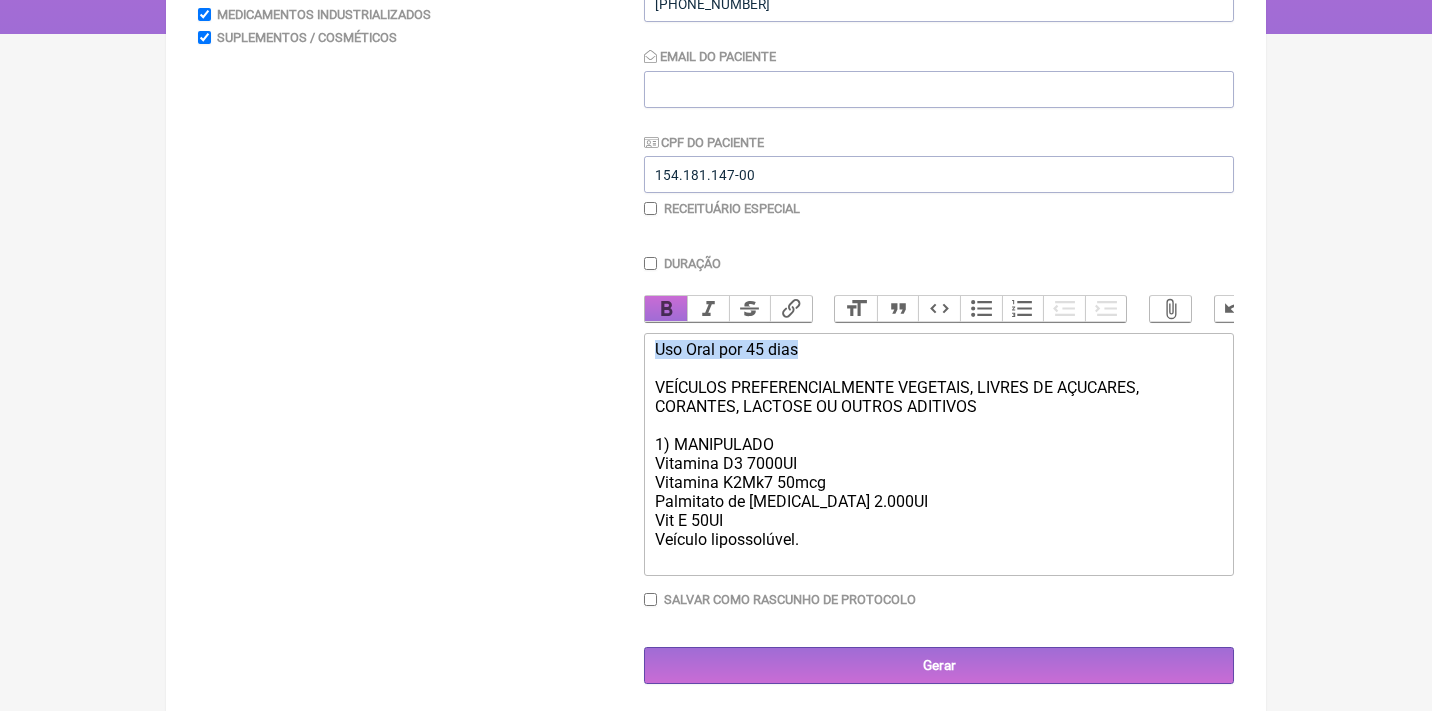 click on "Bold" at bounding box center (666, 309) 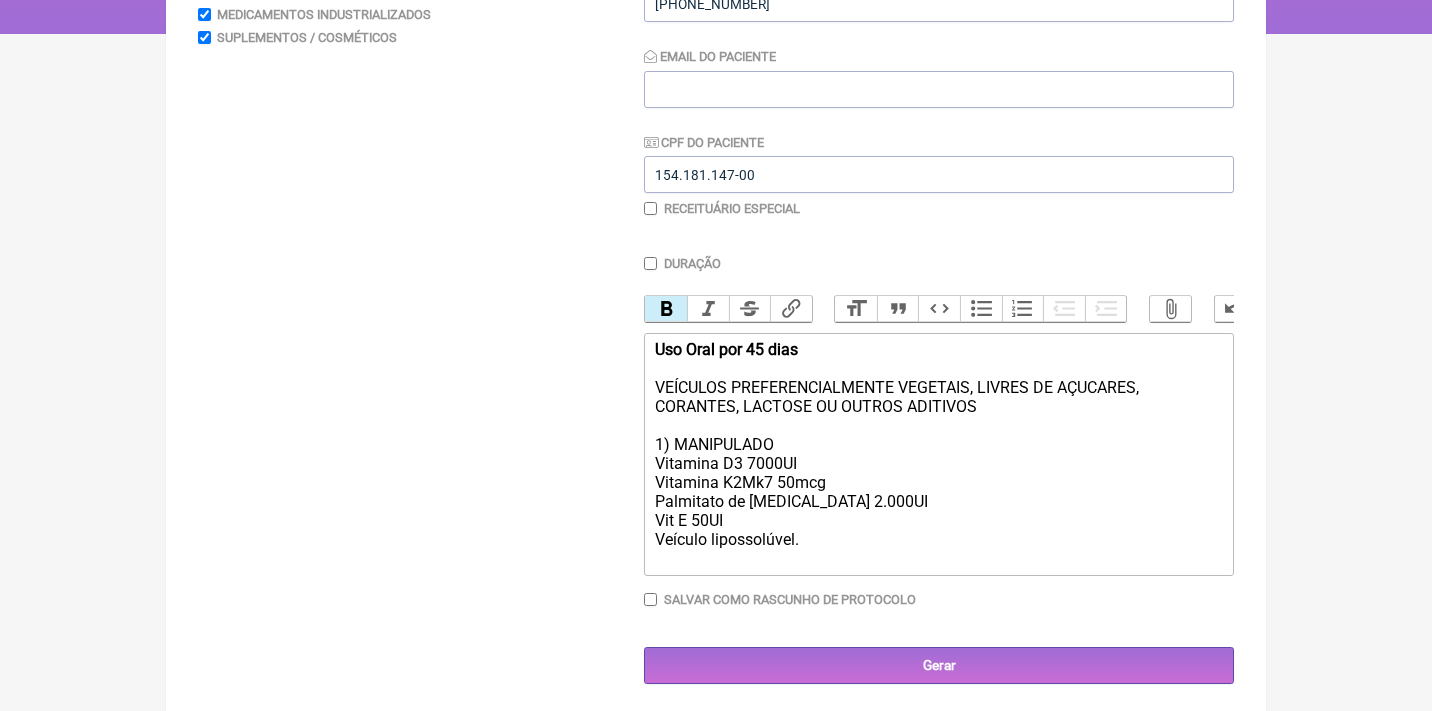 click on "Uso Oral por 45 dias VEÍCULOS PREFERENCIALMENTE VEGETAIS, LIVRES DE AÇUCARES, CORANTES, LACTOSE OU OUTROS ADITIVOS 1) MANIPULADO Vitamina D3 7000UI Vitamina K2Mk7 50mcg Palmitato de retinol 2.000UI Vit E 50UI Veículo lipossolúvel." 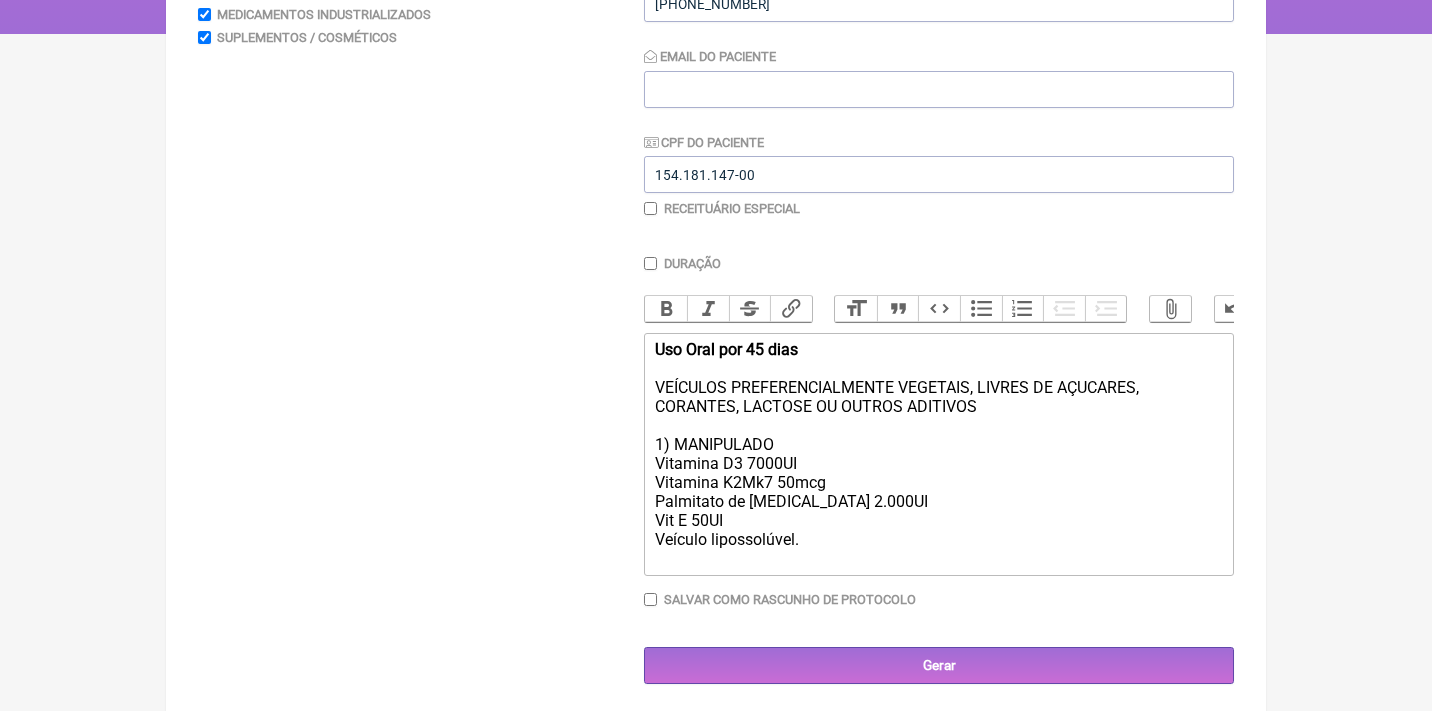click on "Uso Oral por 45 dias VEÍCULOS PREFERENCIALMENTE VEGETAIS, LIVRES DE AÇUCARES, CORANTES, LACTOSE OU OUTROS ADITIVOS 1) MANIPULADO Vitamina D3 7000UI Vitamina K2Mk7 50mcg Palmitato de retinol 2.000UI Vit E 50UI Veículo lipossolúvel." 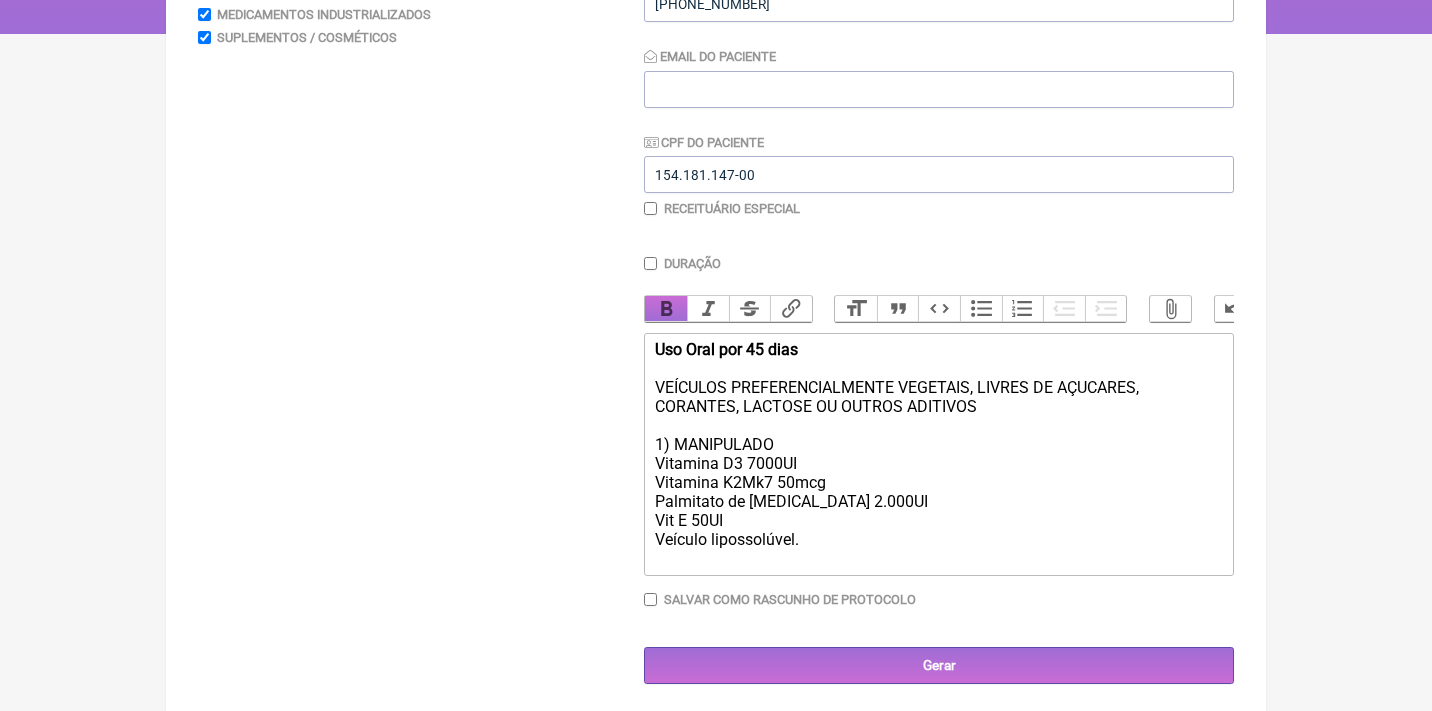 click on "Bold" at bounding box center (666, 309) 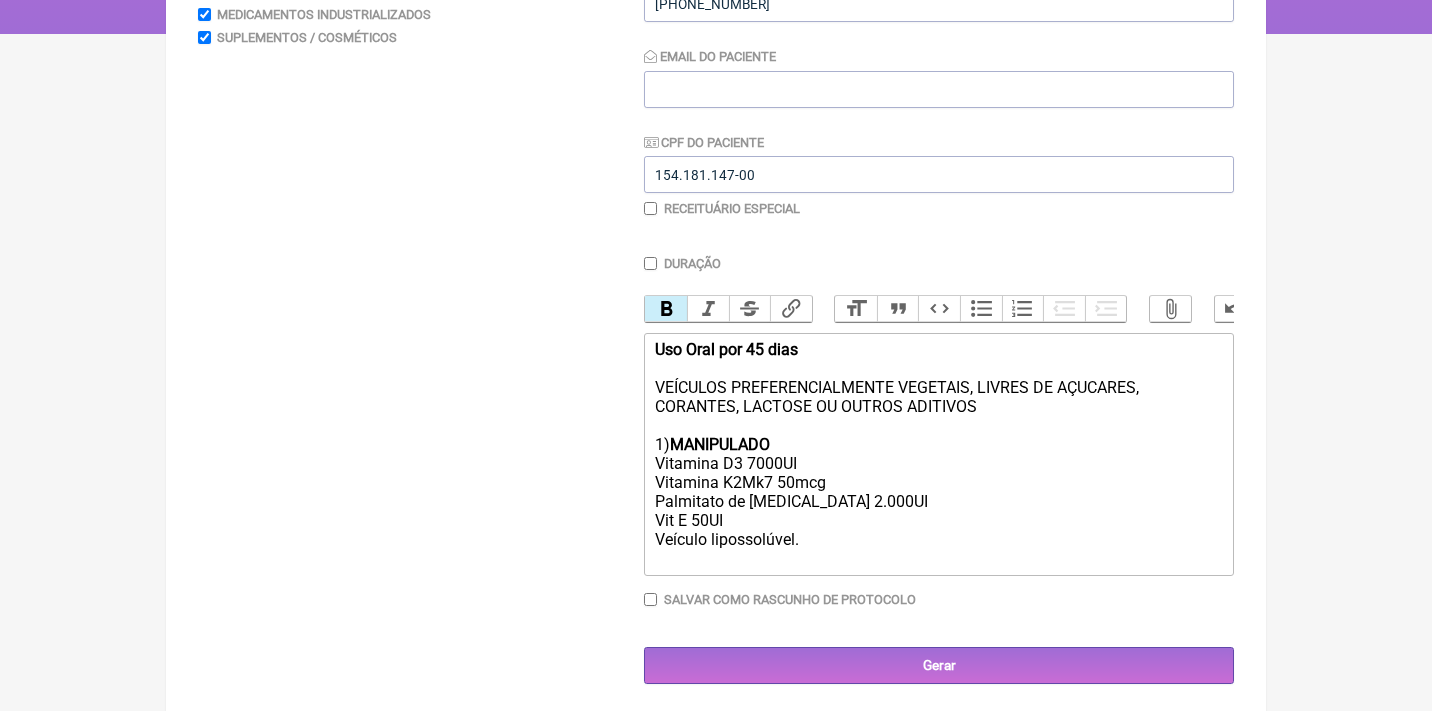 click on "Uso Oral por 45 dias VEÍCULOS PREFERENCIALMENTE VEGETAIS, LIVRES DE AÇUCARES, CORANTES, LACTOSE OU OUTROS ADITIVOS 1)  MANIPULADO Vitamina D3 7000UI Vitamina K2Mk7 50mcg Palmitato de retinol 2.000UI Vit E 50UI Veículo lipossolúvel." 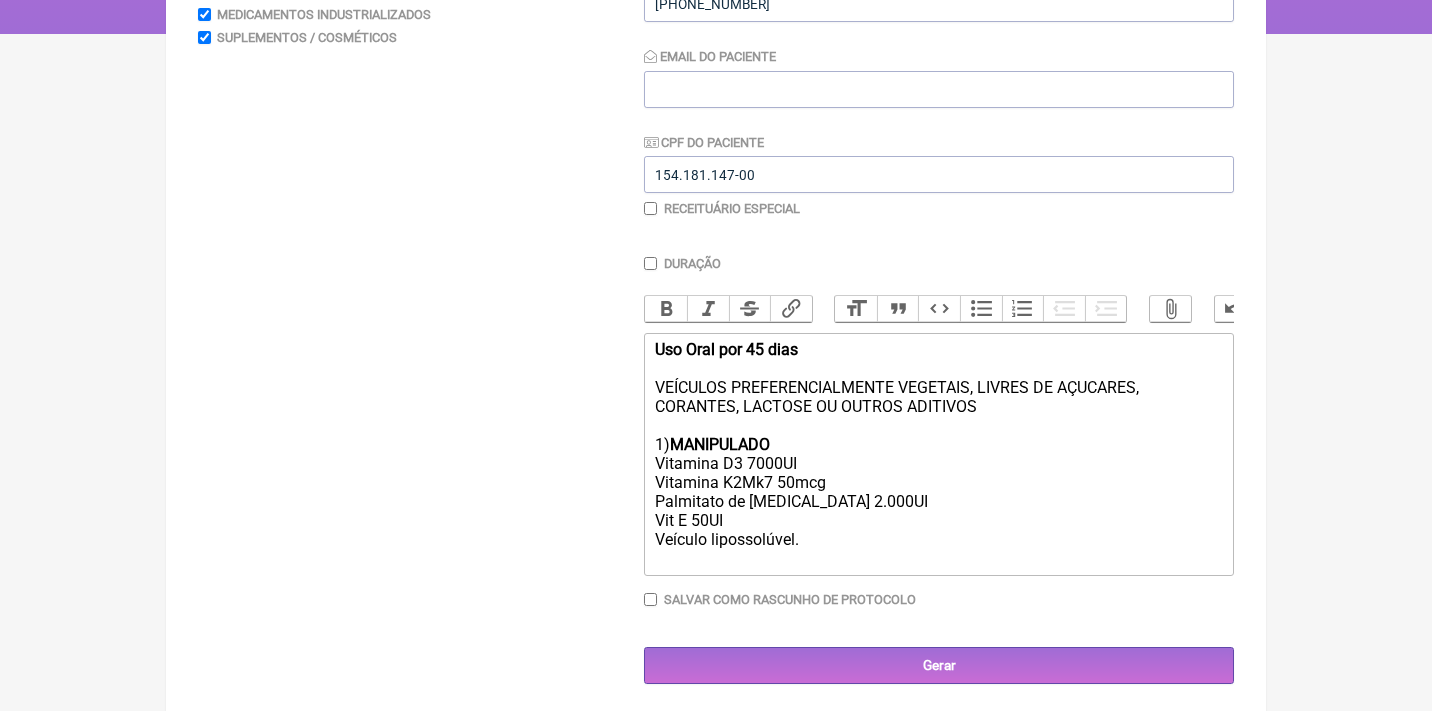 click on "Uso Oral por 45 dias VEÍCULOS PREFERENCIALMENTE VEGETAIS, LIVRES DE AÇUCARES, CORANTES, LACTOSE OU OUTROS ADITIVOS 1)  MANIPULADO Vitamina D3 7000UI Vitamina K2Mk7 50mcg Palmitato de retinol 2.000UI Vit E 50UI Veículo lipossolúvel." 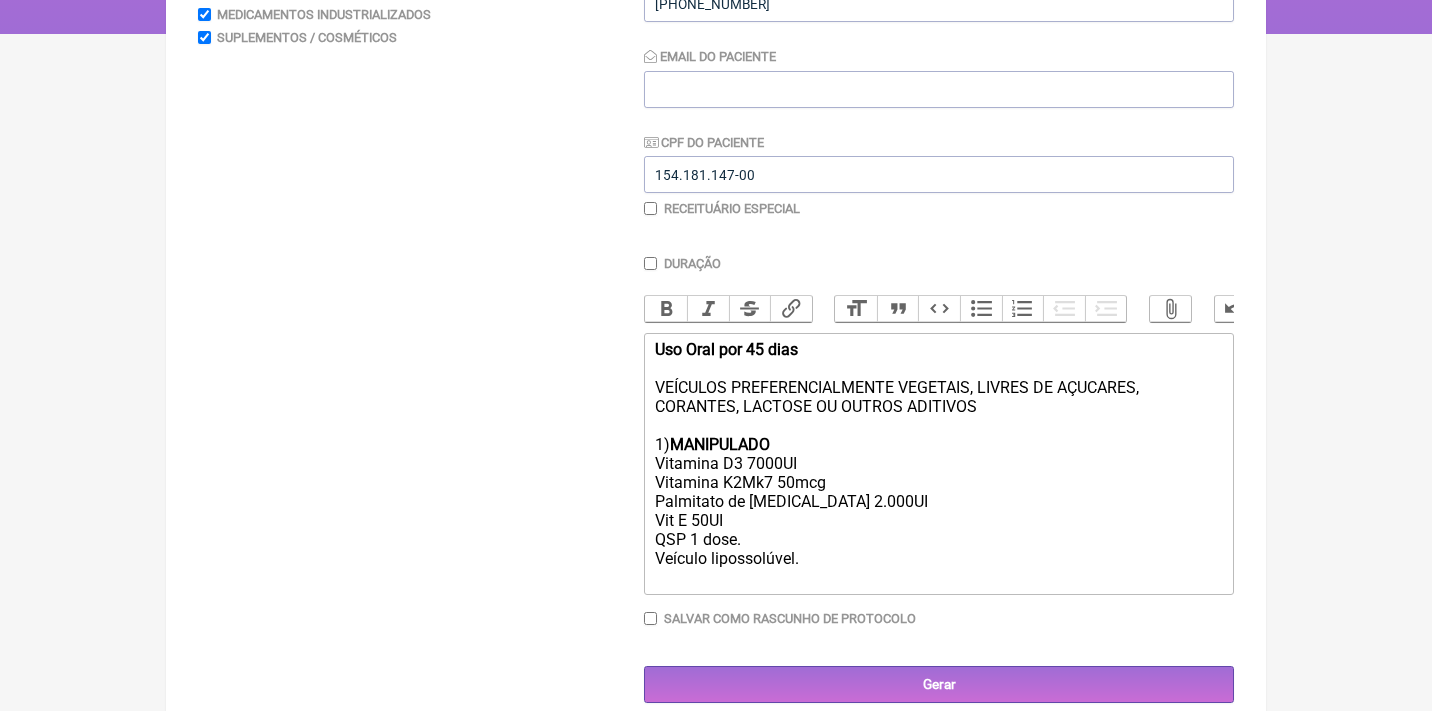 click on "Uso Oral por 45 dias VEÍCULOS PREFERENCIALMENTE VEGETAIS, LIVRES DE AÇUCARES, CORANTES, LACTOSE OU OUTROS ADITIVOS 1)  MANIPULADO Vitamina D3 7000UI Vitamina K2Mk7 50mcg Palmitato de retinol 2.000UI Vit E 50UI QSP 1 dose. Veículo lipossolúvel." 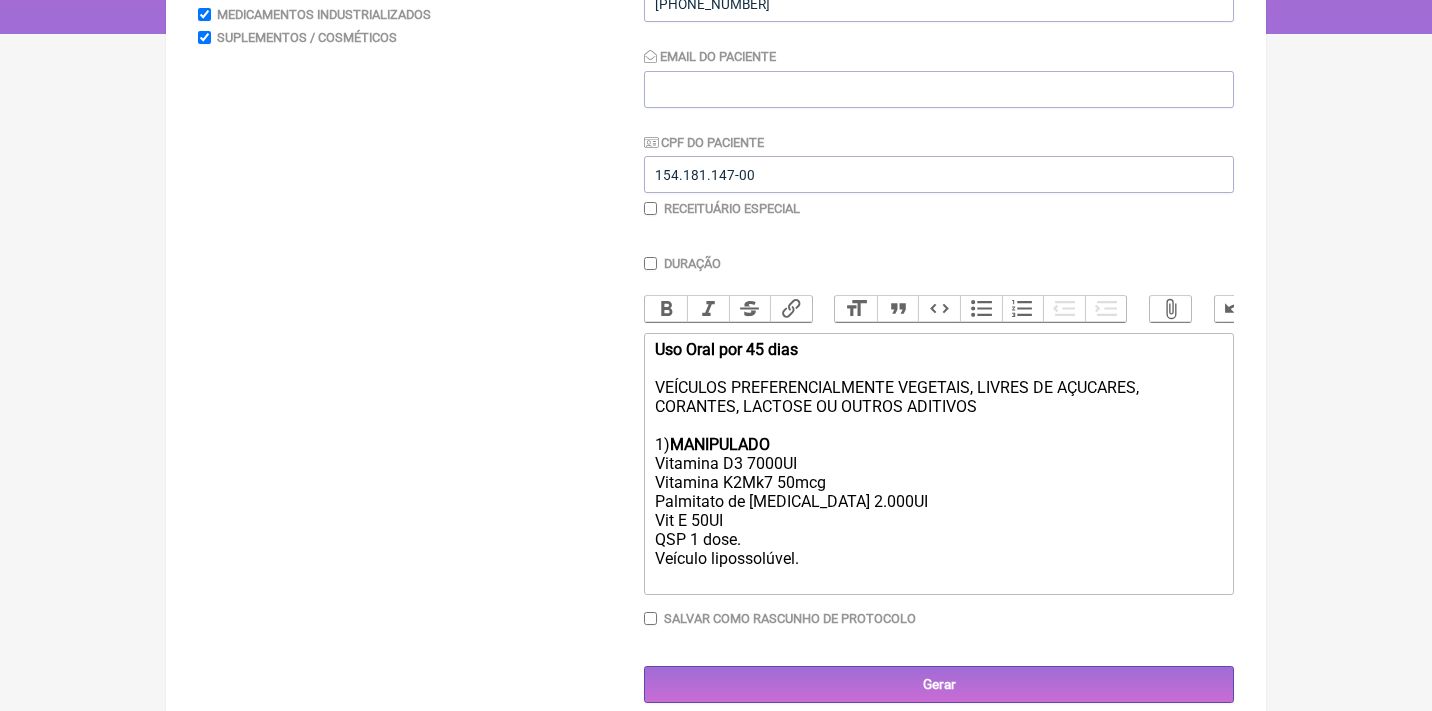 click on "Uso Oral por 45 dias VEÍCULOS PREFERENCIALMENTE VEGETAIS, LIVRES DE AÇUCARES, CORANTES, LACTOSE OU OUTROS ADITIVOS 1)  MANIPULADO Vitamina D3 7000UI Vitamina K2Mk7 50mcg Palmitato de retinol 2.000UI Vit E 50UI QSP 1 dose. Veículo lipossolúvel." 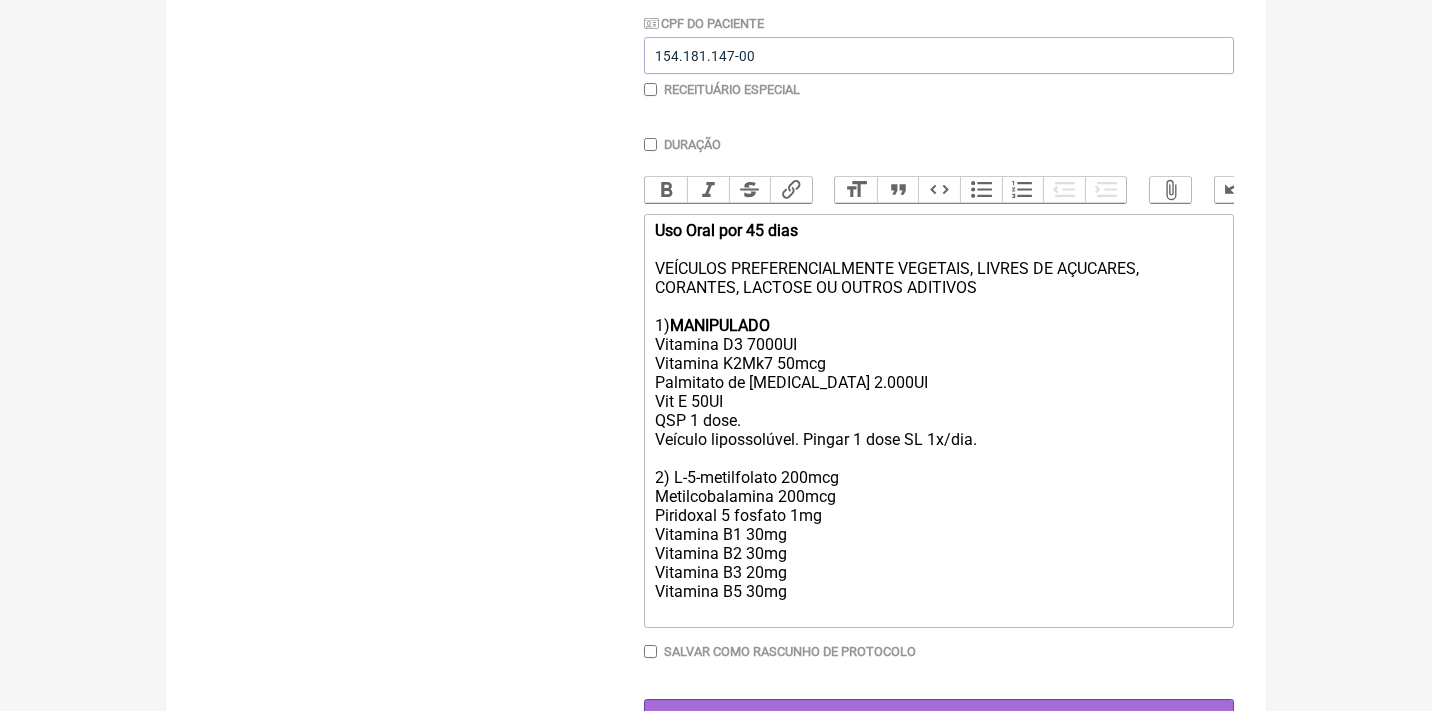 scroll, scrollTop: 488, scrollLeft: 0, axis: vertical 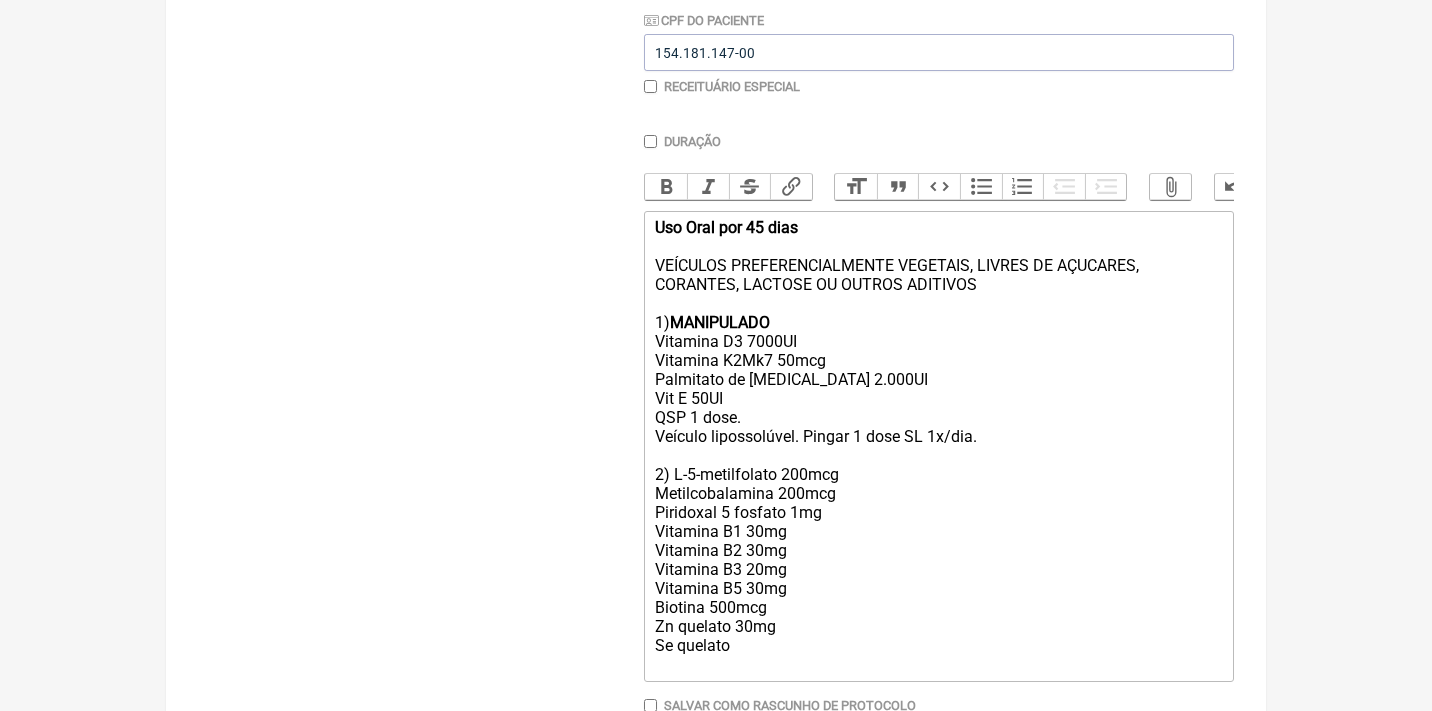 click on "Uso Oral por 45 dias VEÍCULOS PREFERENCIALMENTE VEGETAIS, LIVRES DE AÇUCARES, CORANTES, LACTOSE OU OUTROS ADITIVOS 1)  MANIPULADO Vitamina D3 7000UI Vitamina K2Mk7 50mcg Palmitato de retinol 2.000UI Vit E 50UI QSP 1 dose. Veículo lipossolúvel. Pingar 1 dose SL 1x/dia. 2) L-5-metilfolato 200mcg Metilcobalamina 200mcg Piridoxal 5 fosfato 1mg Vitamina B1 30mg Vitamina B2 30mg Vitamina B3 20mg Vitamina B5 30mg Biotina 500mcg Zn quelato 30mg  Se quelato" 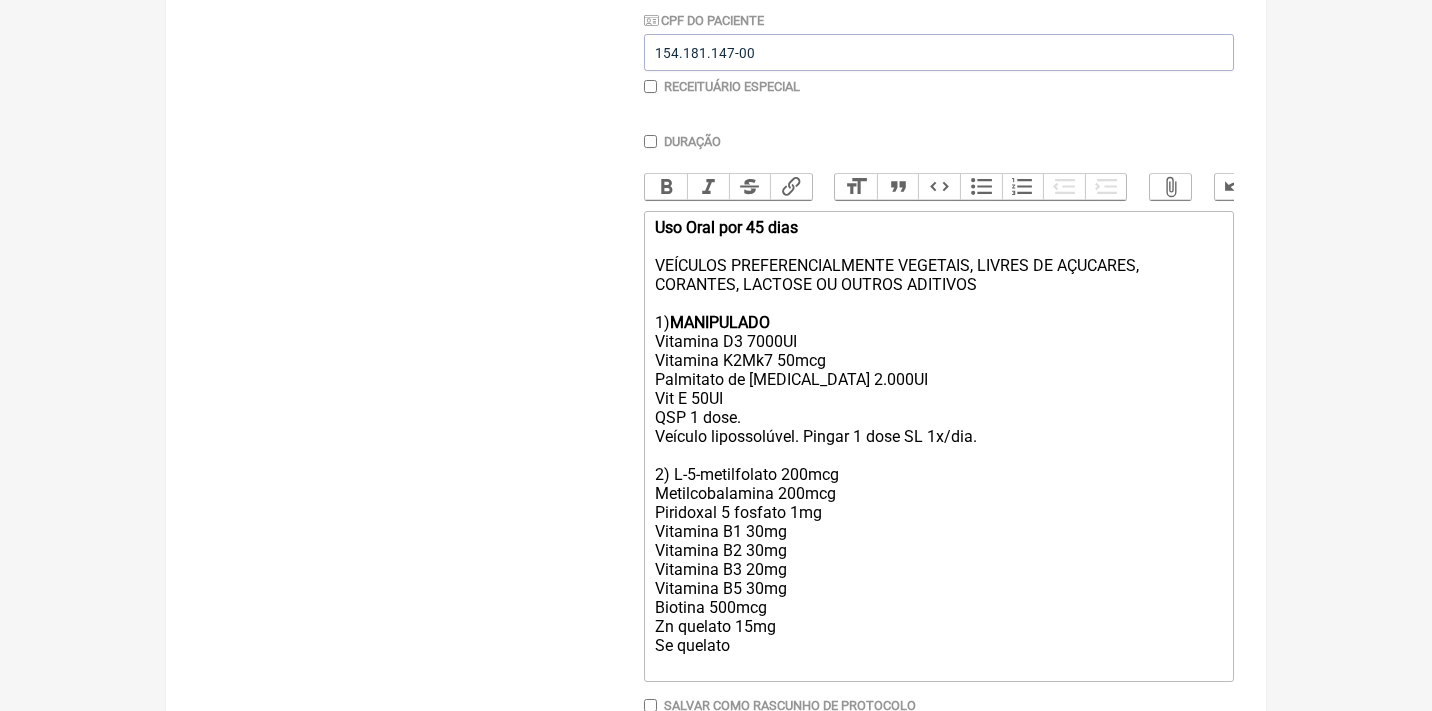 click on "Uso Oral por 45 dias VEÍCULOS PREFERENCIALMENTE VEGETAIS, LIVRES DE AÇUCARES, CORANTES, LACTOSE OU OUTROS ADITIVOS 1)  MANIPULADO Vitamina D3 7000UI Vitamina K2Mk7 50mcg Palmitato de retinol 2.000UI Vit E 50UI QSP 1 dose. Veículo lipossolúvel. Pingar 1 dose SL 1x/dia. 2) L-5-metilfolato 200mcg Metilcobalamina 200mcg Piridoxal 5 fosfato 1mg Vitamina B1 30mg Vitamina B2 30mg Vitamina B3 20mg Vitamina B5 30mg Biotina 500mcg Zn quelato 15mg  Se quelato" 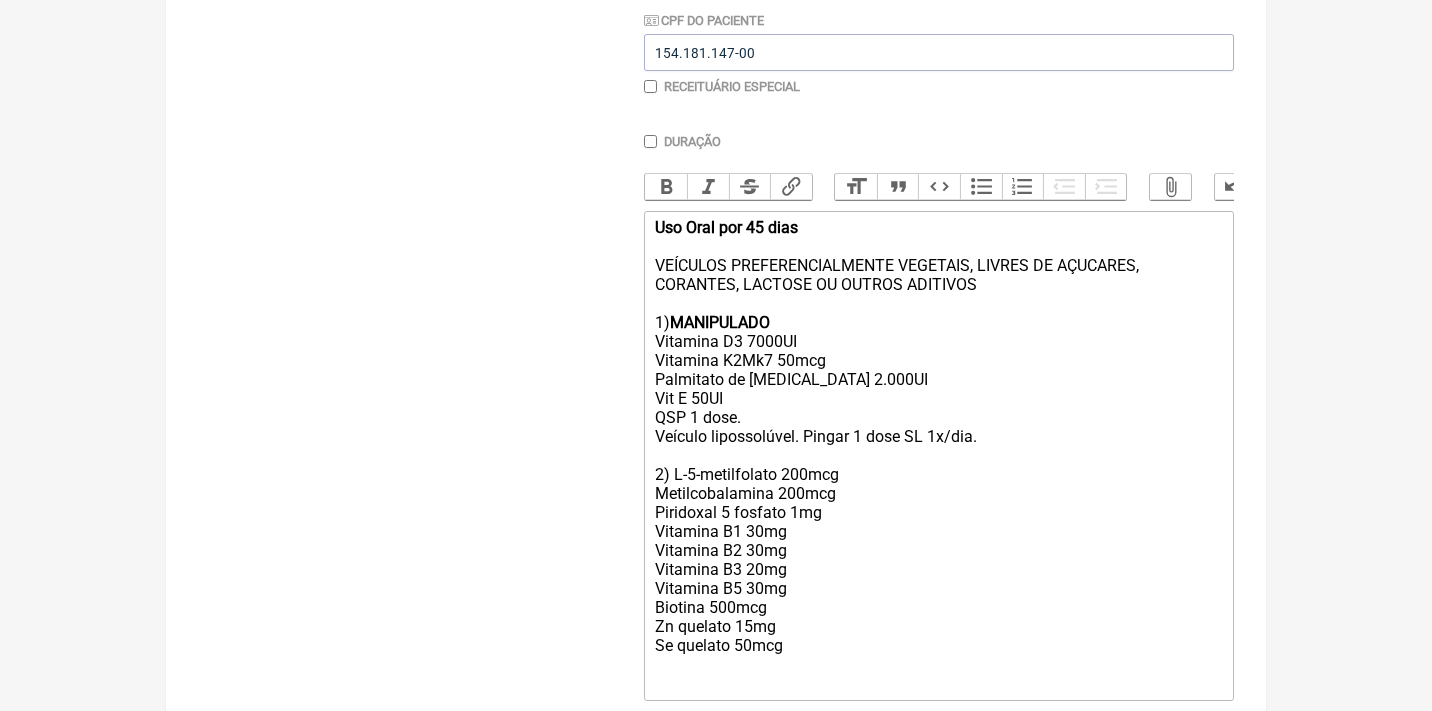 click on "Uso Oral por 45 dias VEÍCULOS PREFERENCIALMENTE VEGETAIS, LIVRES DE AÇUCARES, CORANTES, LACTOSE OU OUTROS ADITIVOS 1)  MANIPULADO Vitamina D3 7000UI Vitamina K2Mk7 50mcg Palmitato de retinol 2.000UI Vit E 50UI QSP 1 dose. Veículo lipossolúvel. Pingar 1 dose SL 1x/dia. 2) L-5-metilfolato 200mcg Metilcobalamina 200mcg Piridoxal 5 fosfato 1mg Vitamina B1 30mg Vitamina B2 30mg Vitamina B3 20mg Vitamina B5 30mg Biotina 500mcg Zn quelato 15mg  Se quelato 50mcg" 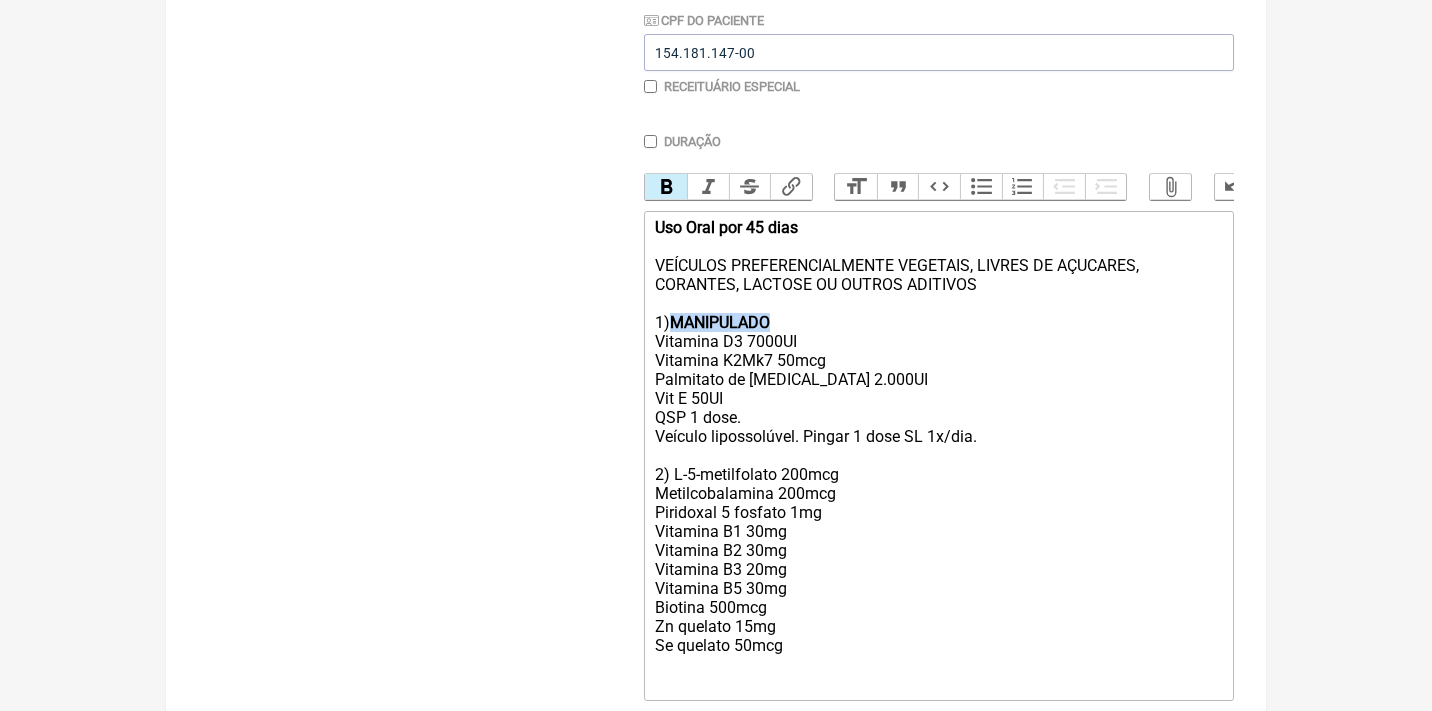 copy on "MANIPULADO" 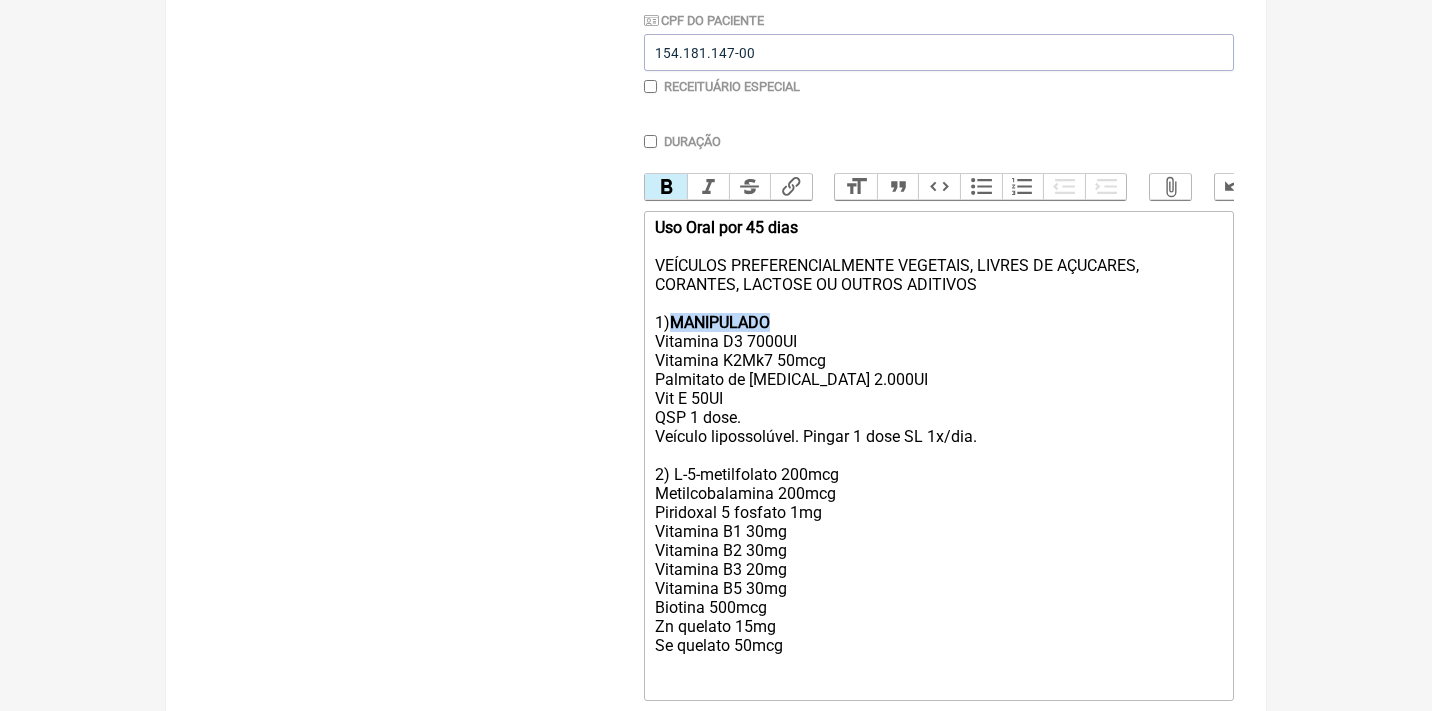 click on "Uso Oral por 45 dias VEÍCULOS PREFERENCIALMENTE VEGETAIS, LIVRES DE AÇUCARES, CORANTES, LACTOSE OU OUTROS ADITIVOS 1)  MANIPULADO Vitamina D3 7000UI Vitamina K2Mk7 50mcg Palmitato de retinol 2.000UI Vit E 50UI QSP 1 dose. Veículo lipossolúvel. Pingar 1 dose SL 1x/dia. 2) L-5-metilfolato 200mcg Metilcobalamina 200mcg Piridoxal 5 fosfato 1mg Vitamina B1 30mg Vitamina B2 30mg Vitamina B3 20mg Vitamina B5 30mg Biotina 500mcg Zn quelato 15mg  Se quelato 50mcg" 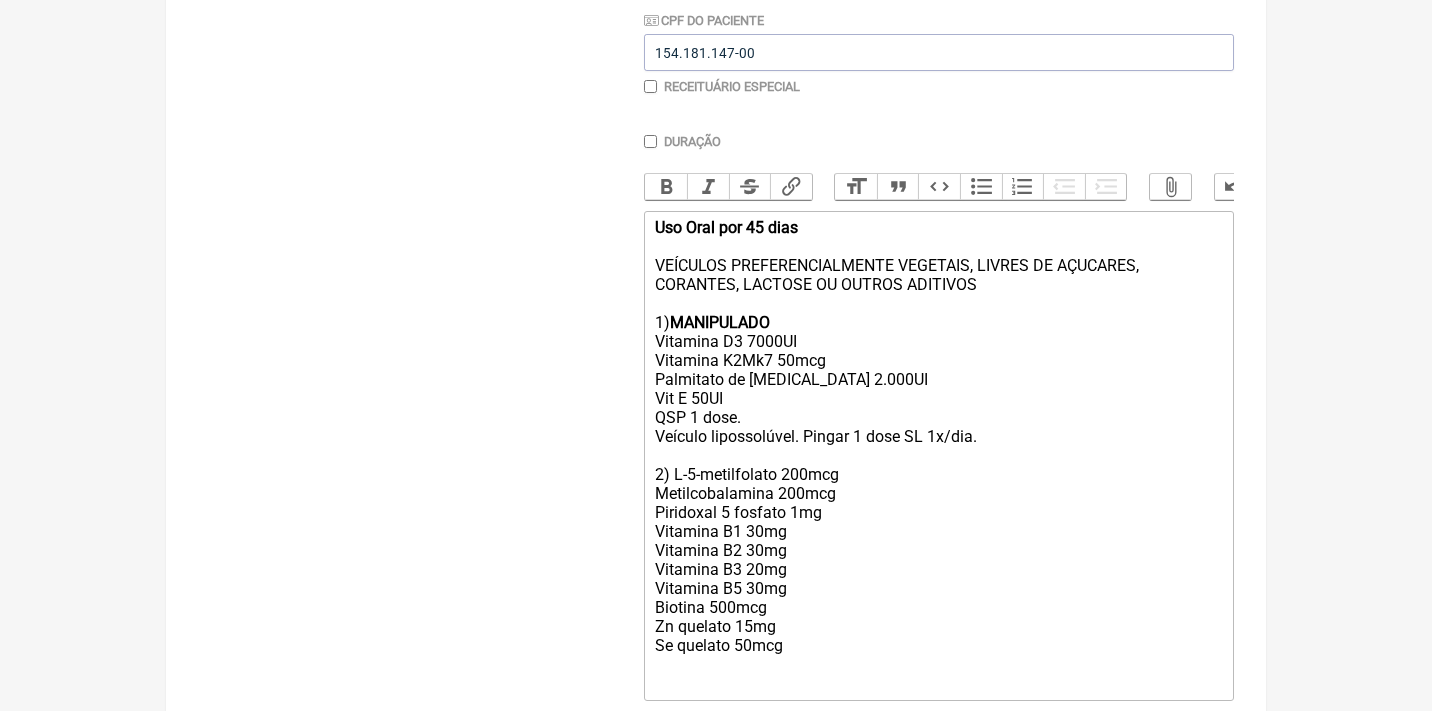 paste on "<strong>MANIPULADO</strong>" 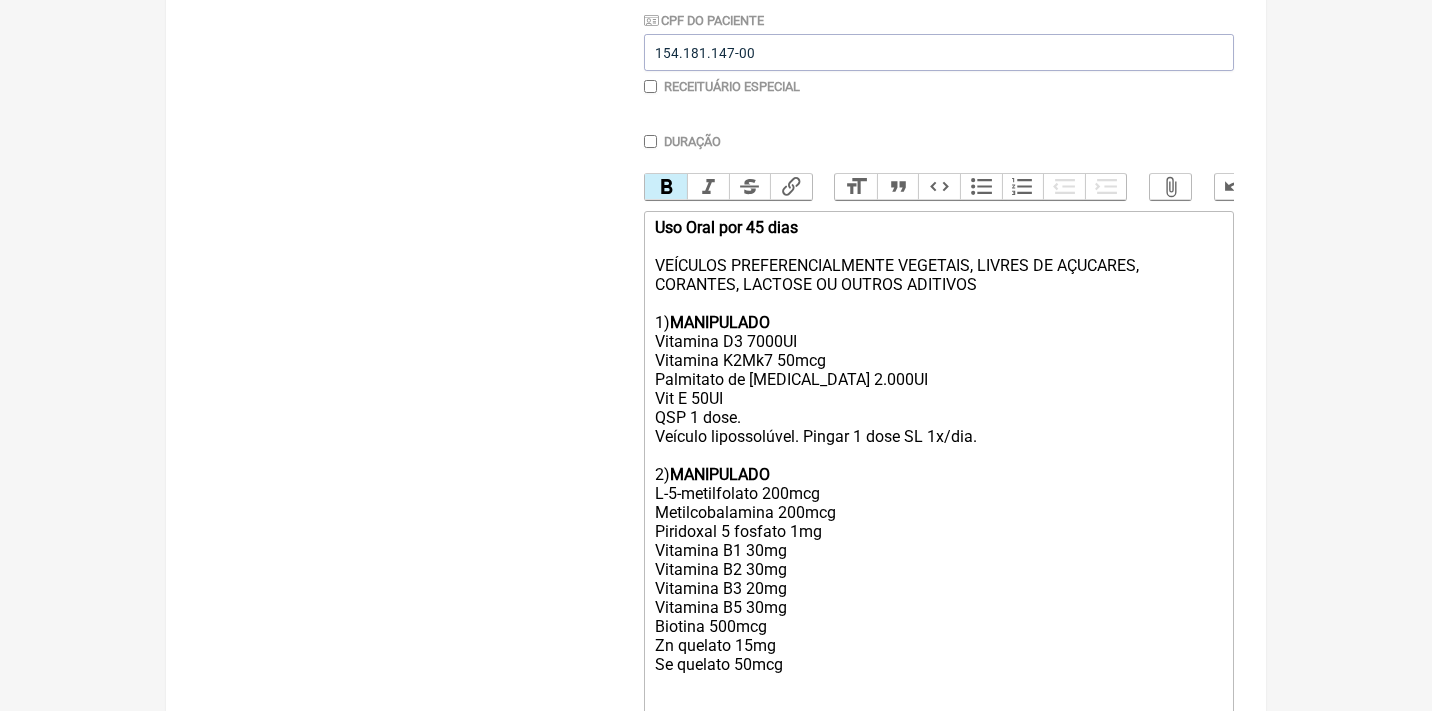click on "Uso Oral por 45 dias VEÍCULOS PREFERENCIALMENTE VEGETAIS, LIVRES DE AÇUCARES, CORANTES, LACTOSE OU OUTROS ADITIVOS 1)  MANIPULADO Vitamina D3 7000UI Vitamina K2Mk7 50mcg Palmitato de retinol 2.000UI Vit E 50UI QSP 1 dose. Veículo lipossolúvel. Pingar 1 dose SL 1x/dia. 2)  MANIPULADO L-5-metilfolato 200mcg Metilcobalamina 200mcg Piridoxal 5 fosfato 1mg Vitamina B1 30mg Vitamina B2 30mg Vitamina B3 20mg Vitamina B5 30mg Biotina 500mcg Zn quelato 15mg  Se quelato 50mcg" 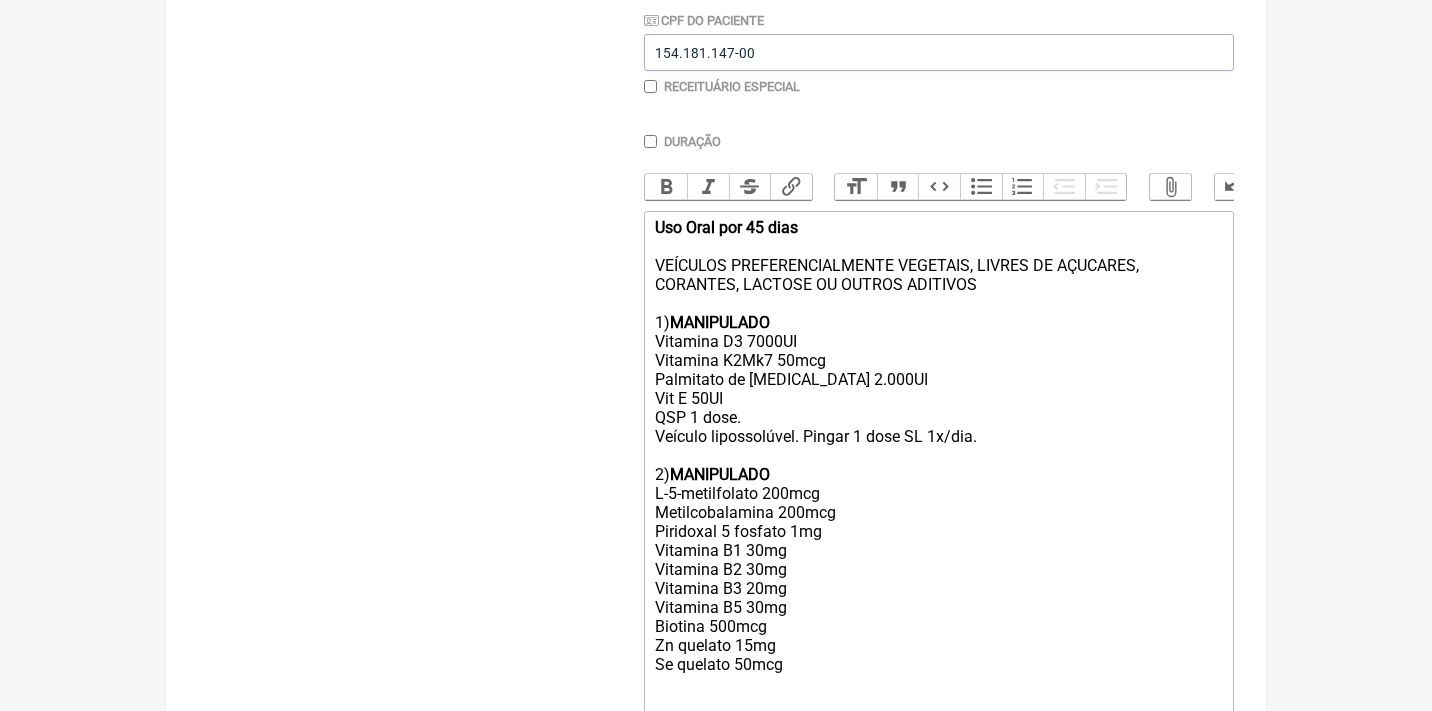click on "Uso Oral por 45 dias VEÍCULOS PREFERENCIALMENTE VEGETAIS, LIVRES DE AÇUCARES, CORANTES, LACTOSE OU OUTROS ADITIVOS 1)  MANIPULADO Vitamina D3 7000UI Vitamina K2Mk7 50mcg Palmitato de retinol 2.000UI Vit E 50UI QSP 1 dose. Veículo lipossolúvel. Pingar 1 dose SL 1x/dia. 2)  MANIPULADO L-5-metilfolato 200mcg Metilcobalamina 200mcg Piridoxal 5 fosfato 1mg Vitamina B1 30mg Vitamina B2 30mg Vitamina B3 20mg Vitamina B5 30mg Biotina 500mcg Zn quelato 15mg  Se quelato 50mcg" 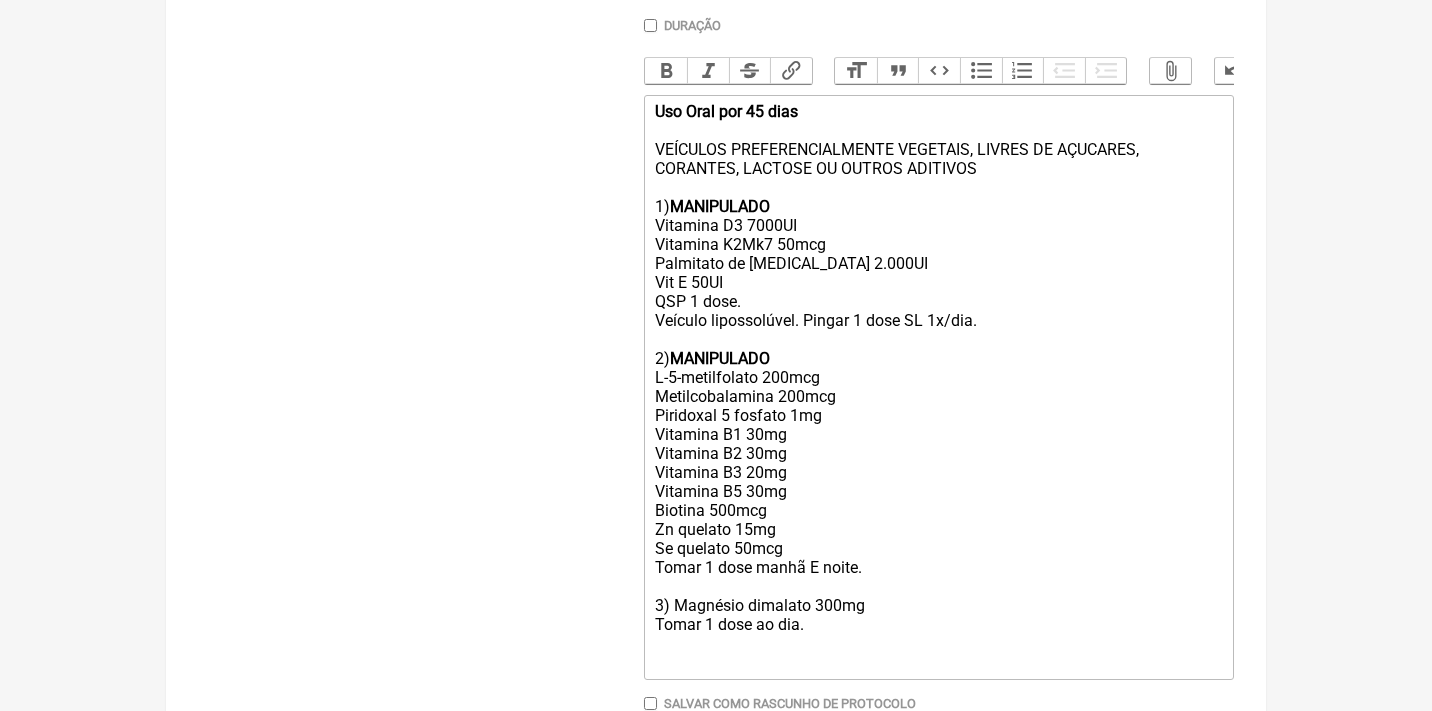 scroll, scrollTop: 603, scrollLeft: 0, axis: vertical 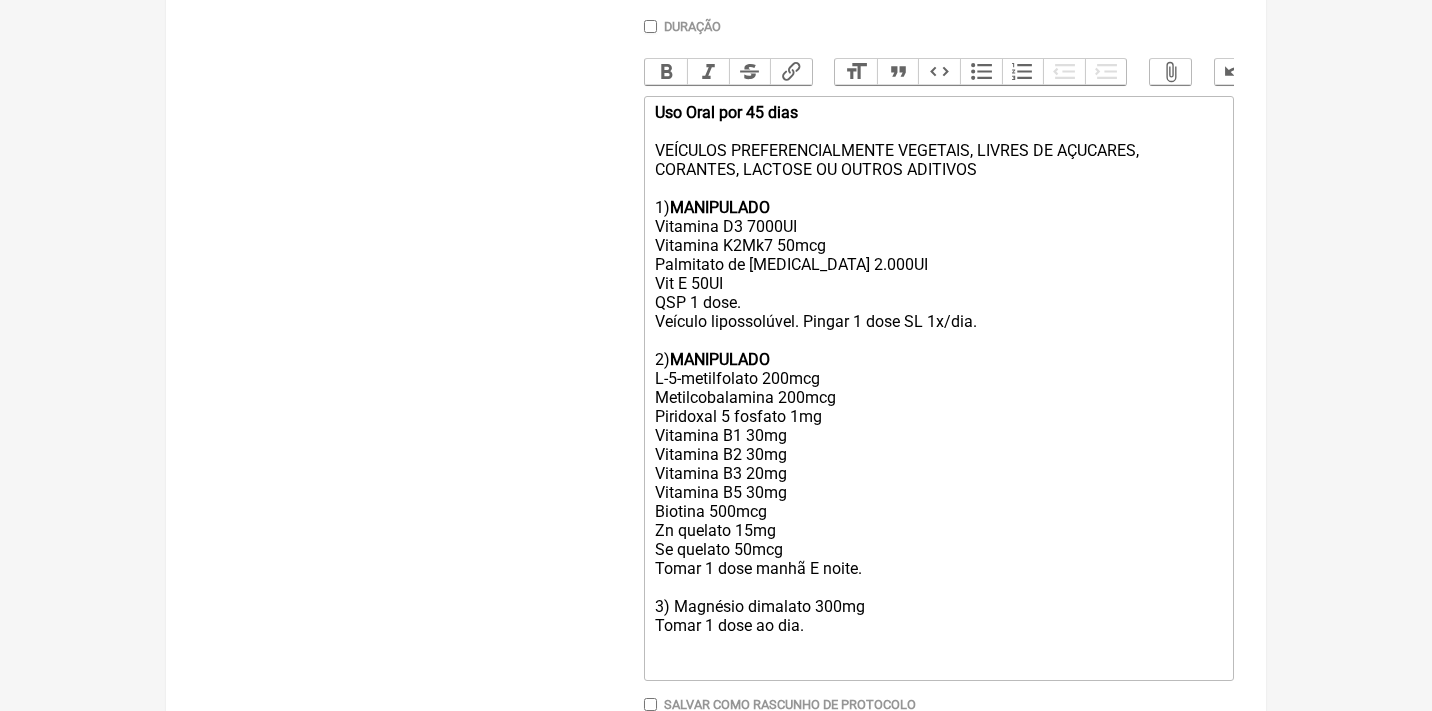 click on "Uso Oral por 45 dias VEÍCULOS PREFERENCIALMENTE VEGETAIS, LIVRES DE AÇUCARES, CORANTES, LACTOSE OU OUTROS ADITIVOS 1)  MANIPULADO Vitamina D3 7000UI Vitamina K2Mk7 50mcg Palmitato de retinol 2.000UI Vit E 50UI QSP 1 dose. Veículo lipossolúvel. Pingar 1 dose SL 1x/dia. 2)  MANIPULADO L-5-metilfolato 200mcg Metilcobalamina 200mcg Piridoxal 5 fosfato 1mg Vitamina B1 30mg Vitamina B2 30mg Vitamina B3 20mg Vitamina B5 30mg Biotina 500mcg Zn quelato 15mg  Se quelato 50mcg  Tomar 1 dose manhã E noite. 3) Magnésio dimalato 300mg Tomar 1 dose ao dia." 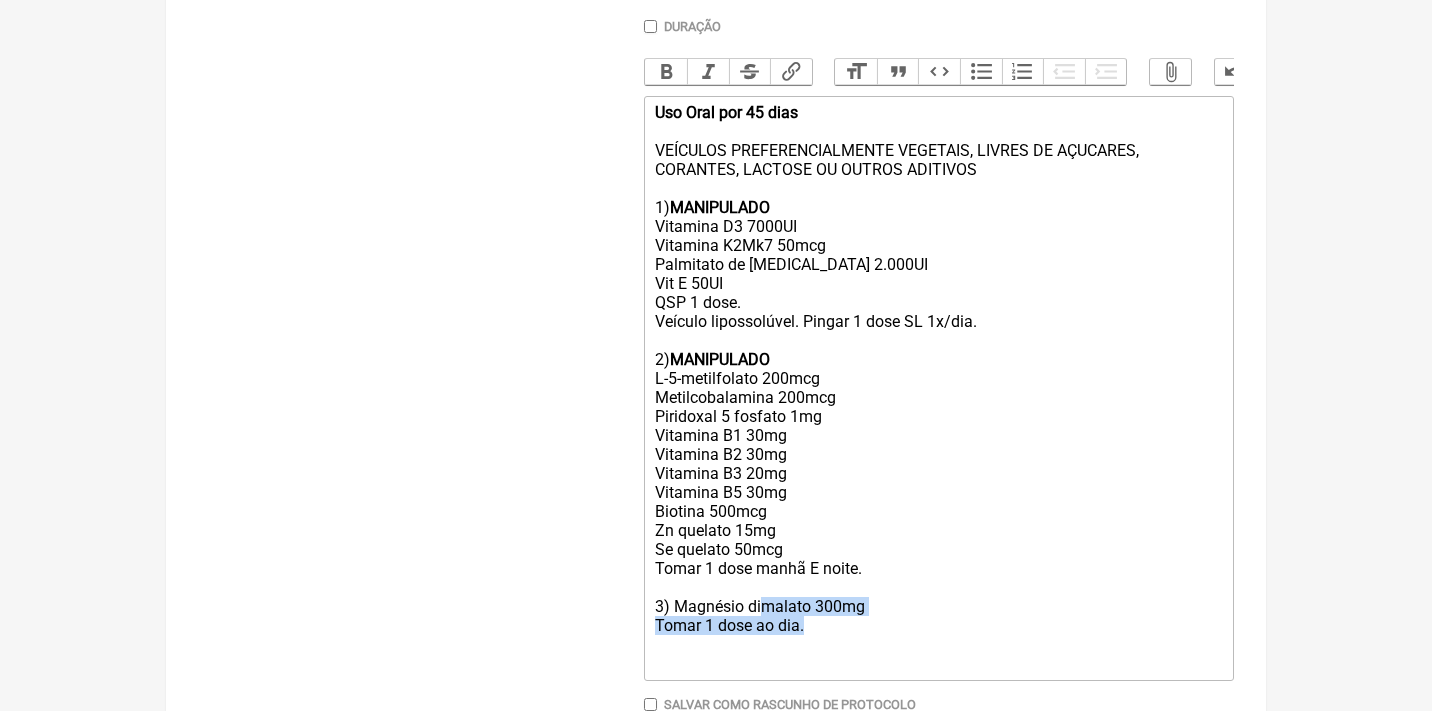 drag, startPoint x: 821, startPoint y: 599, endPoint x: 770, endPoint y: 585, distance: 52.886673 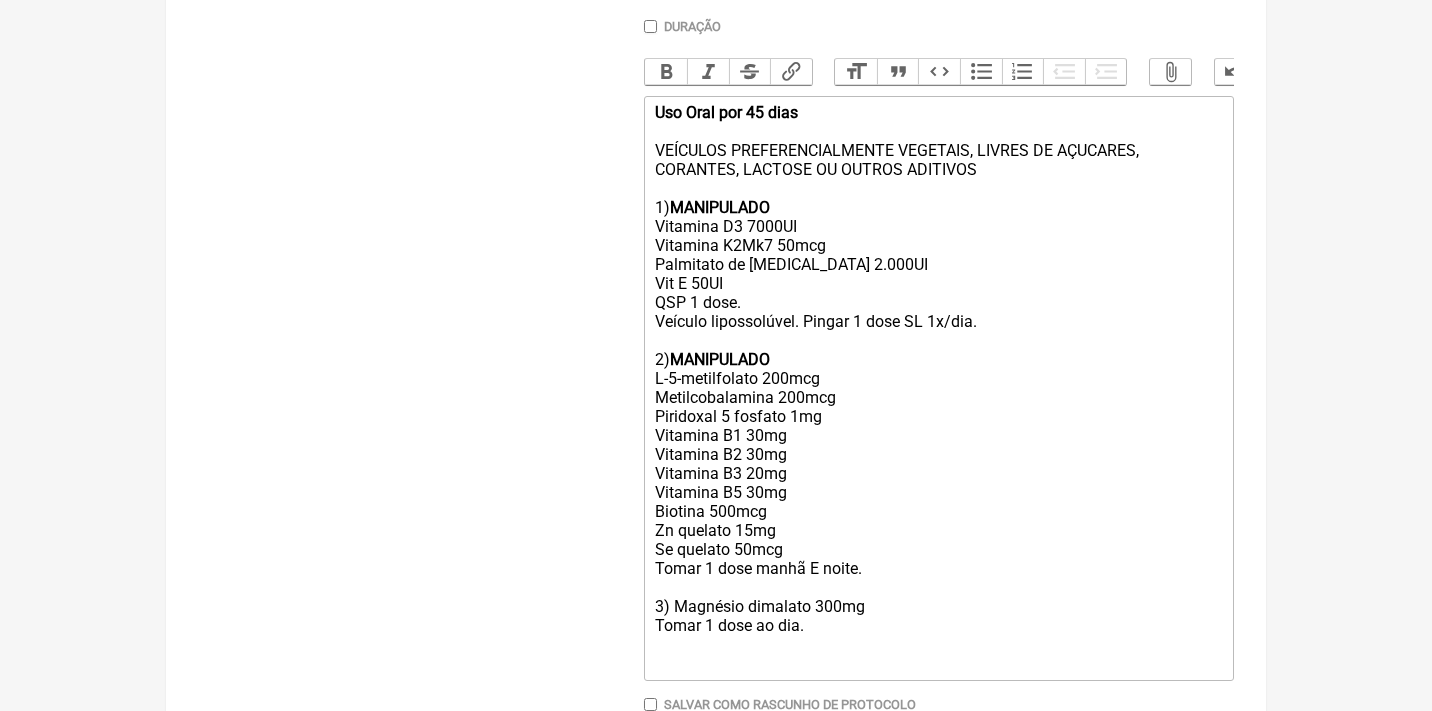 click on "Uso Oral por 45 dias VEÍCULOS PREFERENCIALMENTE VEGETAIS, LIVRES DE AÇUCARES, CORANTES, LACTOSE OU OUTROS ADITIVOS 1)  MANIPULADO Vitamina D3 7000UI Vitamina K2Mk7 50mcg Palmitato de retinol 2.000UI Vit E 50UI QSP 1 dose. Veículo lipossolúvel. Pingar 1 dose SL 1x/dia. 2)  MANIPULADO L-5-metilfolato 200mcg Metilcobalamina 200mcg Piridoxal 5 fosfato 1mg Vitamina B1 30mg Vitamina B2 30mg Vitamina B3 20mg Vitamina B5 30mg Biotina 500mcg Zn quelato 15mg  Se quelato 50mcg  Tomar 1 dose manhã E noite. 3) Magnésio dimalato 300mg Tomar 1 dose ao dia." 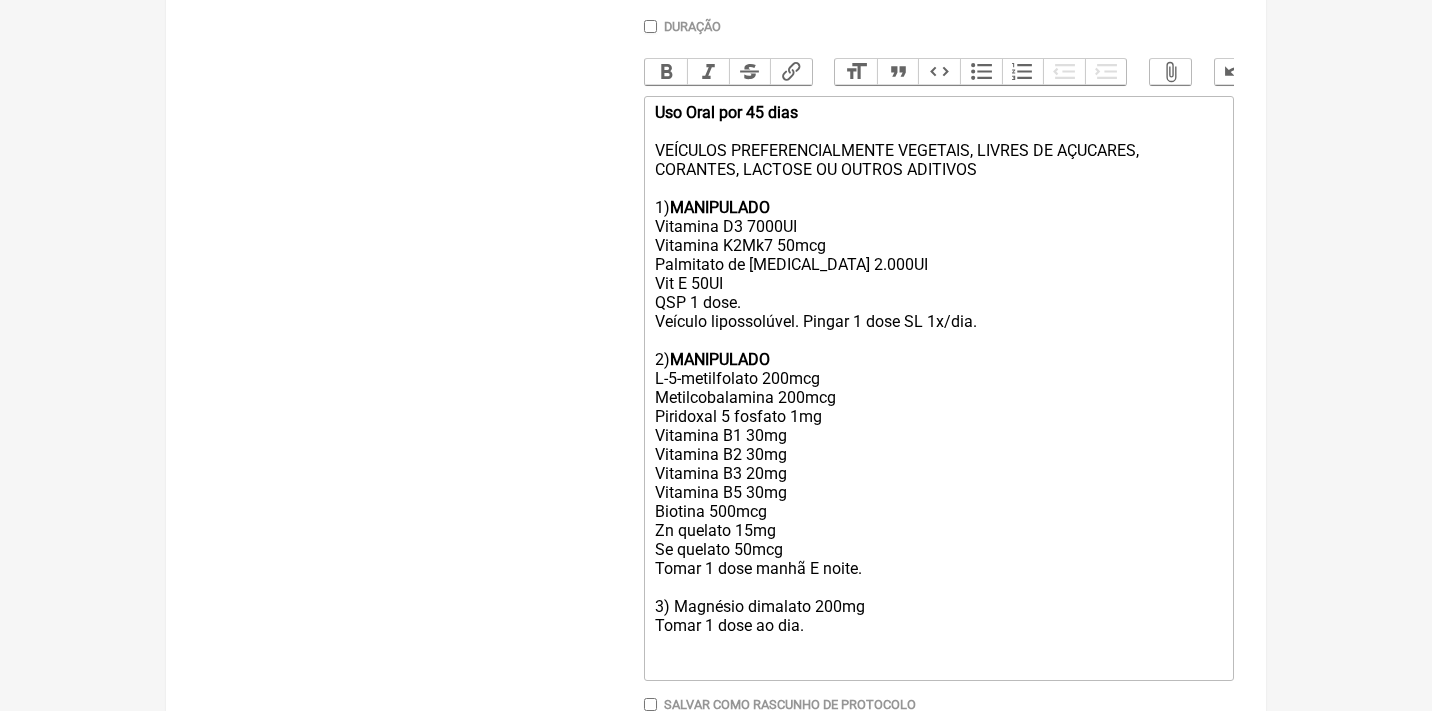 click on "Uso Oral por 45 dias VEÍCULOS PREFERENCIALMENTE VEGETAIS, LIVRES DE AÇUCARES, CORANTES, LACTOSE OU OUTROS ADITIVOS 1)  MANIPULADO Vitamina D3 7000UI Vitamina K2Mk7 50mcg Palmitato de retinol 2.000UI Vit E 50UI QSP 1 dose. Veículo lipossolúvel. Pingar 1 dose SL 1x/dia. 2)  MANIPULADO L-5-metilfolato 200mcg Metilcobalamina 200mcg Piridoxal 5 fosfato 1mg Vitamina B1 30mg Vitamina B2 30mg Vitamina B3 20mg Vitamina B5 30mg Biotina 500mcg Zn quelato 15mg  Se quelato 50mcg  Tomar 1 dose manhã E noite. 3) Magnésio dimalato 200mg Tomar 1 dose ao dia." 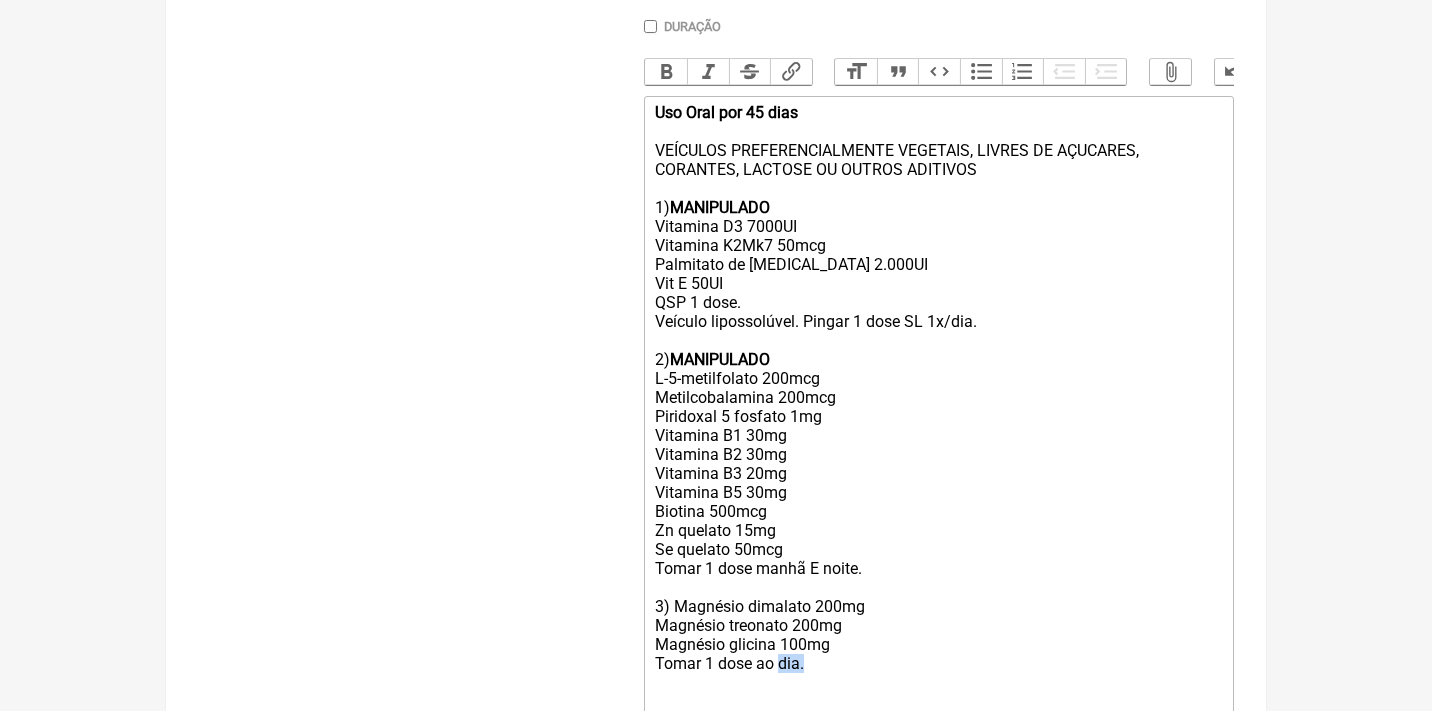 drag, startPoint x: 819, startPoint y: 636, endPoint x: 776, endPoint y: 635, distance: 43.011627 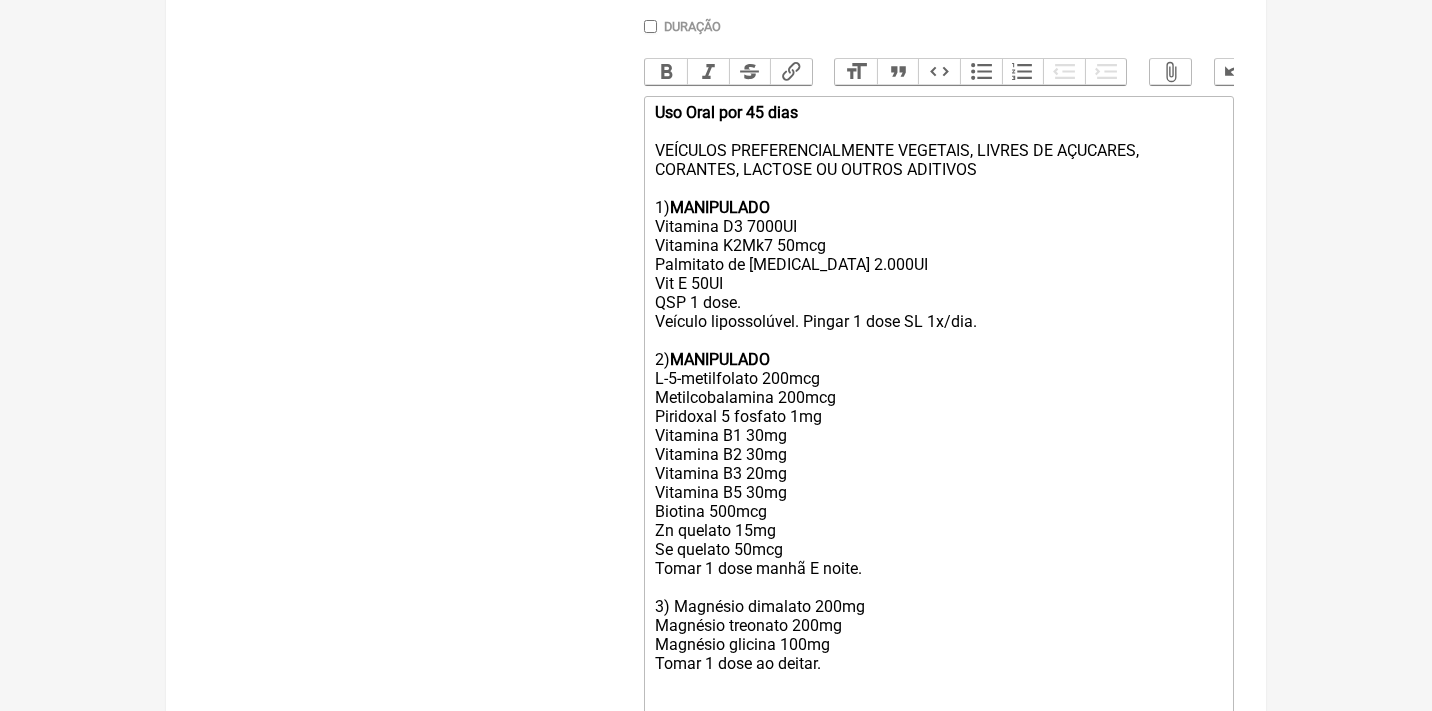 click on "MANIPULADO" 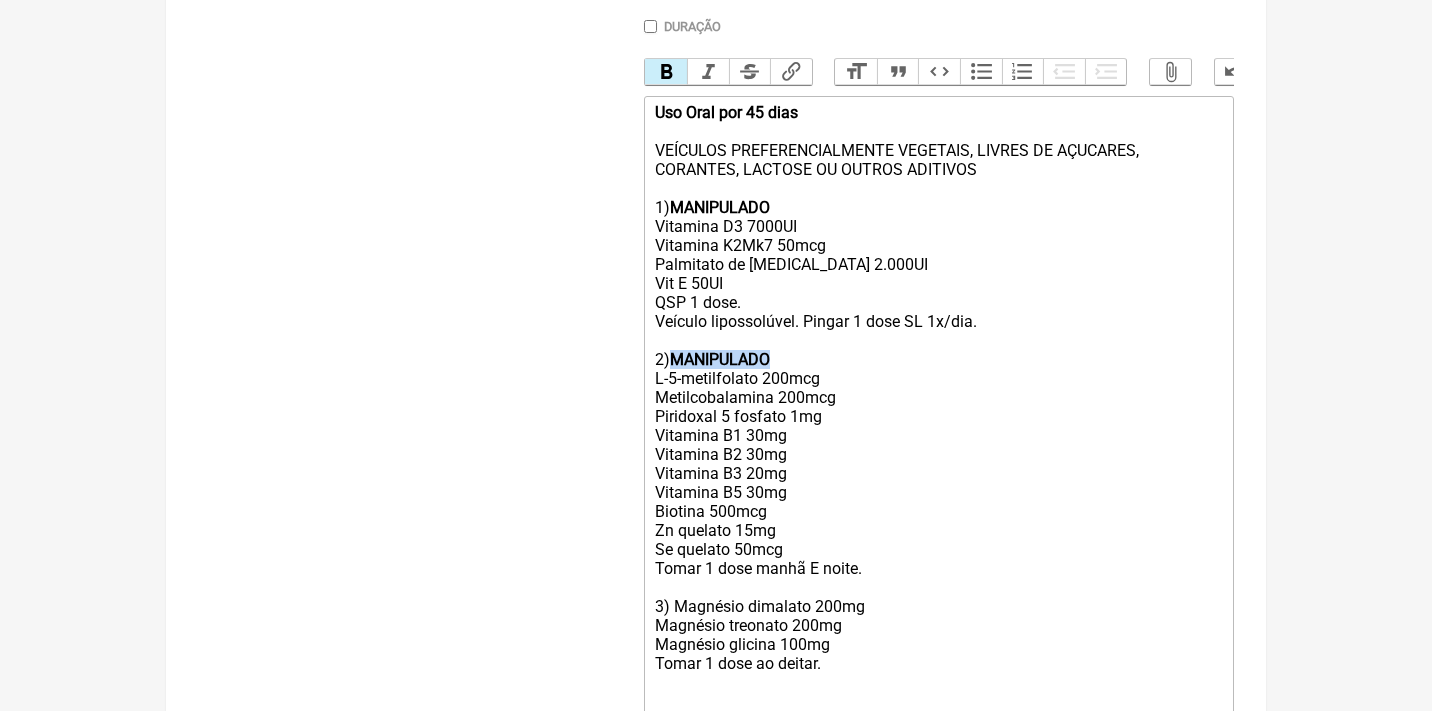 copy on "MANIPULADO" 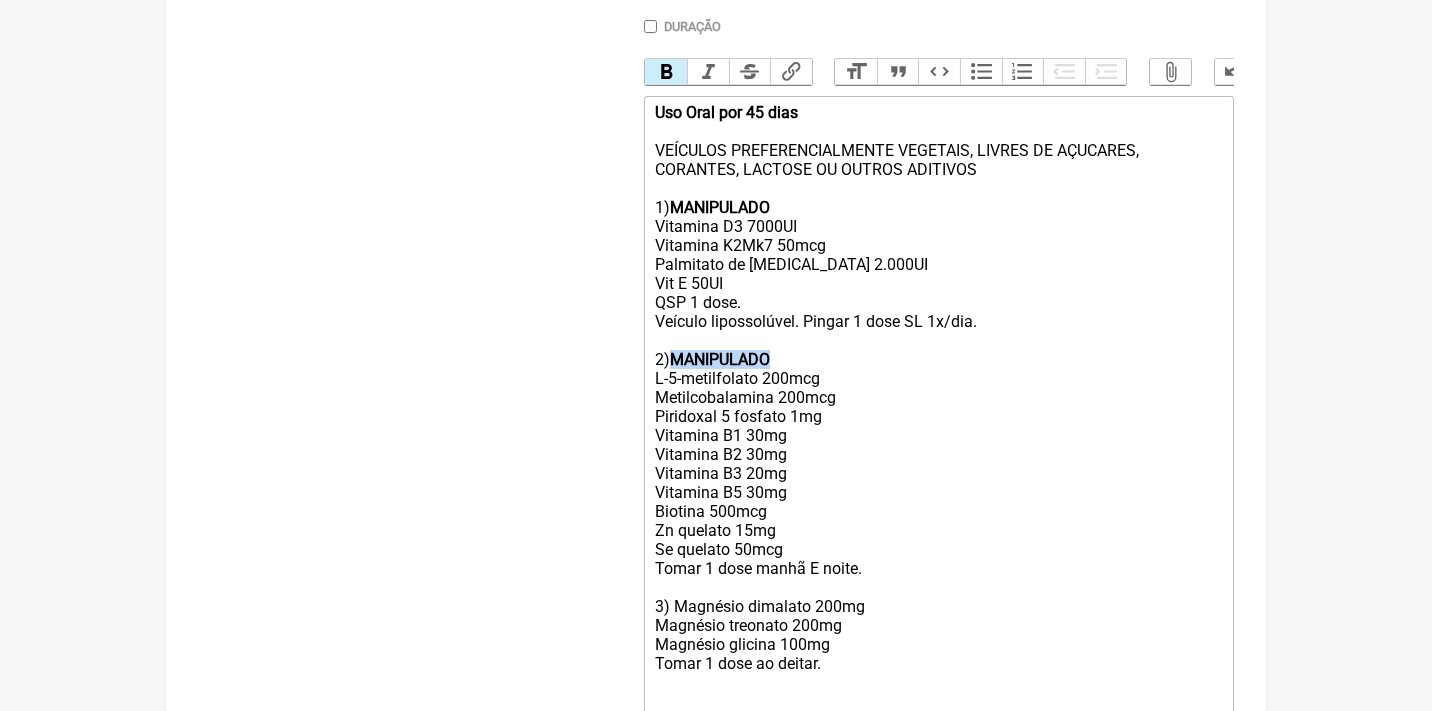 click on "Uso Oral por 45 dias VEÍCULOS PREFERENCIALMENTE VEGETAIS, LIVRES DE AÇUCARES, CORANTES, LACTOSE OU OUTROS ADITIVOS 1)  MANIPULADO Vitamina D3 7000UI Vitamina K2Mk7 50mcg Palmitato de retinol 2.000UI Vit E 50UI QSP 1 dose. Veículo lipossolúvel. Pingar 1 dose SL 1x/dia. 2)  MANIPULADO L-5-metilfolato 200mcg Metilcobalamina 200mcg Piridoxal 5 fosfato 1mg Vitamina B1 30mg Vitamina B2 30mg Vitamina B3 20mg Vitamina B5 30mg Biotina 500mcg Zn quelato 15mg  Se quelato 50mcg  Tomar 1 dose manhã E noite. 3) Magnésio dimalato 200mg Magnésio treonato 200mg Magnésio glicina 100mg Tomar 1 dose ao deitar." 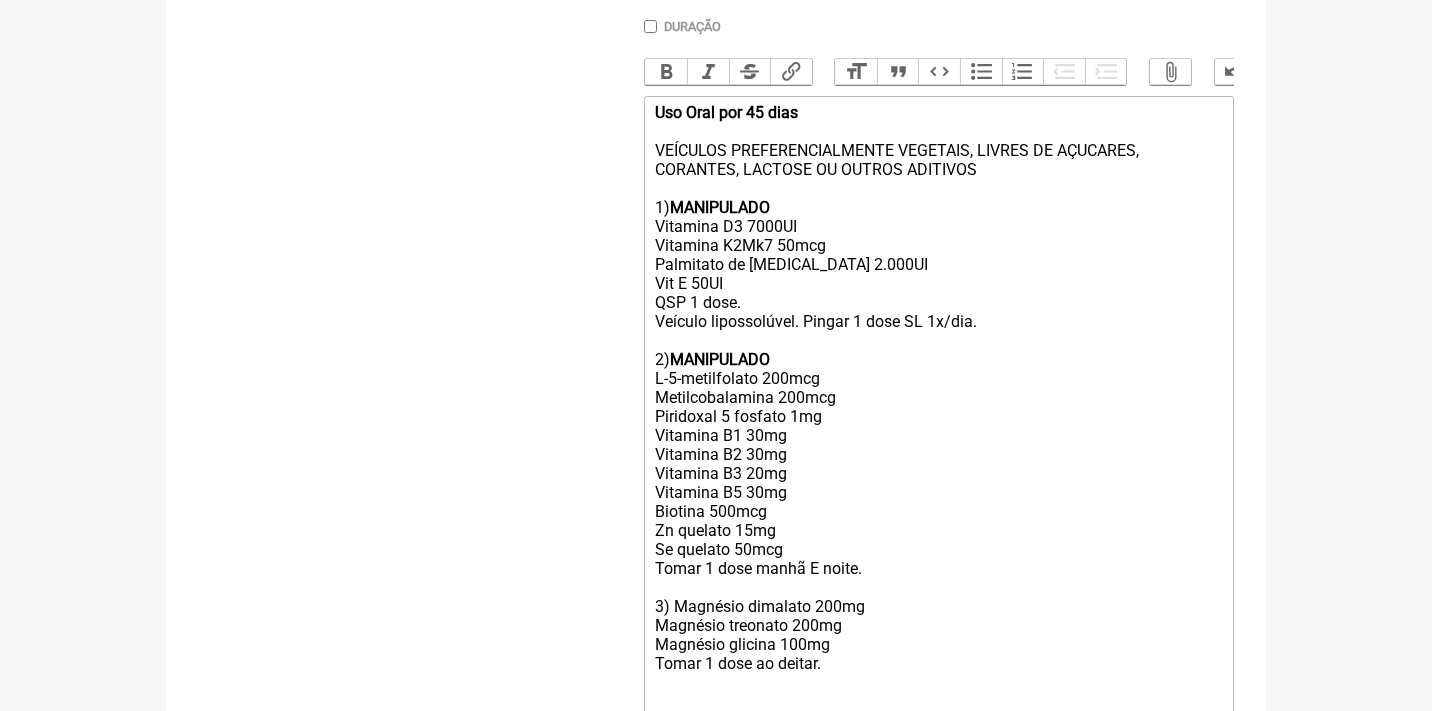 paste on "<br>Se quelato 50mcg <br>Tomar 1 dose manhã E noite.<br><br>3) <strong>MANIPULADO</strong>" 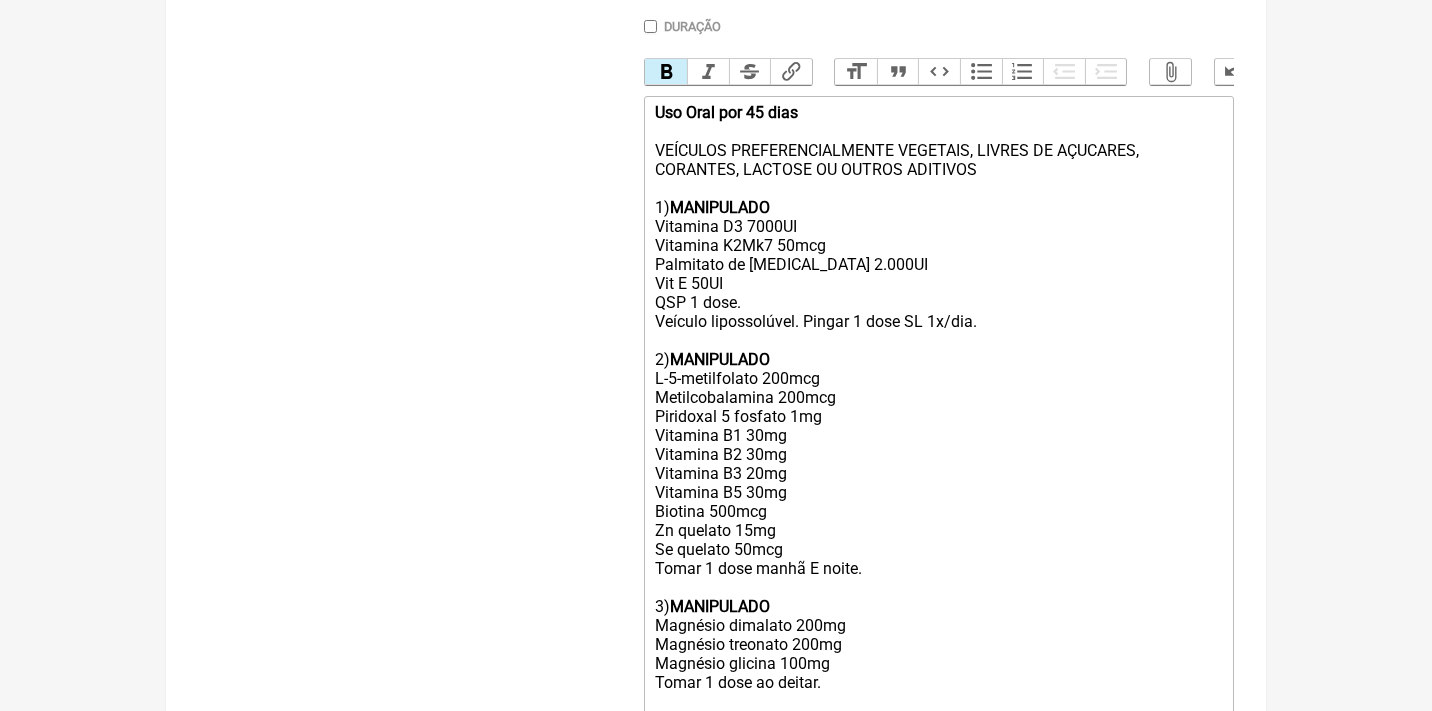 click on "Uso Oral por 45 dias VEÍCULOS PREFERENCIALMENTE VEGETAIS, LIVRES DE AÇUCARES, CORANTES, LACTOSE OU OUTROS ADITIVOS 1)  MANIPULADO Vitamina D3 7000UI Vitamina K2Mk7 50mcg Palmitato de retinol 2.000UI Vit E 50UI QSP 1 dose. Veículo lipossolúvel. Pingar 1 dose SL 1x/dia. 2)  MANIPULADO L-5-metilfolato 200mcg Metilcobalamina 200mcg Piridoxal 5 fosfato 1mg Vitamina B1 30mg Vitamina B2 30mg Vitamina B3 20mg Vitamina B5 30mg Biotina 500mcg Zn quelato 15mg  Se quelato 50mcg  Tomar 1 dose manhã E noite. 3)  MANIPULADO  Magnésio dimalato 200mg Magnésio treonato 200mg Magnésio glicina 100mg Tomar 1 dose ao deitar." 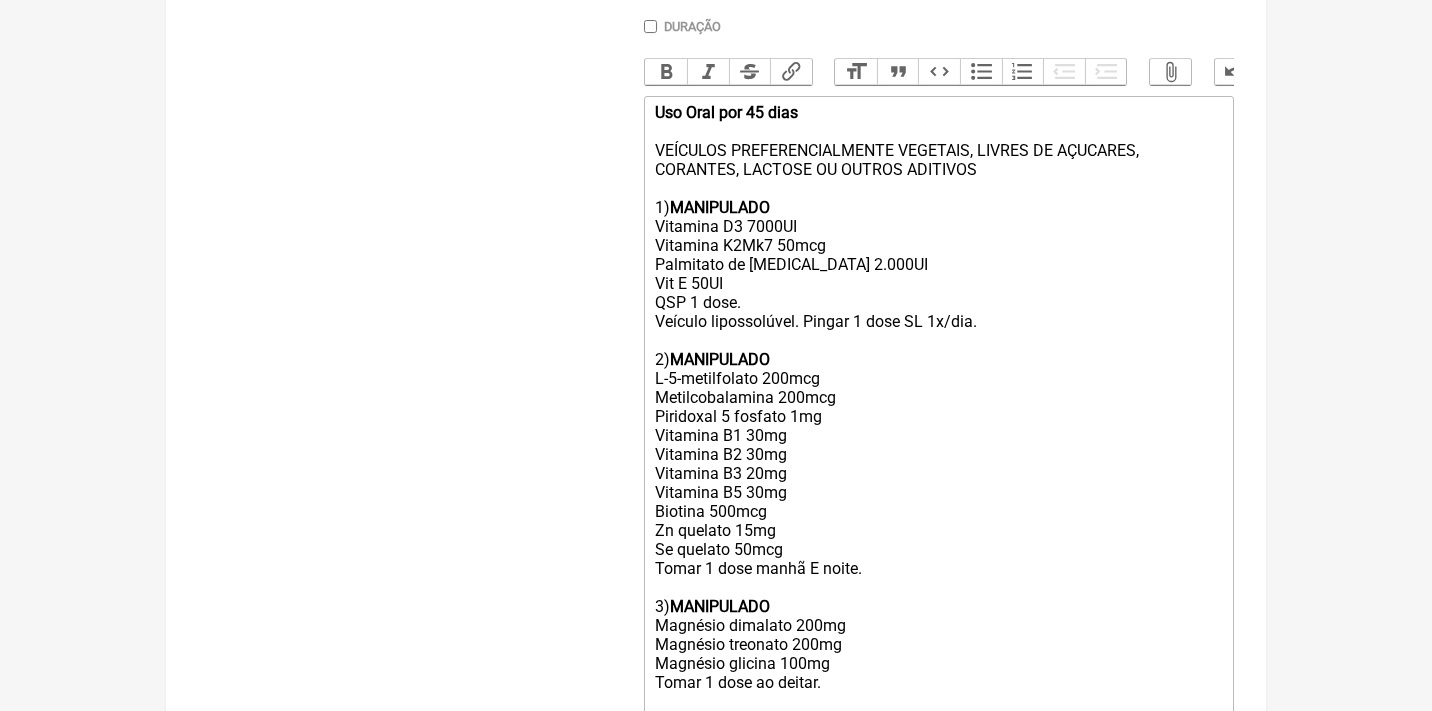 click on "Uso Oral por 45 dias VEÍCULOS PREFERENCIALMENTE VEGETAIS, LIVRES DE AÇUCARES, CORANTES, LACTOSE OU OUTROS ADITIVOS 1)  MANIPULADO Vitamina D3 7000UI Vitamina K2Mk7 50mcg Palmitato de retinol 2.000UI Vit E 50UI QSP 1 dose. Veículo lipossolúvel. Pingar 1 dose SL 1x/dia. 2)  MANIPULADO L-5-metilfolato 200mcg Metilcobalamina 200mcg Piridoxal 5 fosfato 1mg Vitamina B1 30mg Vitamina B2 30mg Vitamina B3 20mg Vitamina B5 30mg Biotina 500mcg Zn quelato 15mg  Se quelato 50mcg  Tomar 1 dose manhã E noite. 3)  MANIPULADO  Magnésio dimalato 200mg Magnésio treonato 200mg Magnésio glicina 100mg Tomar 1 dose ao deitar. 4)" 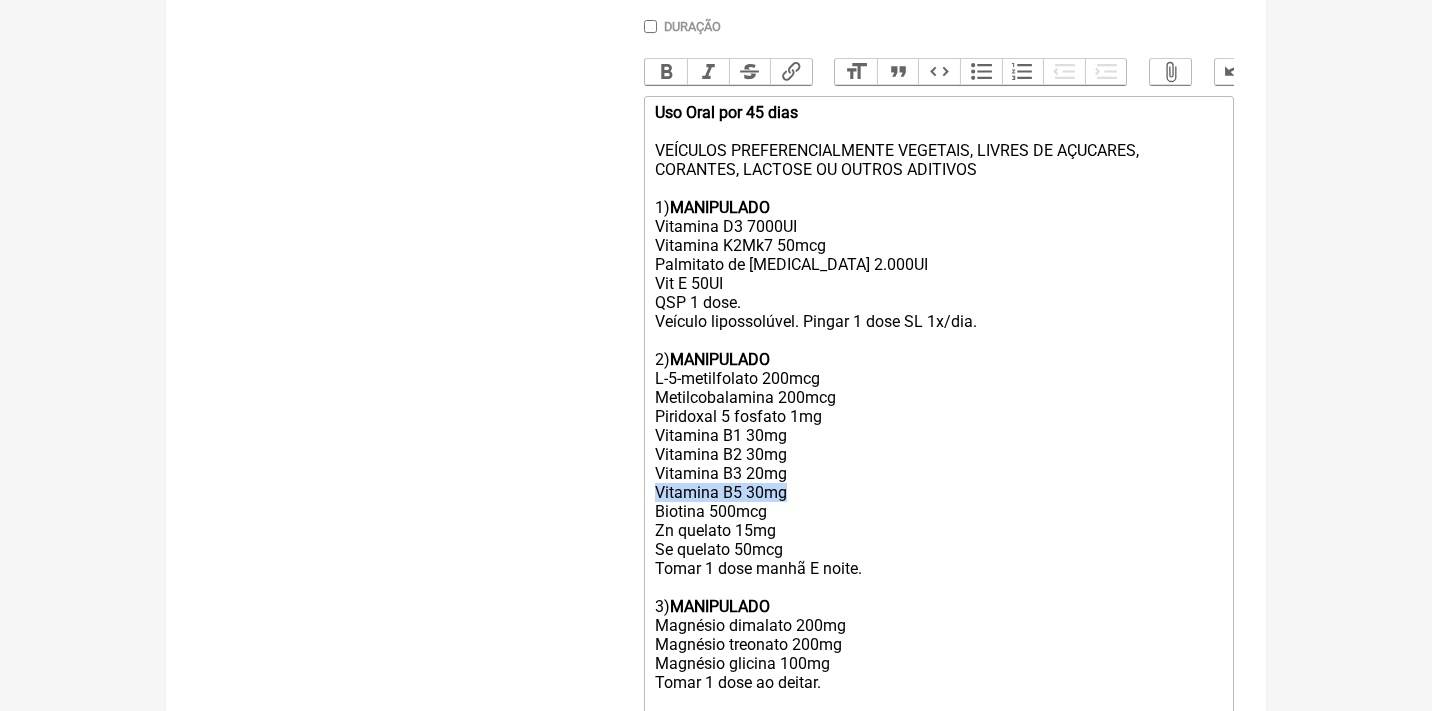 drag, startPoint x: 797, startPoint y: 475, endPoint x: 656, endPoint y: 472, distance: 141.0319 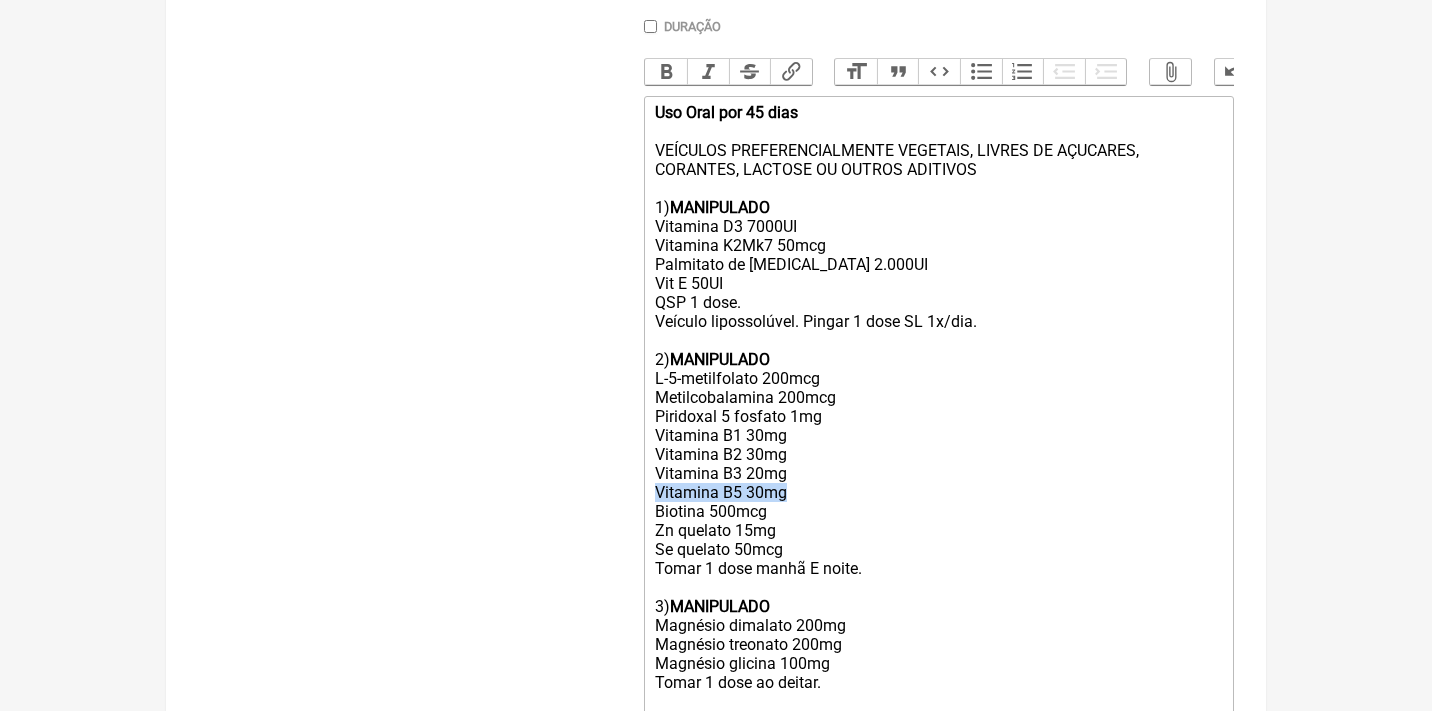 click on "Uso Oral por 45 dias VEÍCULOS PREFERENCIALMENTE VEGETAIS, LIVRES DE AÇUCARES, CORANTES, LACTOSE OU OUTROS ADITIVOS 1)  MANIPULADO Vitamina D3 7000UI Vitamina K2Mk7 50mcg Palmitato de retinol 2.000UI Vit E 50UI QSP 1 dose. Veículo lipossolúvel. Pingar 1 dose SL 1x/dia. 2)  MANIPULADO L-5-metilfolato 200mcg Metilcobalamina 200mcg Piridoxal 5 fosfato 1mg Vitamina B1 30mg Vitamina B2 30mg Vitamina B3 20mg Vitamina B5 30mg Biotina 500mcg Zn quelato 15mg  Se quelato 50mcg  Tomar 1 dose manhã E noite. 3)  MANIPULADO  Magnésio dimalato 200mg Magnésio treonato 200mg Magnésio glicina 100mg Tomar 1 dose ao deitar. 4)" 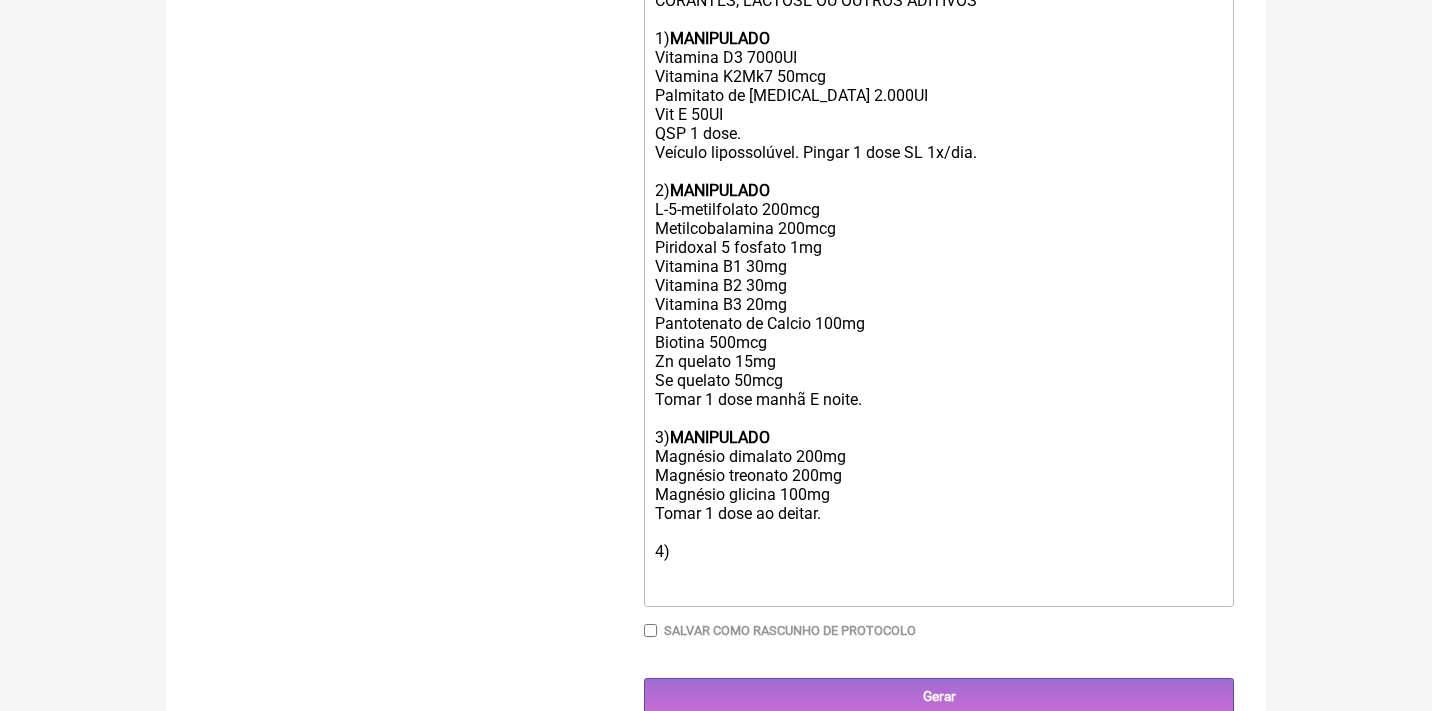 scroll, scrollTop: 771, scrollLeft: 0, axis: vertical 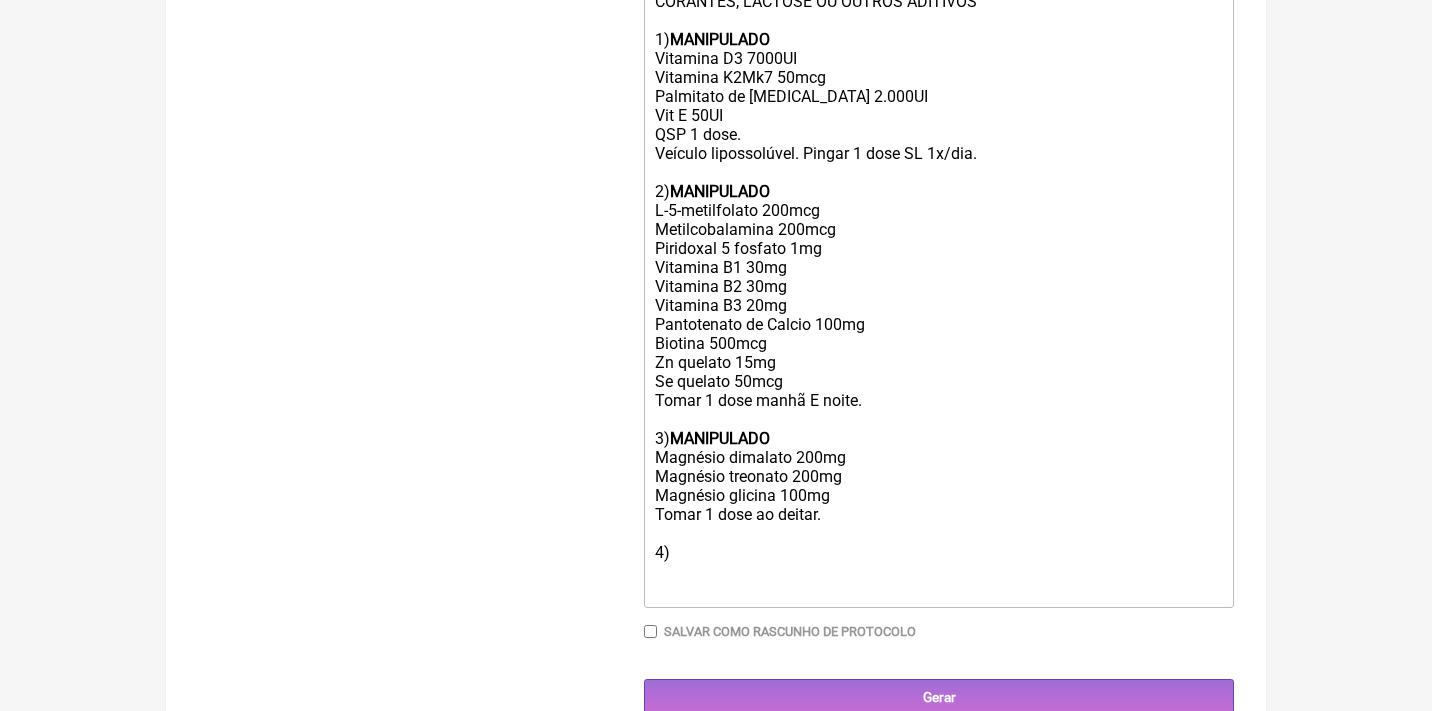 click on "Uso Oral por 45 dias VEÍCULOS PREFERENCIALMENTE VEGETAIS, LIVRES DE AÇUCARES, CORANTES, LACTOSE OU OUTROS ADITIVOS 1)  MANIPULADO Vitamina D3 7000UI Vitamina K2Mk7 50mcg Palmitato de retinol 2.000UI Vit E 50UI QSP 1 dose. Veículo lipossolúvel. Pingar 1 dose SL 1x/dia. 2)  MANIPULADO L-5-metilfolato 200mcg Metilcobalamina 200mcg Piridoxal 5 fosfato 1mg Vitamina B1 30mg Vitamina B2 30mg Vitamina B3 20mg Pantotenato de Calcio 100mg Biotina 500mcg Zn quelato 15mg  Se quelato 50mcg  Tomar 1 dose manhã E noite. 3)  MANIPULADO  Magnésio dimalato 200mg Magnésio treonato 200mg Magnésio glicina 100mg Tomar 1 dose ao deitar. 4)" 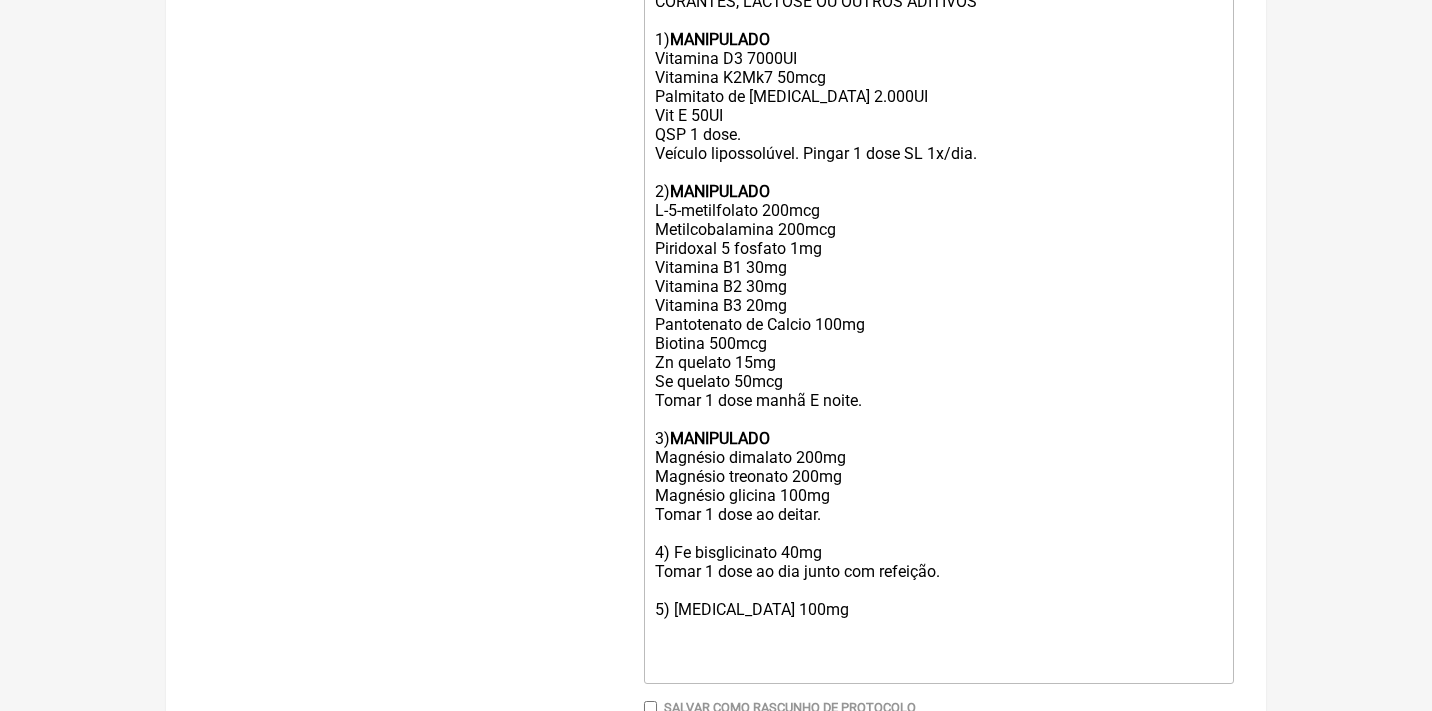 click on "MANIPULADO" 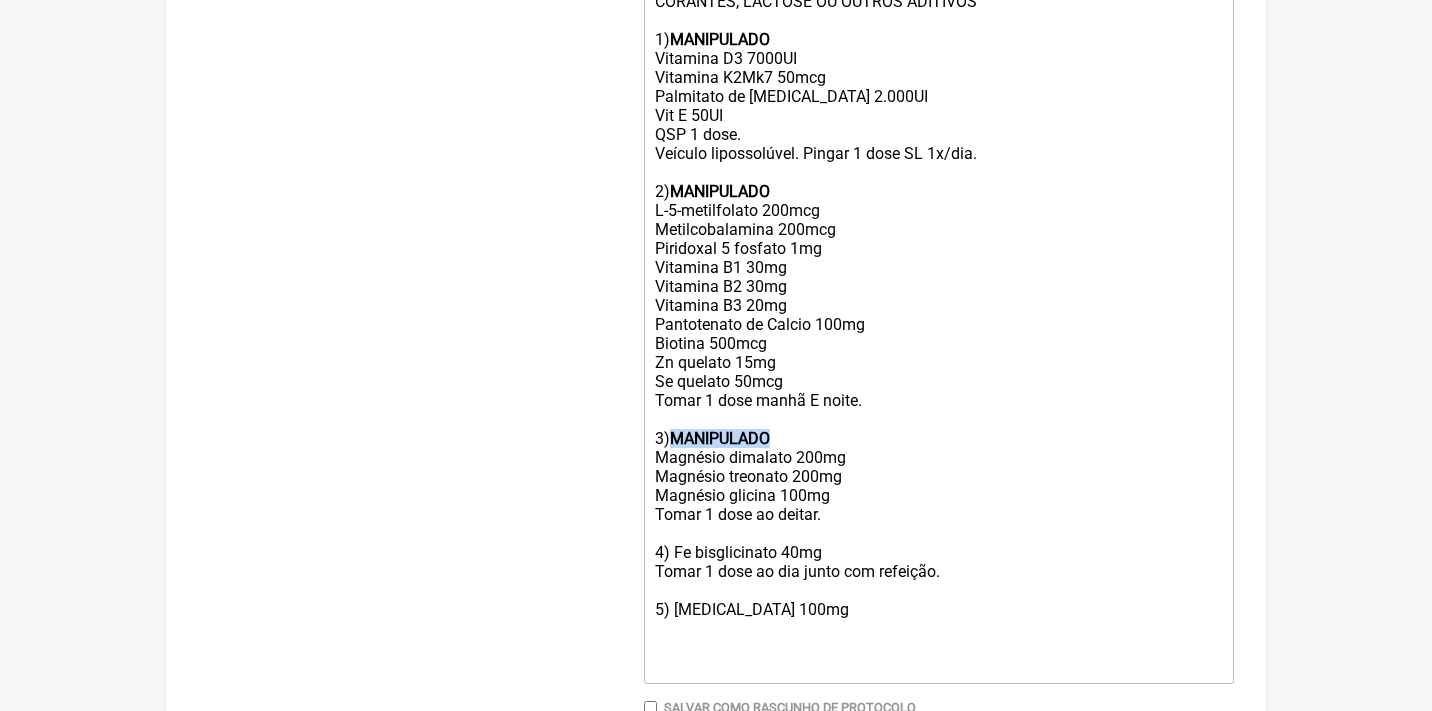 copy on "MANIPULADO" 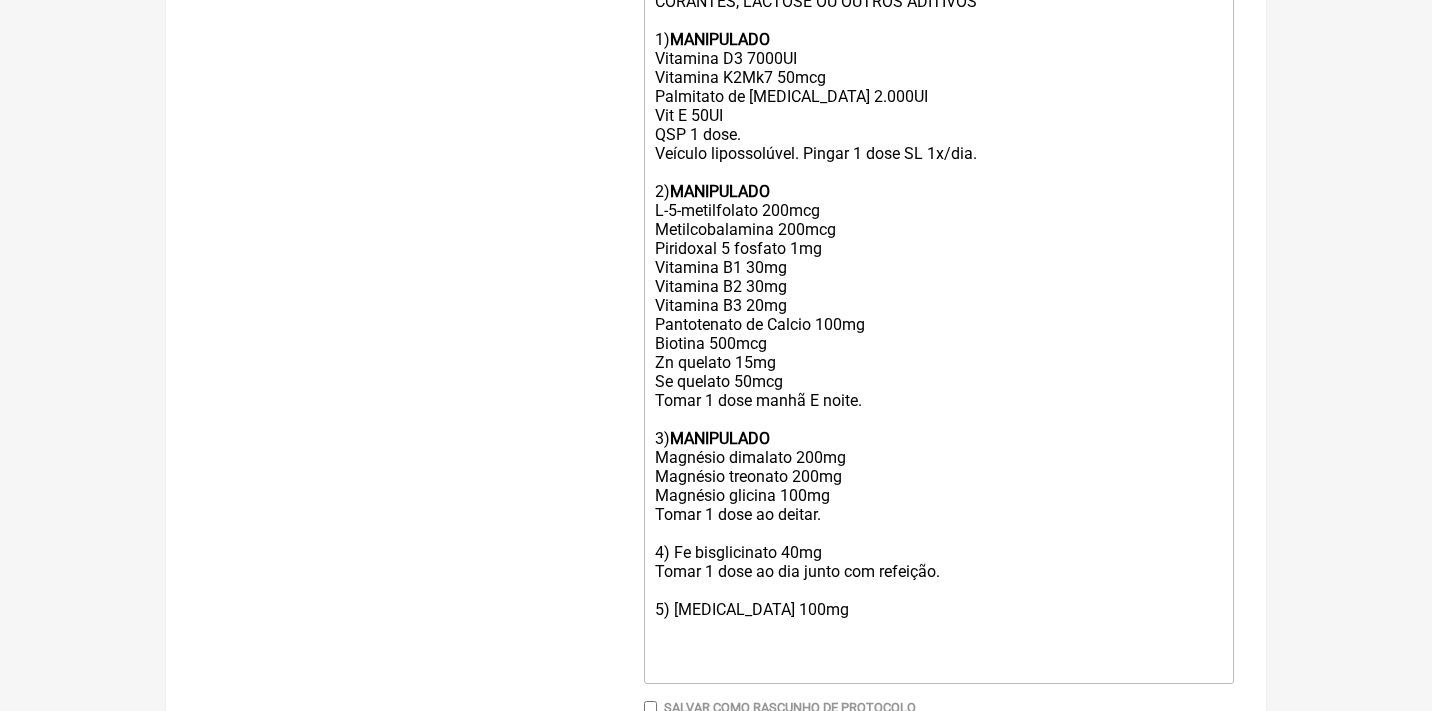 paste on "<strong>MANIPULADO</strong>" 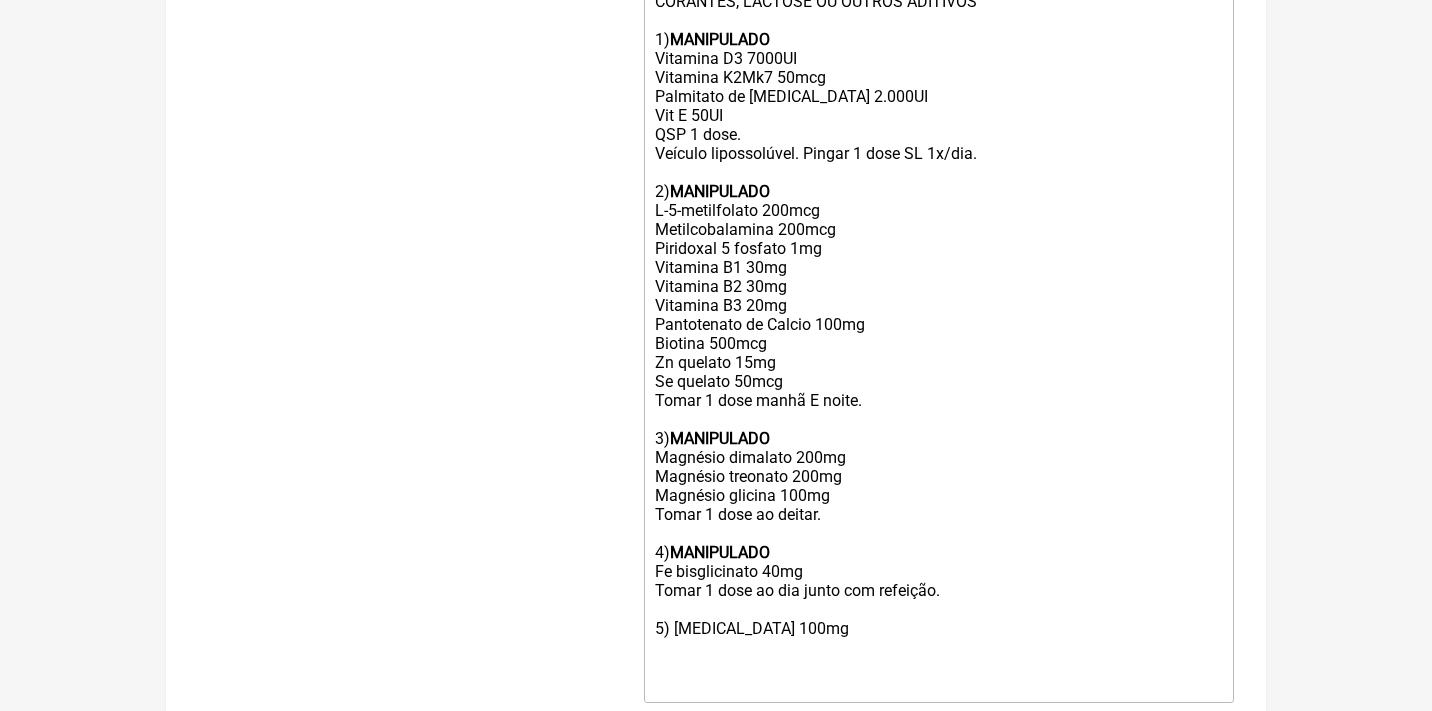 click on "Uso Oral por 45 dias VEÍCULOS PREFERENCIALMENTE VEGETAIS, LIVRES DE AÇUCARES, CORANTES, LACTOSE OU OUTROS ADITIVOS 1)  MANIPULADO Vitamina D3 7000UI Vitamina K2Mk7 50mcg Palmitato de retinol 2.000UI Vit E 50UI QSP 1 dose. Veículo lipossolúvel. Pingar 1 dose SL 1x/dia. 2)  MANIPULADO L-5-metilfolato 200mcg Metilcobalamina 200mcg Piridoxal 5 fosfato 1mg Vitamina B1 30mg Vitamina B2 30mg Vitamina B3 20mg Pantotenato de Calcio 100mg Biotina 500mcg Zn quelato 15mg  Se quelato 50mcg  Tomar 1 dose manhã E noite. 3)  MANIPULADO  Magnésio dimalato 200mg Magnésio treonato 200mg Magnésio glicina 100mg Tomar 1 dose ao deitar. 4)  MANIPULADO  Fe bisglicinato 40mg Tomar 1 dose ao dia junto com refeição. 5) 5-HTP 100mg" 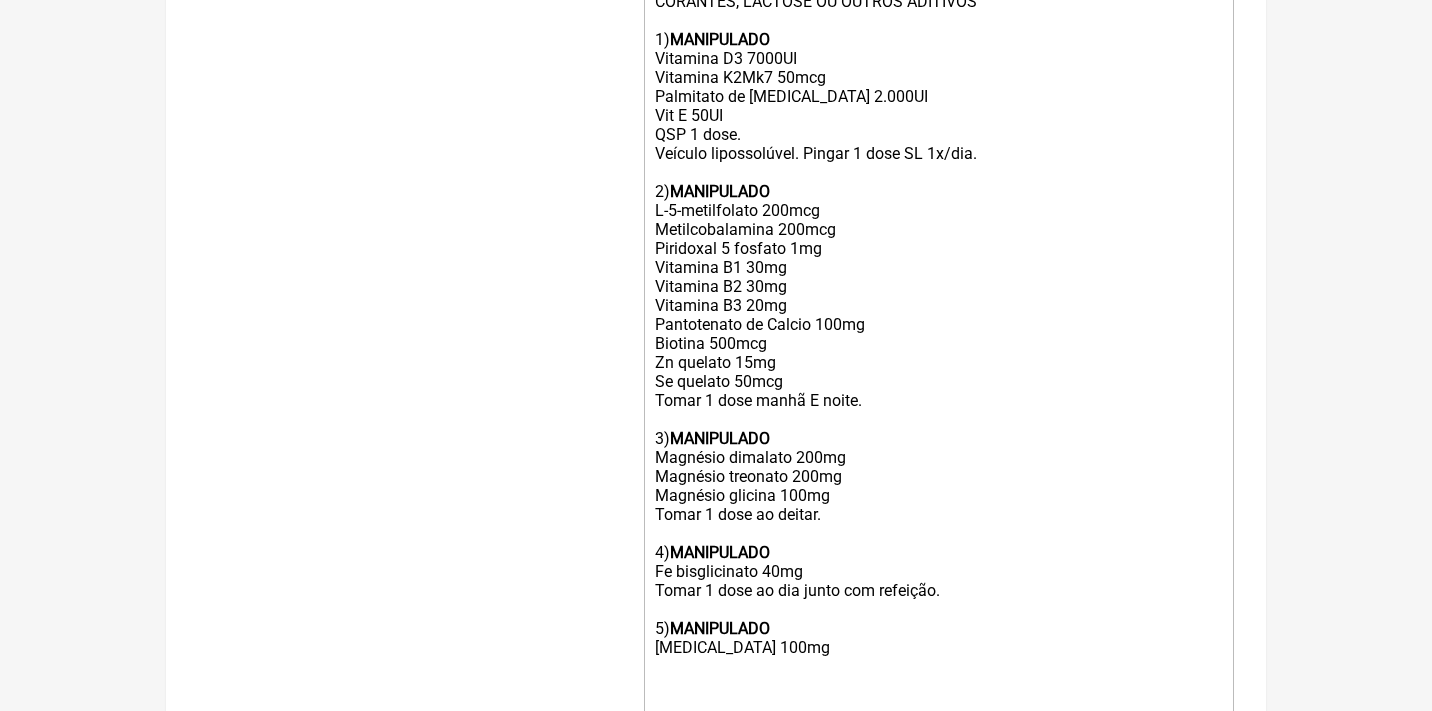 click on "Uso Oral por 45 dias VEÍCULOS PREFERENCIALMENTE VEGETAIS, LIVRES DE AÇUCARES, CORANTES, LACTOSE OU OUTROS ADITIVOS 1)  MANIPULADO Vitamina D3 7000UI Vitamina K2Mk7 50mcg Palmitato de retinol 2.000UI Vit E 50UI QSP 1 dose. Veículo lipossolúvel. Pingar 1 dose SL 1x/dia. 2)  MANIPULADO L-5-metilfolato 200mcg Metilcobalamina 200mcg Piridoxal 5 fosfato 1mg Vitamina B1 30mg Vitamina B2 30mg Vitamina B3 20mg Pantotenato de Calcio 100mg Biotina 500mcg Zn quelato 15mg  Se quelato 50mcg  Tomar 1 dose manhã E noite. 3)  MANIPULADO  Magnésio dimalato 200mg Magnésio treonato 200mg Magnésio glicina 100mg Tomar 1 dose ao deitar. 4)  MANIPULADO  Fe bisglicinato 40mg Tomar 1 dose ao dia junto com refeição. 5) MANIPULADO  5-HTP 100mg" 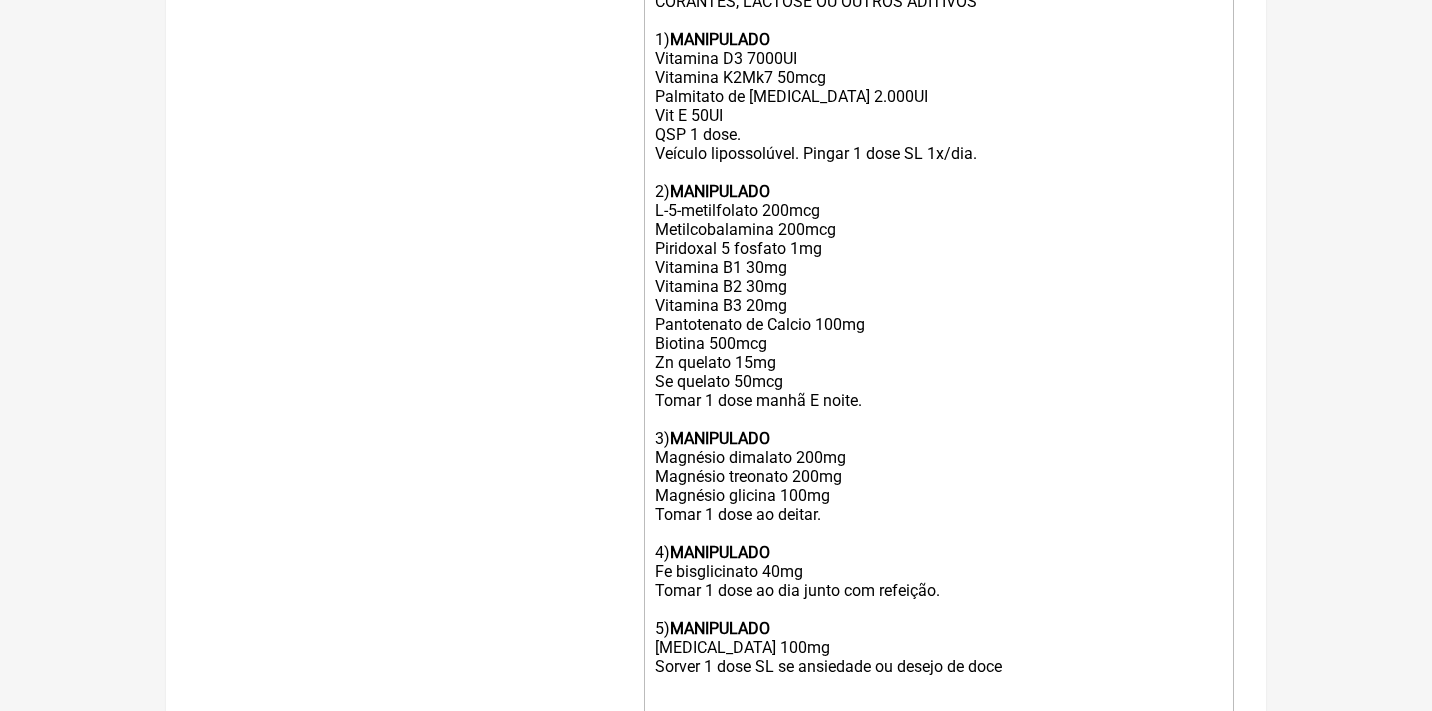 click on "Uso Oral por 45 dias VEÍCULOS PREFERENCIALMENTE VEGETAIS, LIVRES DE AÇUCARES, CORANTES, LACTOSE OU OUTROS ADITIVOS 1)  MANIPULADO Vitamina D3 7000UI Vitamina K2Mk7 50mcg Palmitato de retinol 2.000UI Vit E 50UI QSP 1 dose. Veículo lipossolúvel. Pingar 1 dose SL 1x/dia. 2)  MANIPULADO L-5-metilfolato 200mcg Metilcobalamina 200mcg Piridoxal 5 fosfato 1mg Vitamina B1 30mg Vitamina B2 30mg Vitamina B3 20mg Pantotenato de Calcio 100mg Biotina 500mcg Zn quelato 15mg  Se quelato 50mcg  Tomar 1 dose manhã E noite. 3)  MANIPULADO  Magnésio dimalato 200mg Magnésio treonato 200mg Magnésio glicina 100mg Tomar 1 dose ao deitar. 4)  MANIPULADO  Fe bisglicinato 40mg Tomar 1 dose ao dia junto com refeição. 5) MANIPULADO  5-HTP 100mg Sorver 1 dose SL se ansiedade ou desejo de doce" 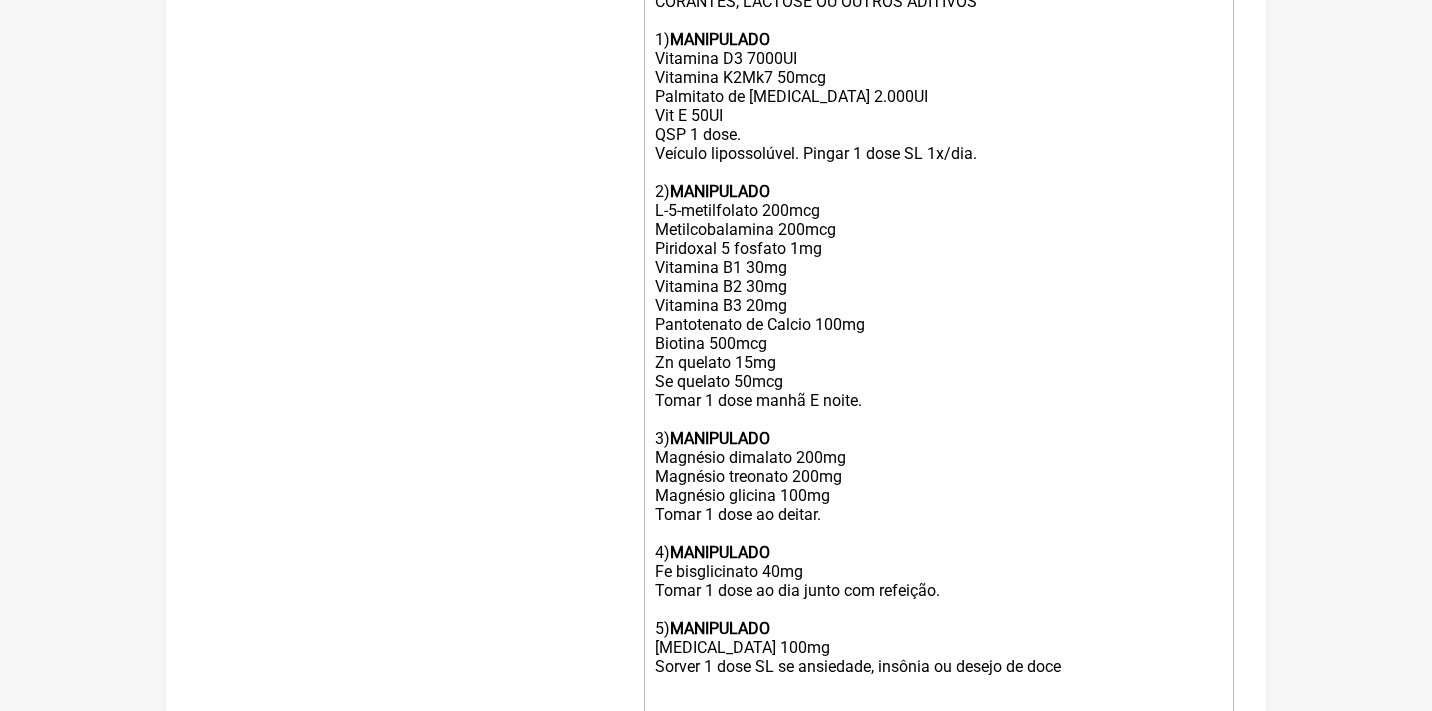 click on "Uso Oral por 45 dias VEÍCULOS PREFERENCIALMENTE VEGETAIS, LIVRES DE AÇUCARES, CORANTES, LACTOSE OU OUTROS ADITIVOS 1)  MANIPULADO Vitamina D3 7000UI Vitamina K2Mk7 50mcg Palmitato de retinol 2.000UI Vit E 50UI QSP 1 dose. Veículo lipossolúvel. Pingar 1 dose SL 1x/dia. 2)  MANIPULADO L-5-metilfolato 200mcg Metilcobalamina 200mcg Piridoxal 5 fosfato 1mg Vitamina B1 30mg Vitamina B2 30mg Vitamina B3 20mg Pantotenato de Calcio 100mg Biotina 500mcg Zn quelato 15mg  Se quelato 50mcg  Tomar 1 dose manhã E noite. 3)  MANIPULADO  Magnésio dimalato 200mg Magnésio treonato 200mg Magnésio glicina 100mg Tomar 1 dose ao deitar. 4)  MANIPULADO  Fe bisglicinato 40mg Tomar 1 dose ao dia junto com refeição. 5) MANIPULADO  5-HTP 100mg Sorver 1 dose SL se ansiedade, insônia ou desejo de doce" 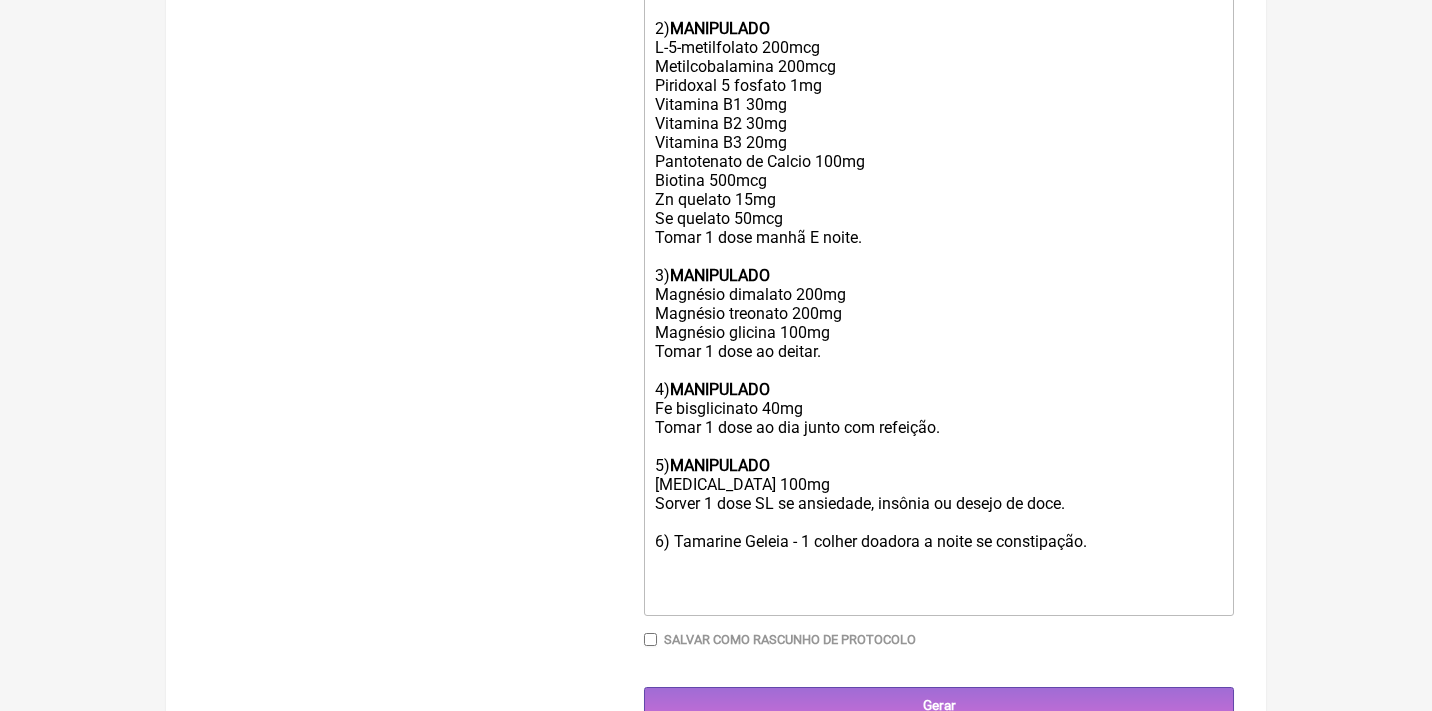 scroll, scrollTop: 933, scrollLeft: 0, axis: vertical 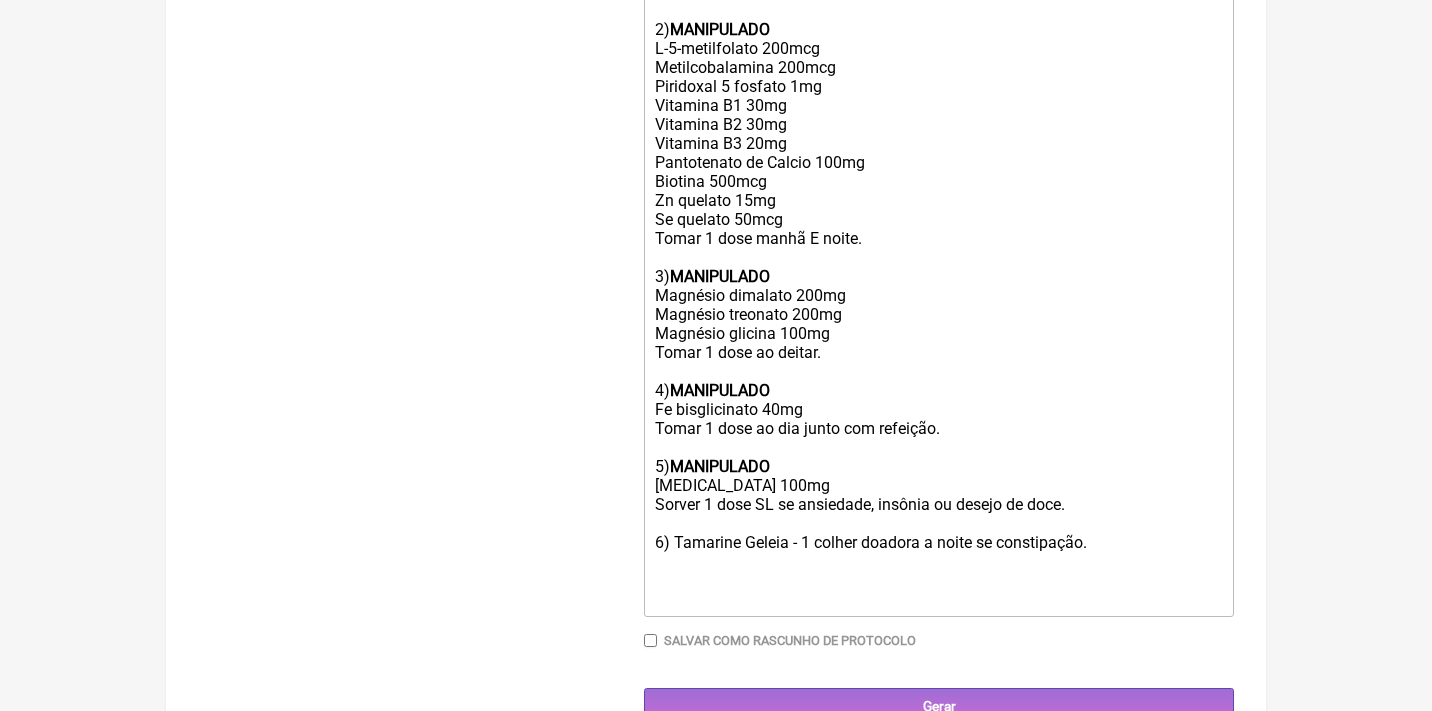 click on "Uso Oral por 45 dias VEÍCULOS PREFERENCIALMENTE VEGETAIS, LIVRES DE AÇUCARES, CORANTES, LACTOSE OU OUTROS ADITIVOS 1)  MANIPULADO Vitamina D3 7000UI Vitamina K2Mk7 50mcg Palmitato de retinol 2.000UI Vit E 50UI QSP 1 dose. Veículo lipossolúvel. Pingar 1 dose SL 1x/dia. 2)  MANIPULADO L-5-metilfolato 200mcg Metilcobalamina 200mcg Piridoxal 5 fosfato 1mg Vitamina B1 30mg Vitamina B2 30mg Vitamina B3 20mg Pantotenato de Calcio 100mg Biotina 500mcg Zn quelato 15mg  Se quelato 50mcg  Tomar 1 dose manhã E noite. 3)  MANIPULADO  Magnésio dimalato 200mg Magnésio treonato 200mg Magnésio glicina 100mg Tomar 1 dose ao deitar. 4)  MANIPULADO  Fe bisglicinato 40mg Tomar 1 dose ao dia junto com refeição. 5) MANIPULADO  5-HTP 100mg Sorver 1 dose SL se ansiedade, insônia ou desejo de doce. 6) Tamarine Geleia - 1 colher doadora a noite se constipação." 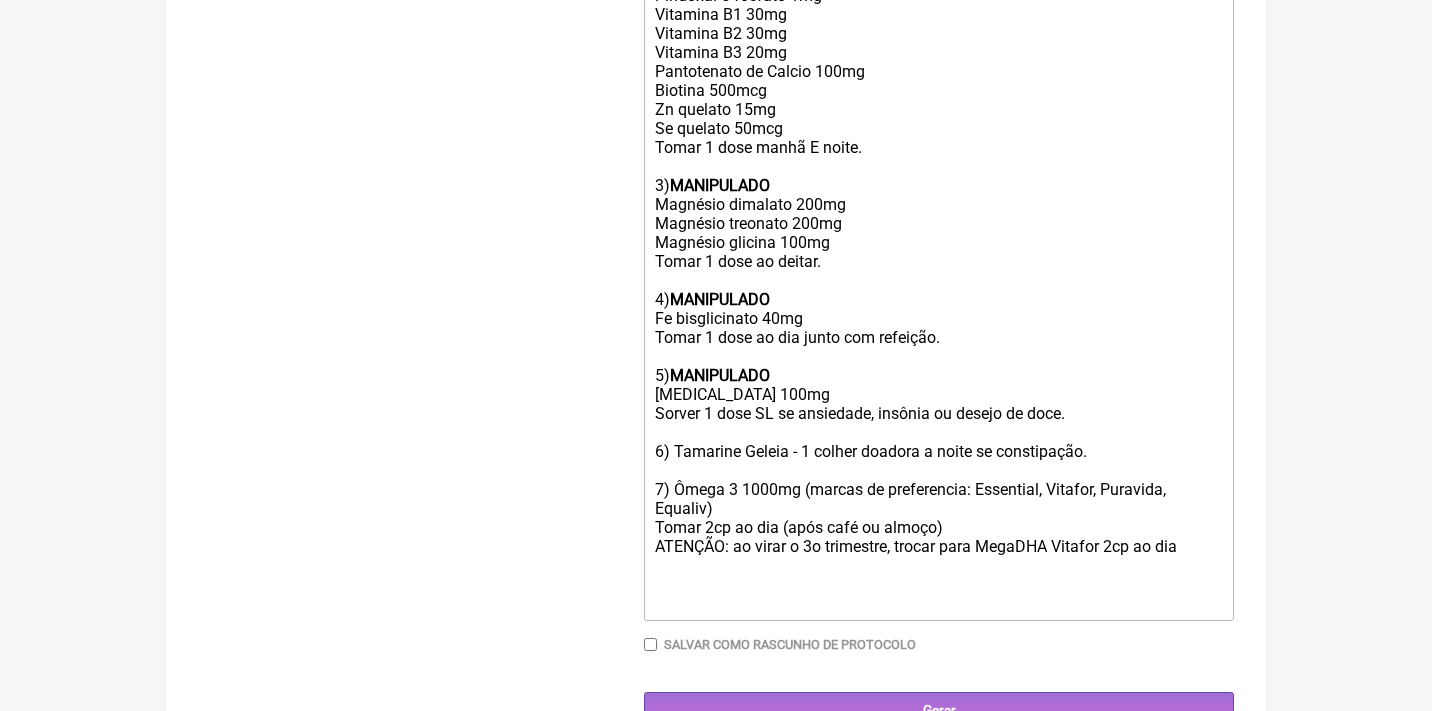 scroll, scrollTop: 1023, scrollLeft: 0, axis: vertical 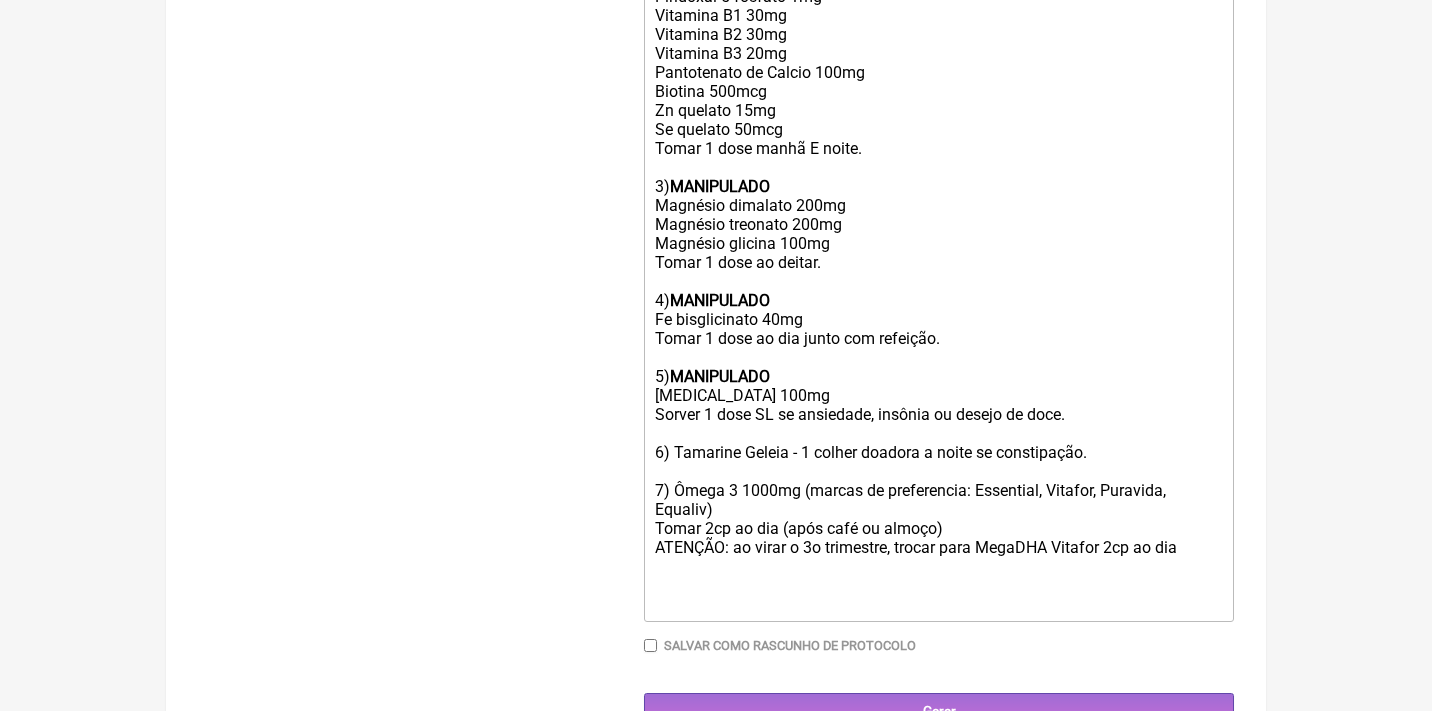 click on "Uso Oral por 45 dias VEÍCULOS PREFERENCIALMENTE VEGETAIS, LIVRES DE AÇUCARES, CORANTES, LACTOSE OU OUTROS ADITIVOS 1)  MANIPULADO Vitamina D3 7000UI Vitamina K2Mk7 50mcg Palmitato de retinol 2.000UI Vit E 50UI QSP 1 dose. Veículo lipossolúvel. Pingar 1 dose SL 1x/dia. 2)  MANIPULADO L-5-metilfolato 200mcg Metilcobalamina 200mcg Piridoxal 5 fosfato 1mg Vitamina B1 30mg Vitamina B2 30mg Vitamina B3 20mg Pantotenato de Calcio 100mg Biotina 500mcg Zn quelato 15mg  Se quelato 50mcg  Tomar 1 dose manhã E noite. 3)  MANIPULADO  Magnésio dimalato 200mg Magnésio treonato 200mg Magnésio glicina 100mg Tomar 1 dose ao deitar. 4)  MANIPULADO  Fe bisglicinato 40mg Tomar 1 dose ao dia junto com refeição. 5)  MANIPULADO  5-HTP 100mg Sorver 1 dose SL se ansiedade, insônia ou desejo de doce. 6) Tamarine Geleia - 1 colher doadora a noite se constipação. 7) Ômega 3 1000mg (marcas de preferencia: Essential, Vitafor, Puravida, Equaliv) Tomar 2cp ao dia (após café ou almoço)" 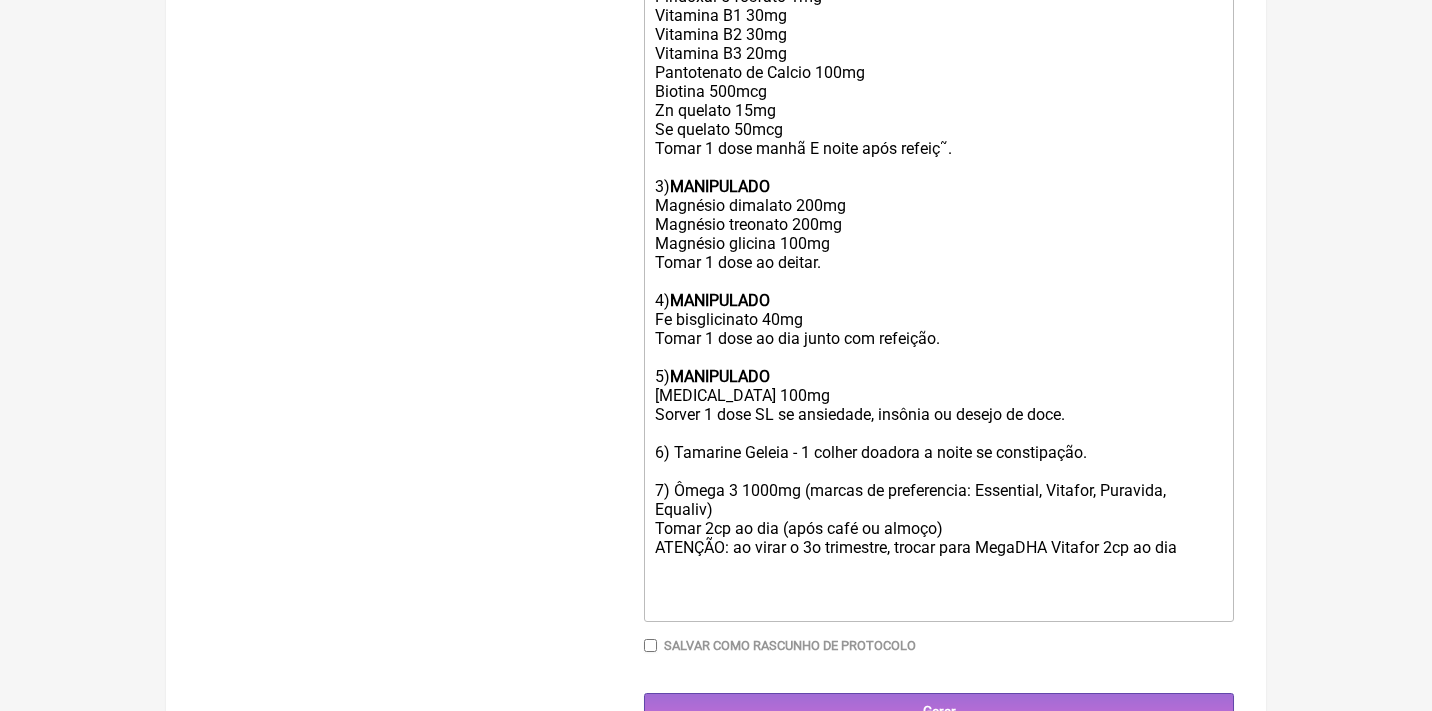 type on "<div><strong>Uso Oral por 45 dias</strong><br><br>VEÍCULOS PREFERENCIALMENTE VEGETAIS, LIVRES DE AÇUCARES, CORANTES, LACTOSE OU OUTROS ADITIVOS<br><br>1) <strong>MANIPULADO</strong><br>Vitamina D3 7000UI<br>Vitamina K2Mk7 50mcg<br>Palmitato de retinol 2.000UI<br>Vit E 50UI<br>QSP 1 dose.<br>Veículo lipossolúvel. Pingar 1 dose SL 1x/dia.<br><br>2) <strong>MANIPULADO<br></strong>L-5-metilfolato 200mcg<br>Metilcobalamina 200mcg<br>Piridoxal 5 fosfato 1mg<br>Vitamina B1 30mg<br>Vitamina B2 30mg<br>Vitamina B3 20mg<br>Pantotenato de Calcio 100mg<br>Biotina 500mcg<br>Zn quelato 15mg <br>Se quelato 50mcg <br>Tomar 1 dose manhã E noite após refeição.<br><br>3) <strong>MANIPULADO <br></strong>Magnésio dimalato 200mg<br>Magnésio treonato 200mg<br>Magnésio glicina 100mg<br>Tomar 1 dose ao deitar.<br><br>4) <strong>MANIPULADO <br></strong>Fe bisglicinato 40mg<br>Tomar 1 dose ao dia junto com refeição.<br><br>5) <strong>MANIPULADO<br></strong>&nbsp;5-HTP 100mg<br>Sorver 1 dose SL se ansiedade, insônia ou desejo de doce..." 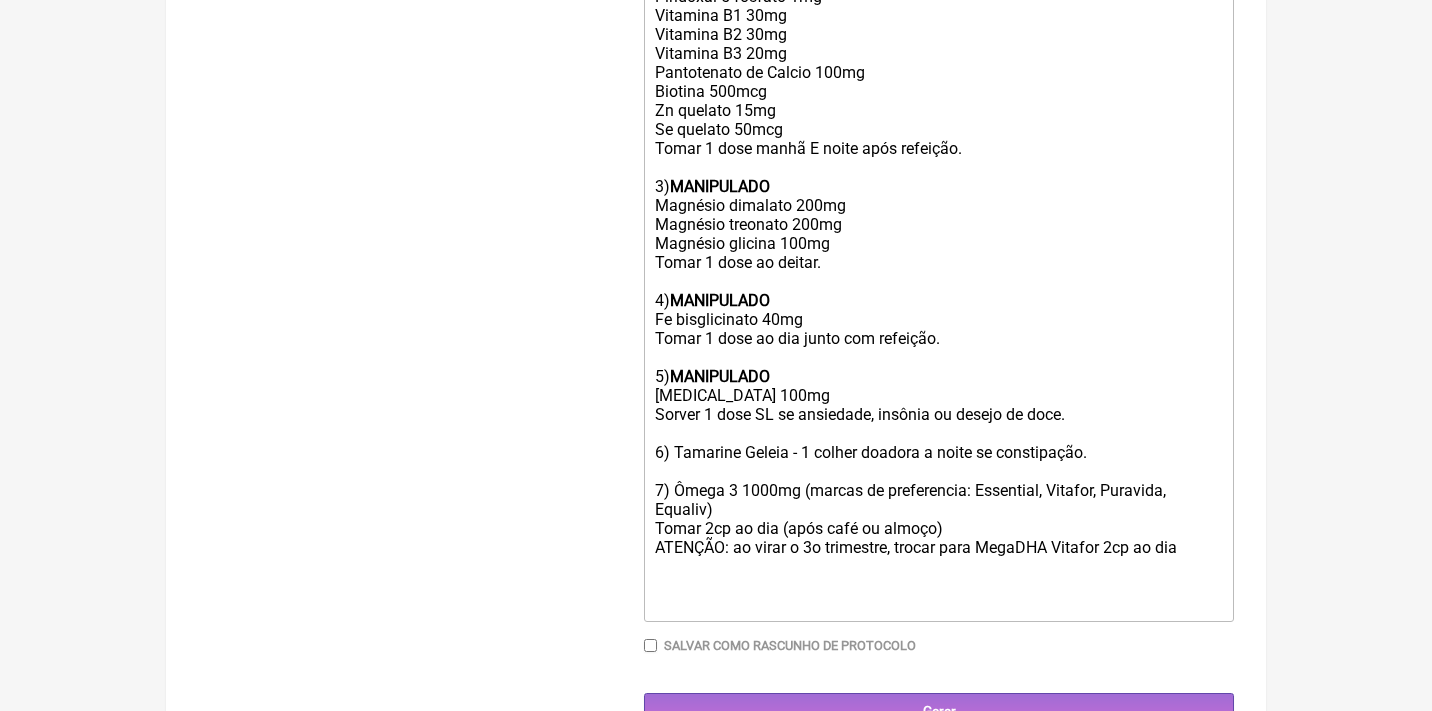 click on "Uso Oral por 45 dias VEÍCULOS PREFERENCIALMENTE VEGETAIS, LIVRES DE AÇUCARES, CORANTES, LACTOSE OU OUTROS ADITIVOS 1)  MANIPULADO Vitamina D3 7000UI Vitamina K2Mk7 50mcg Palmitato de retinol 2.000UI Vit E 50UI QSP 1 dose. Veículo lipossolúvel. Pingar 1 dose SL 1x/dia. 2)  MANIPULADO L-5-metilfolato 200mcg Metilcobalamina 200mcg Piridoxal 5 fosfato 1mg Vitamina B1 30mg Vitamina B2 30mg Vitamina B3 20mg Pantotenato de Calcio 100mg Biotina 500mcg Zn quelato 15mg  Se quelato 50mcg  Tomar 1 dose manhã E noite após refeição. 3)  MANIPULADO  Magnésio dimalato 200mg Magnésio treonato 200mg Magnésio glicina 100mg Tomar 1 dose ao deitar. 4)  MANIPULADO  Fe bisglicinato 40mg Tomar 1 dose ao dia junto com refeição. 5)  MANIPULADO  5-HTP 100mg Sorver 1 dose SL se ansiedade, insônia ou desejo de doce. 6) Tamarine Geleia - 1 colher doadora a noite se constipação. 7) Ômega 3 1000mg (marcas de preferencia: Essential, Vitafor, Puravida, Equaliv) Tomar 2cp ao dia (após café ou almoço)" 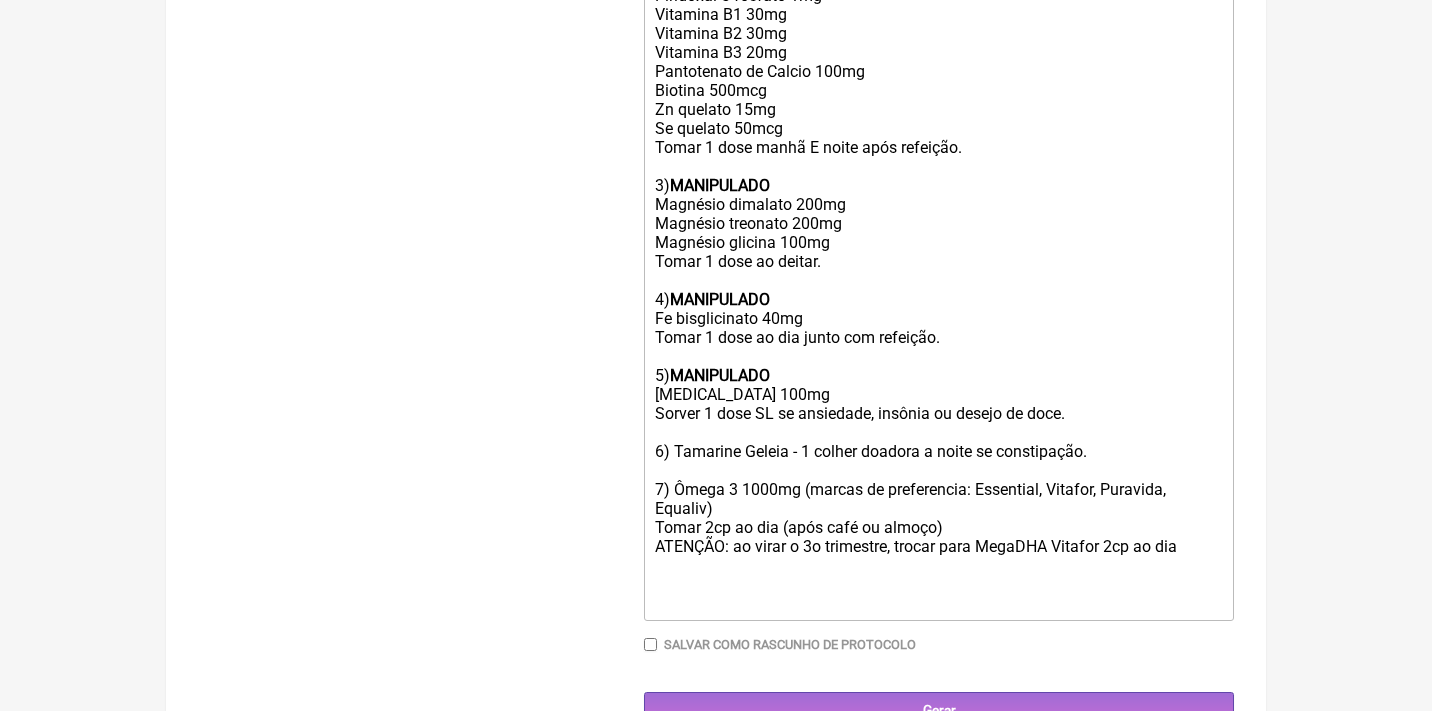 scroll, scrollTop: 1023, scrollLeft: 0, axis: vertical 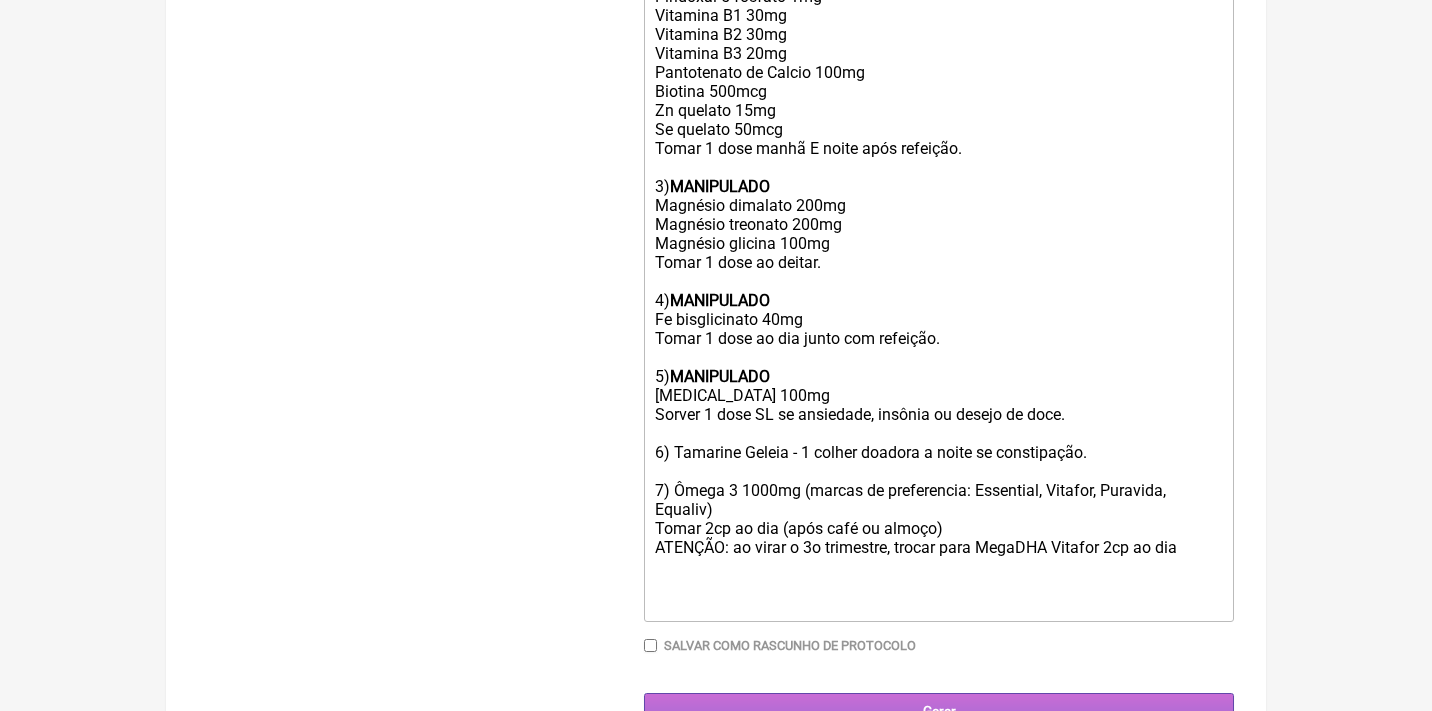click on "Gerar" at bounding box center [939, 711] 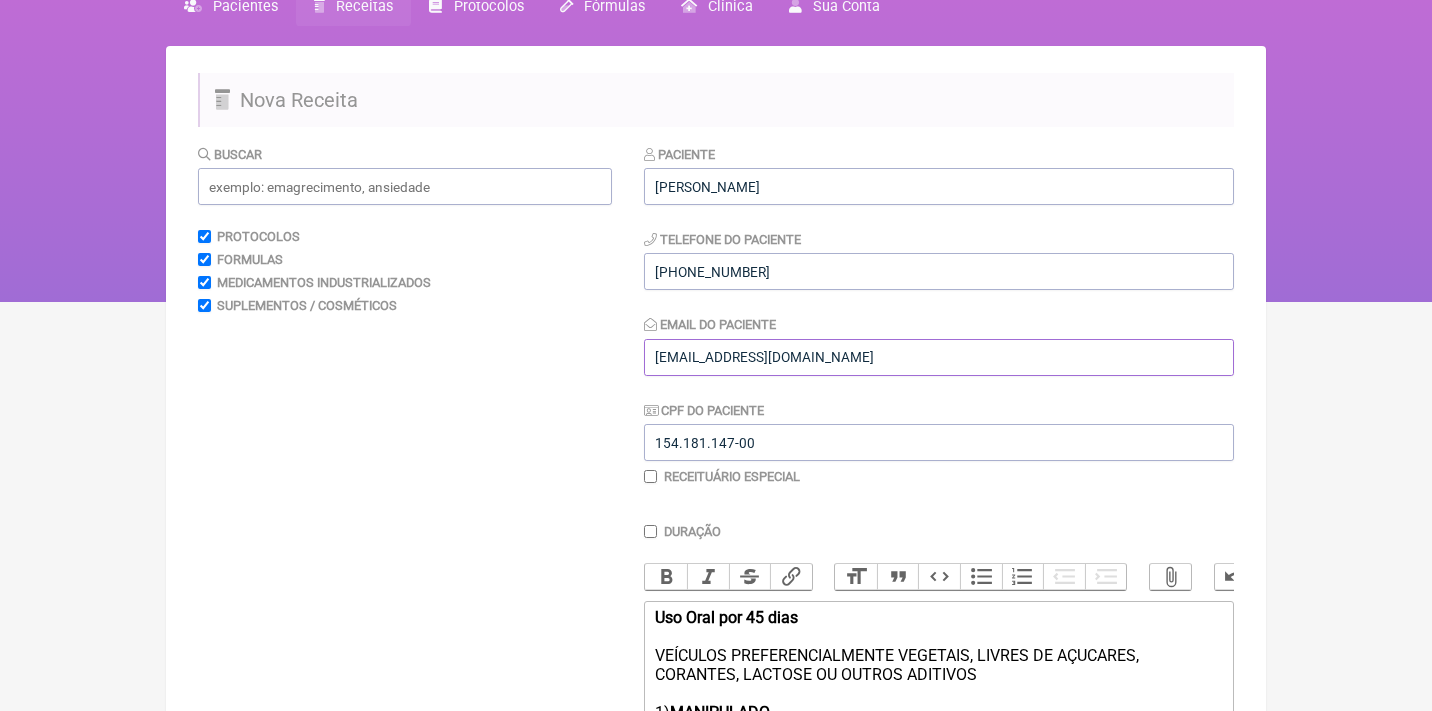 type on "ludmyla.scosta@gmail.com" 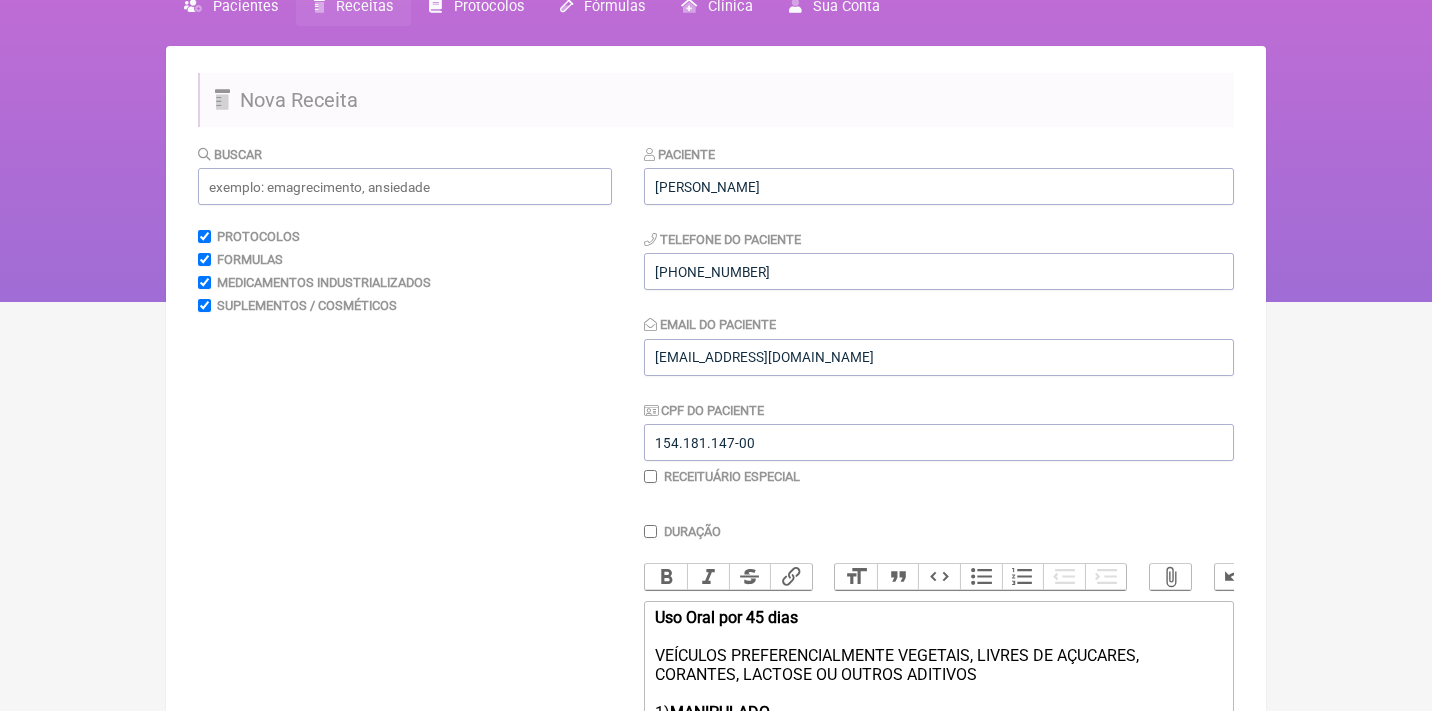 click on "Buscar
Protocolos
Formulas
Medicamentos Industrializados
Suplementos / Cosméticos" at bounding box center [405, 899] 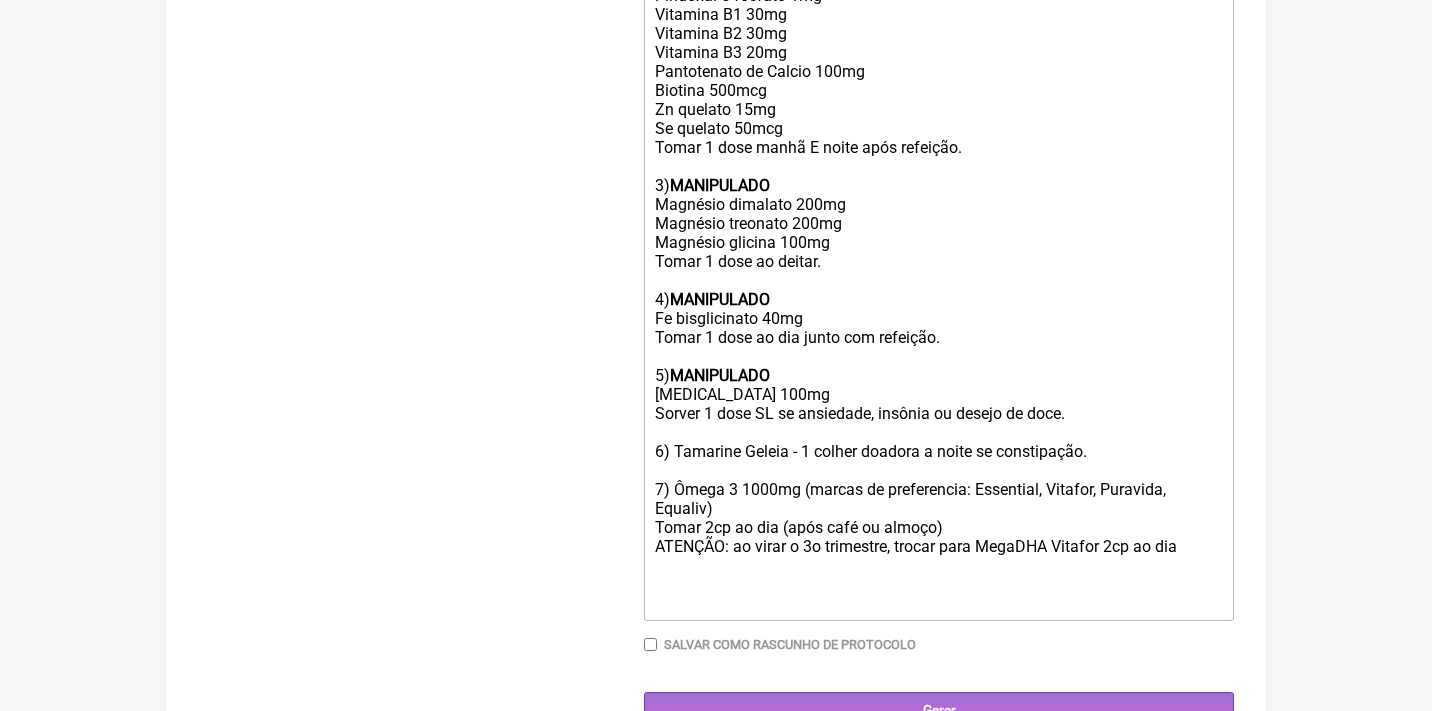 scroll, scrollTop: 1023, scrollLeft: 0, axis: vertical 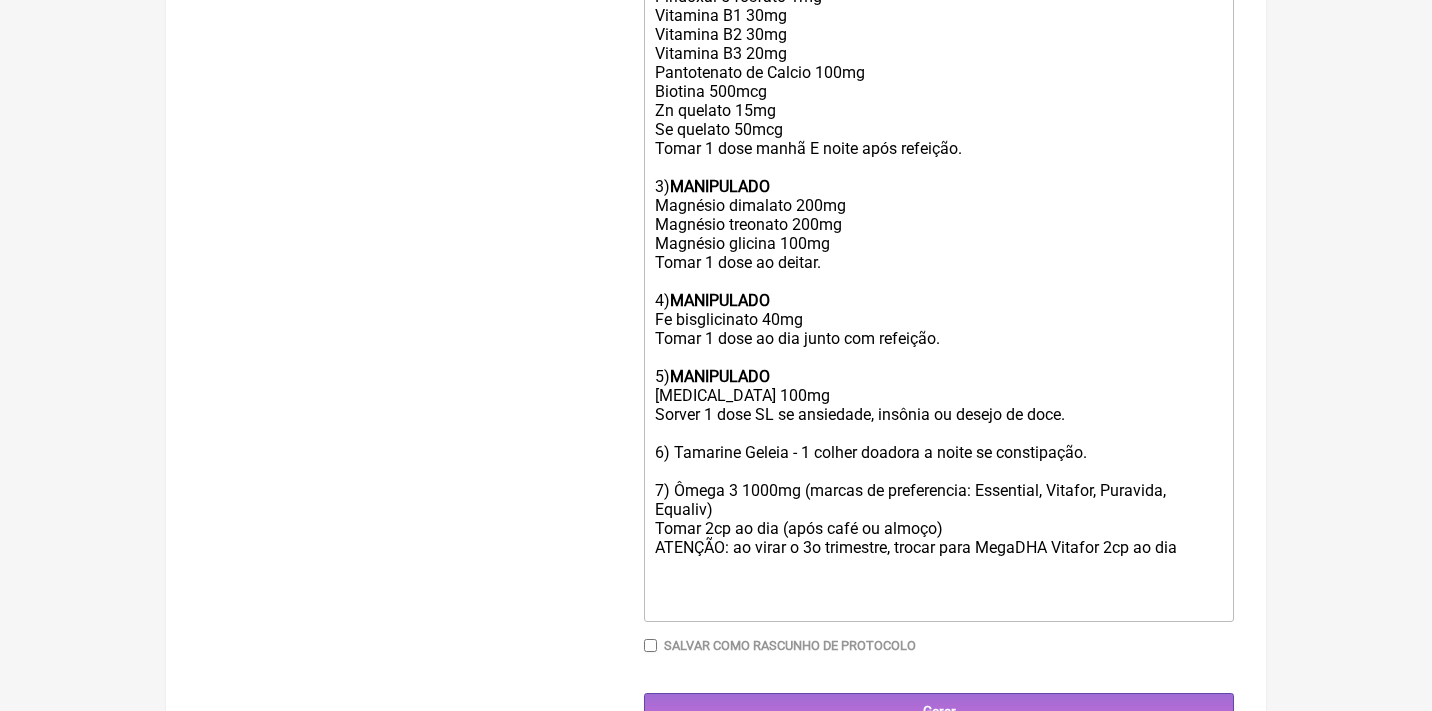 click on "Uso Oral por 45 dias VEÍCULOS PREFERENCIALMENTE VEGETAIS, LIVRES DE AÇUCARES, CORANTES, LACTOSE OU OUTROS ADITIVOS 1)  MANIPULADO Vitamina D3 7000UI Vitamina K2Mk7 50mcg Palmitato de retinol 2.000UI Vit E 50UI QSP 1 dose. Veículo lipossolúvel. Pingar 1 dose SL 1x/dia. 2)  MANIPULADO L-5-metilfolato 200mcg Metilcobalamina 200mcg Piridoxal 5 fosfato 1mg Vitamina B1 30mg Vitamina B2 30mg Vitamina B3 20mg Pantotenato de Calcio 100mg Biotina 500mcg Zn quelato 15mg  Se quelato 50mcg  Tomar 1 dose manhã E noite após refeição. 3)  MANIPULADO  Magnésio dimalato 200mg Magnésio treonato 200mg Magnésio glicina 100mg Tomar 1 dose ao deitar. 4)  MANIPULADO  Fe bisglicinato 40mg Tomar 1 dose ao dia junto com refeição. 5)  MANIPULADO  5-HTP 100mg Sorver 1 dose SL se ansiedade, insônia ou desejo de doce. 6) Tamarine Geleia - 1 colher doadora a noite se constipação. 7) Ômega 3 1000mg (marcas de preferencia: Essential, Vitafor, Puravida, Equaliv) Tomar 2cp ao dia (após café ou almoço)" 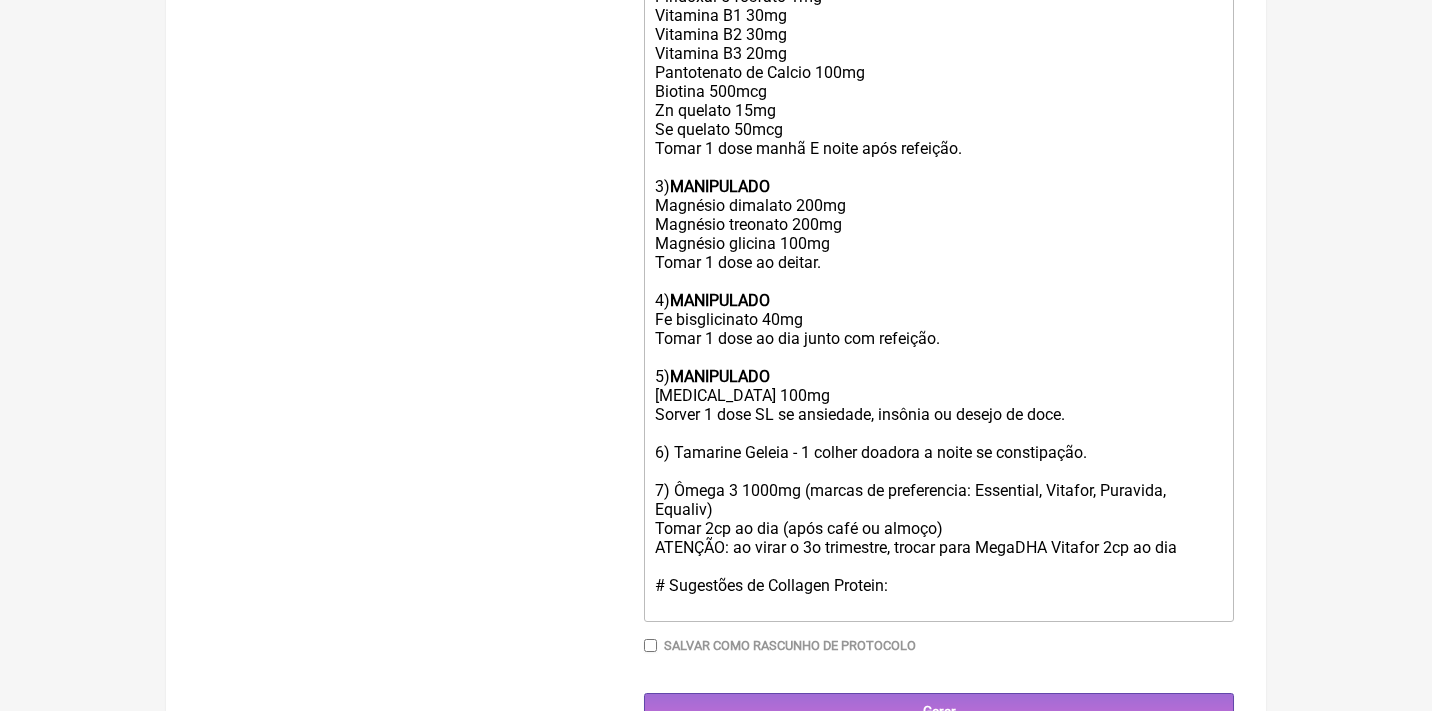 drag, startPoint x: 900, startPoint y: 542, endPoint x: 772, endPoint y: 530, distance: 128.56126 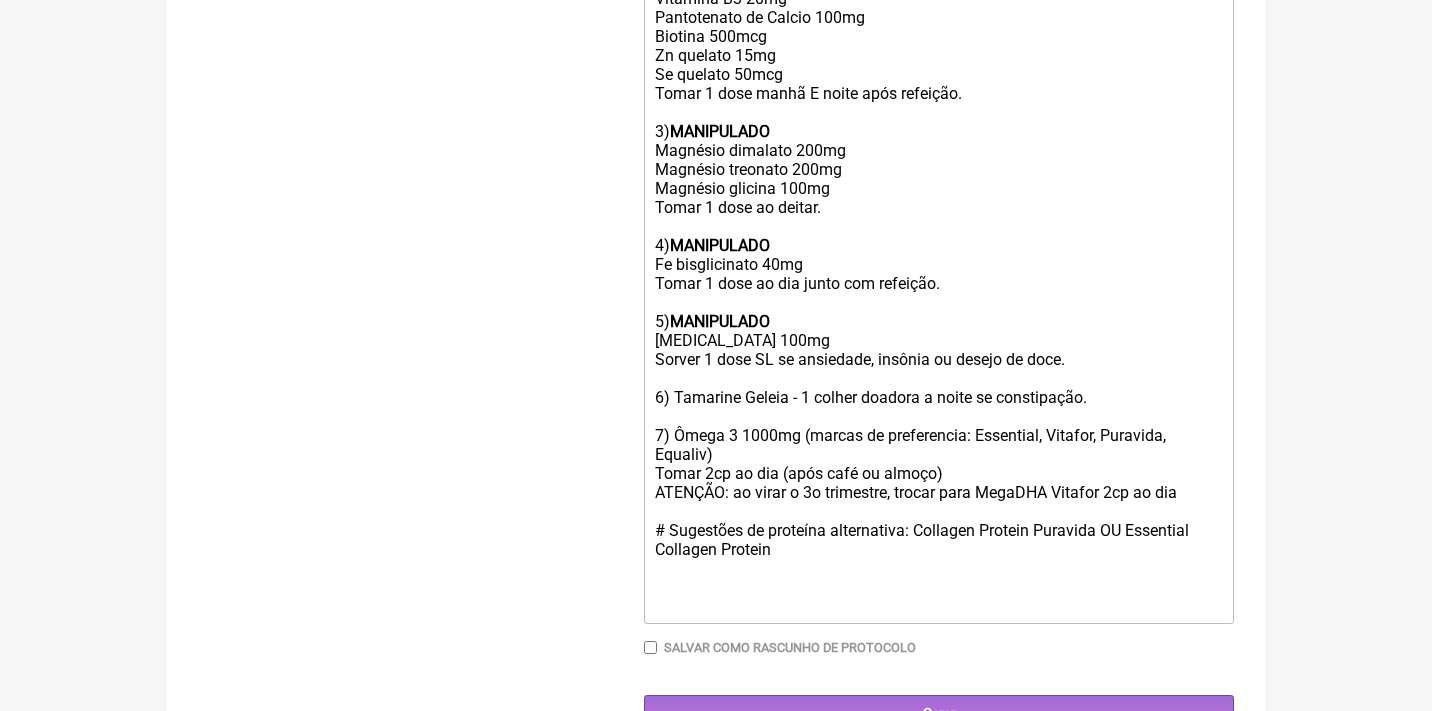scroll, scrollTop: 1077, scrollLeft: 0, axis: vertical 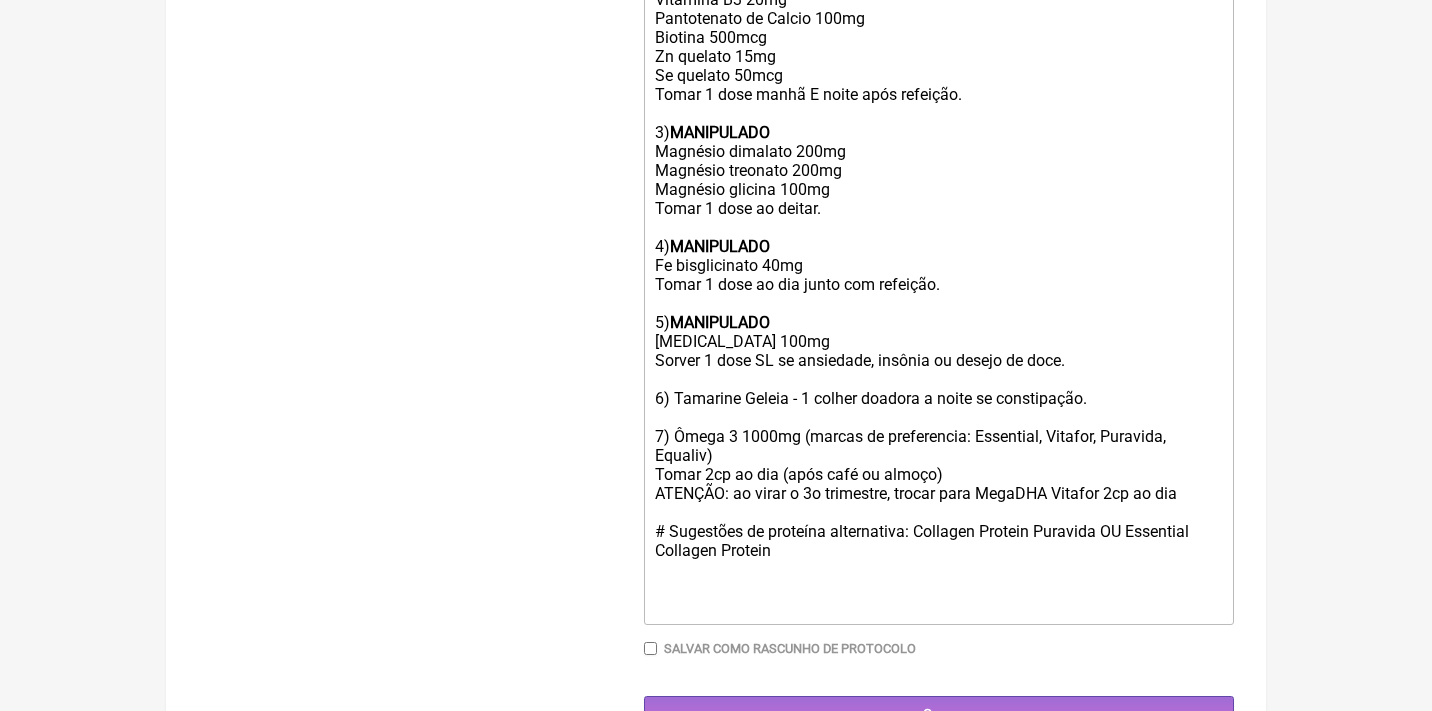 click on "Uso Oral por 45 dias VEÍCULOS PREFERENCIALMENTE VEGETAIS, LIVRES DE AÇUCARES, CORANTES, LACTOSE OU OUTROS ADITIVOS 1)  MANIPULADO Vitamina D3 7000UI Vitamina K2Mk7 50mcg Palmitato de retinol 2.000UI Vit E 50UI QSP 1 dose. Veículo lipossolúvel. Pingar 1 dose SL 1x/dia. 2)  MANIPULADO L-5-metilfolato 200mcg Metilcobalamina 200mcg Piridoxal 5 fosfato 1mg Vitamina B1 30mg Vitamina B2 30mg Vitamina B3 20mg Pantotenato de Calcio 100mg Biotina 500mcg Zn quelato 15mg  Se quelato 50mcg  Tomar 1 dose manhã E noite após refeição. 3)  MANIPULADO  Magnésio dimalato 200mg Magnésio treonato 200mg Magnésio glicina 100mg Tomar 1 dose ao deitar. 4)  MANIPULADO  Fe bisglicinato 40mg Tomar 1 dose ao dia junto com refeição. 5)  MANIPULADO  5-HTP 100mg Sorver 1 dose SL se ansiedade, insônia ou desejo de doce. 6) Tamarine Geleia - 1 colher doadora a noite se constipação. 7) Ômega 3 1000mg (marcas de preferencia: Essential, Vitafor, Puravida, Equaliv) Tomar 2cp ao dia (após café ou almoço)" 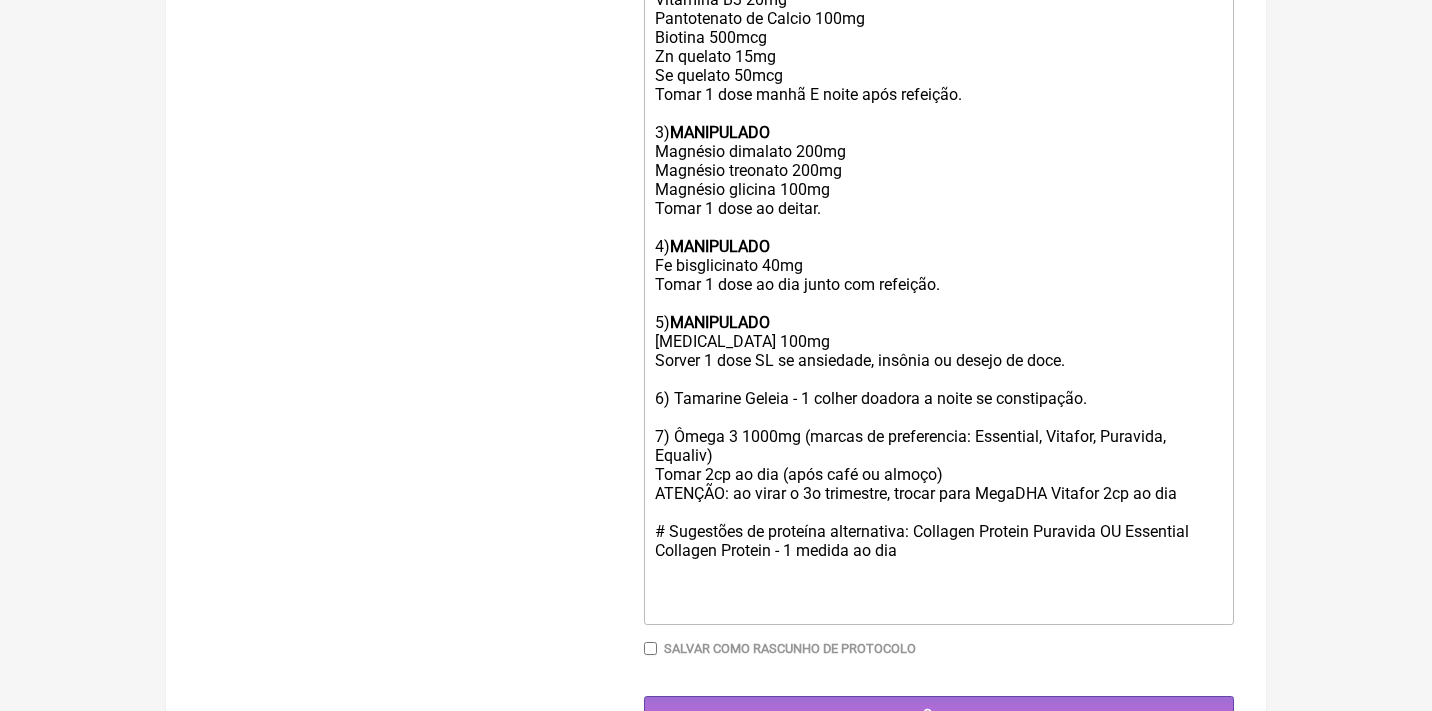type on "<div><strong>Uso Oral por 45 dias</strong><br><br>VEÍCULOS PREFERENCIALMENTE VEGETAIS, LIVRES DE AÇUCARES, CORANTES, LACTOSE OU OUTROS ADITIVOS<br><br>1) <strong>MANIPULADO</strong><br>Vitamina D3 7000UI<br>Vitamina K2Mk7 50mcg<br>Palmitato de retinol 2.000UI<br>Vit E 50UI<br>QSP 1 dose.<br>Veículo lipossolúvel. Pingar 1 dose SL 1x/dia.<br><br>2) <strong>MANIPULADO<br></strong>L-5-metilfolato 200mcg<br>Metilcobalamina 200mcg<br>Piridoxal 5 fosfato 1mg<br>Vitamina B1 30mg<br>Vitamina B2 30mg<br>Vitamina B3 20mg<br>Pantotenato de Calcio 100mg<br>Biotina 500mcg<br>Zn quelato 15mg <br>Se quelato 50mcg <br>Tomar 1 dose manhã E noite após refeição.<br><br>3) <strong>MANIPULADO <br></strong>Magnésio dimalato 200mg<br>Magnésio treonato 200mg<br>Magnésio glicina 100mg<br>Tomar 1 dose ao deitar.<br><br>4) <strong>MANIPULADO <br></strong>Fe bisglicinato 40mg<br>Tomar 1 dose ao dia junto com refeição.<br><br>5) <strong>MANIPULADO<br></strong>&nbsp;5-HTP 100mg<br>Sorver 1 dose SL se ansiedade, insônia ou desejo de doce..." 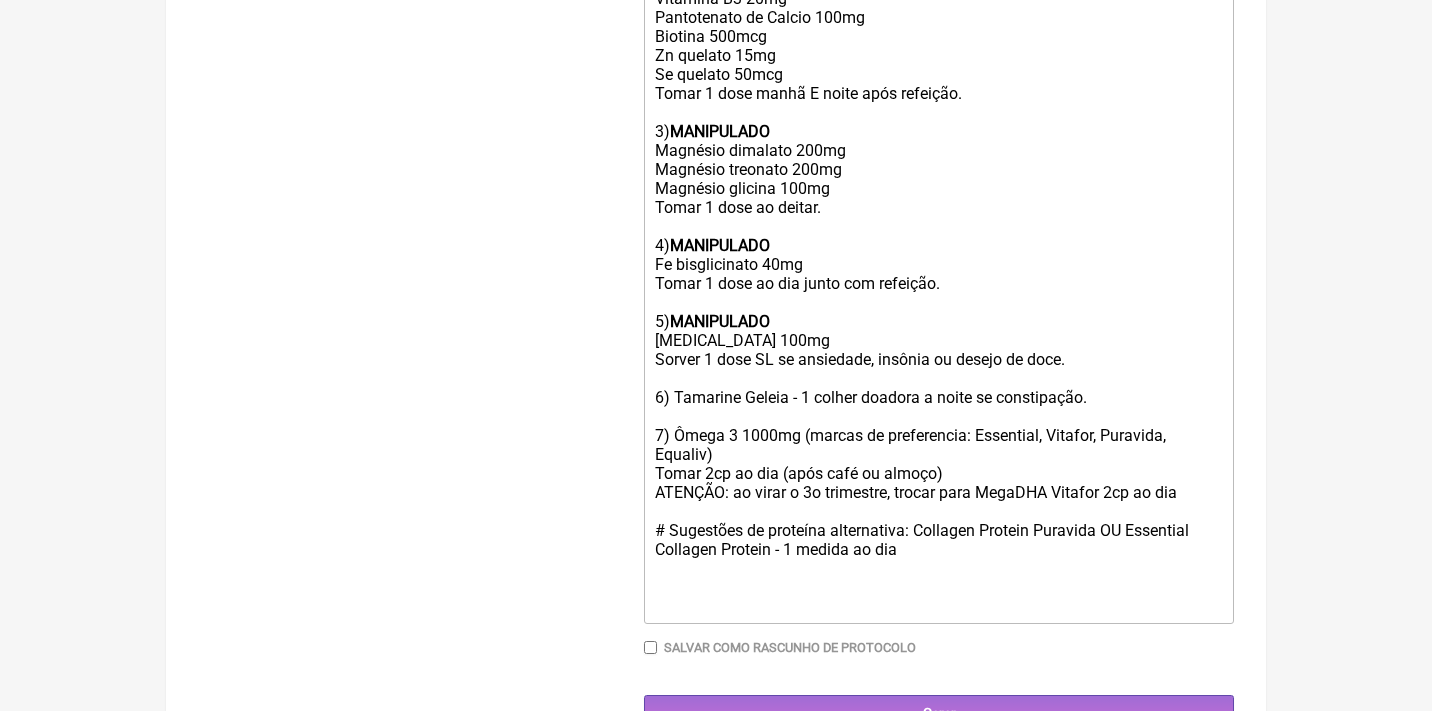 scroll, scrollTop: 1077, scrollLeft: 0, axis: vertical 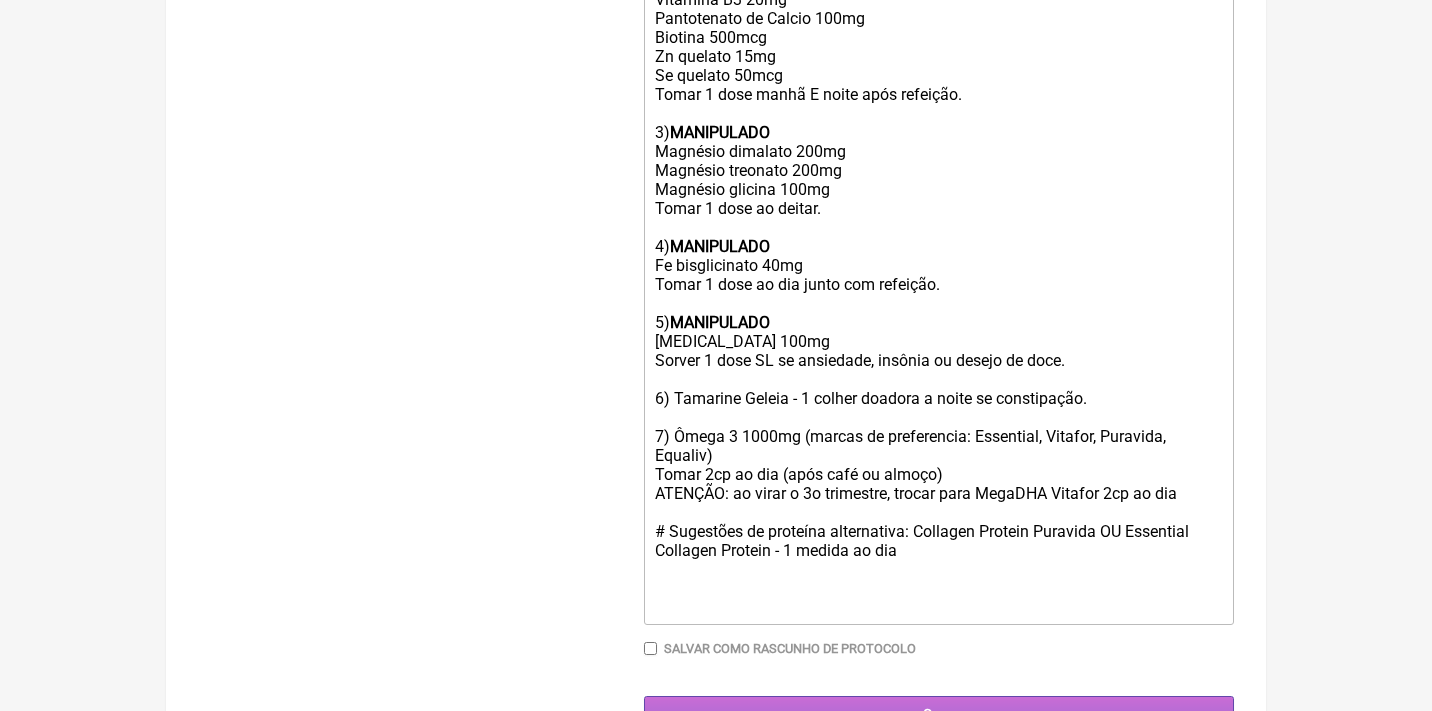 click on "Gerar" at bounding box center (939, 714) 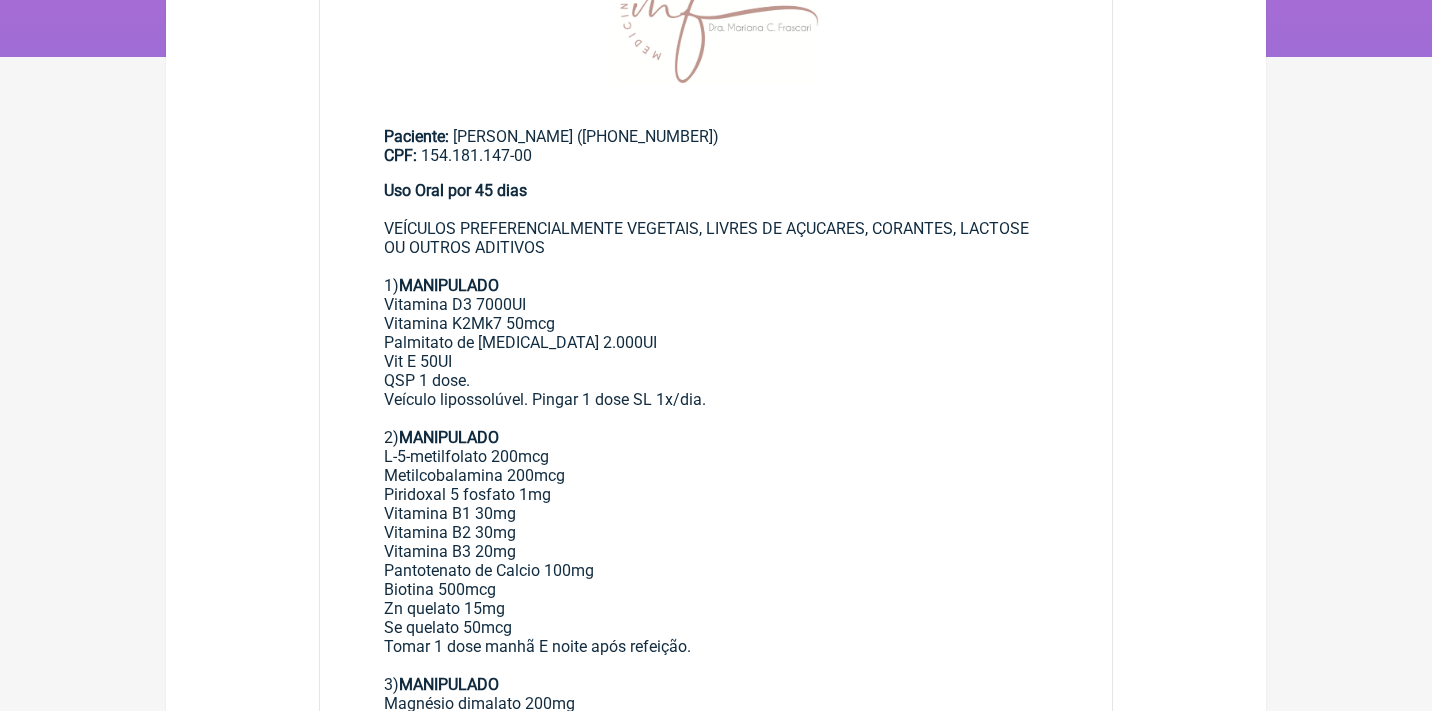 scroll, scrollTop: 168, scrollLeft: 0, axis: vertical 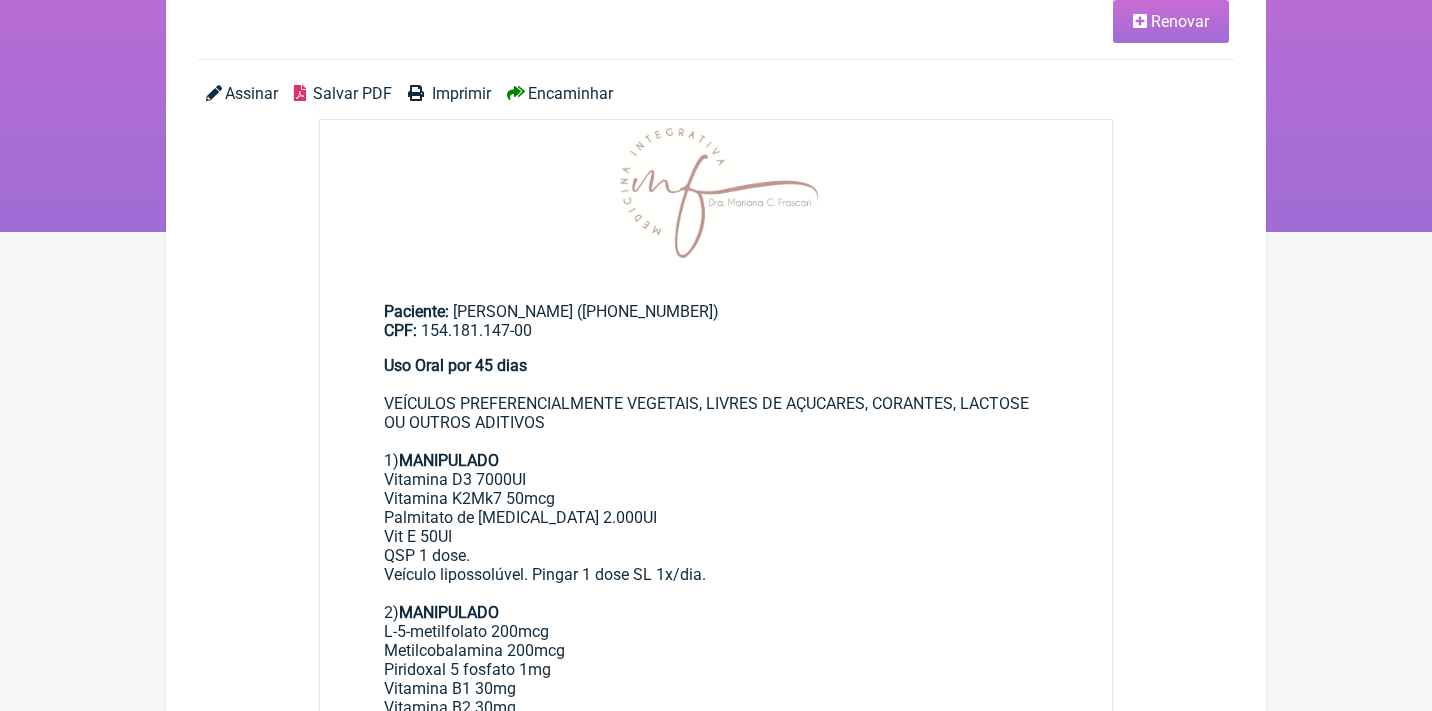 click on "Salvar PDF" at bounding box center [352, 93] 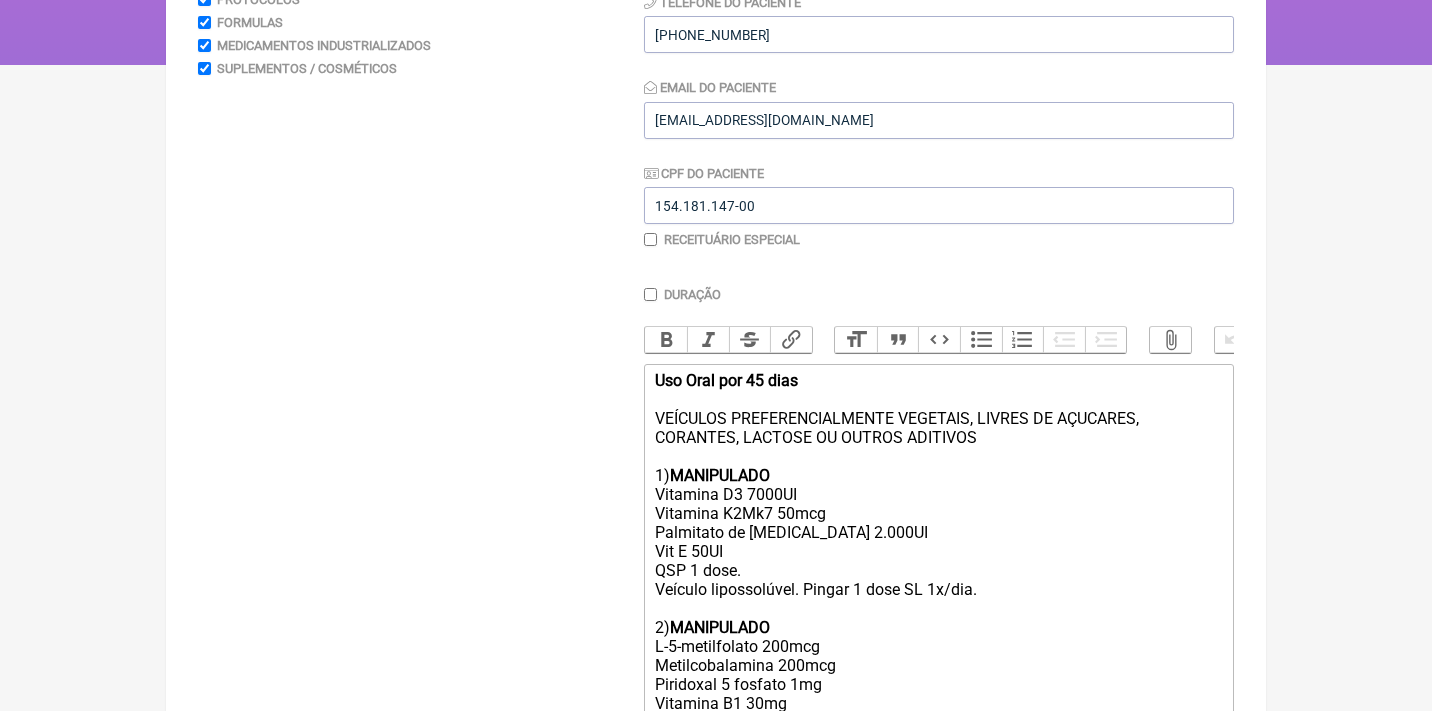 scroll, scrollTop: 387, scrollLeft: 0, axis: vertical 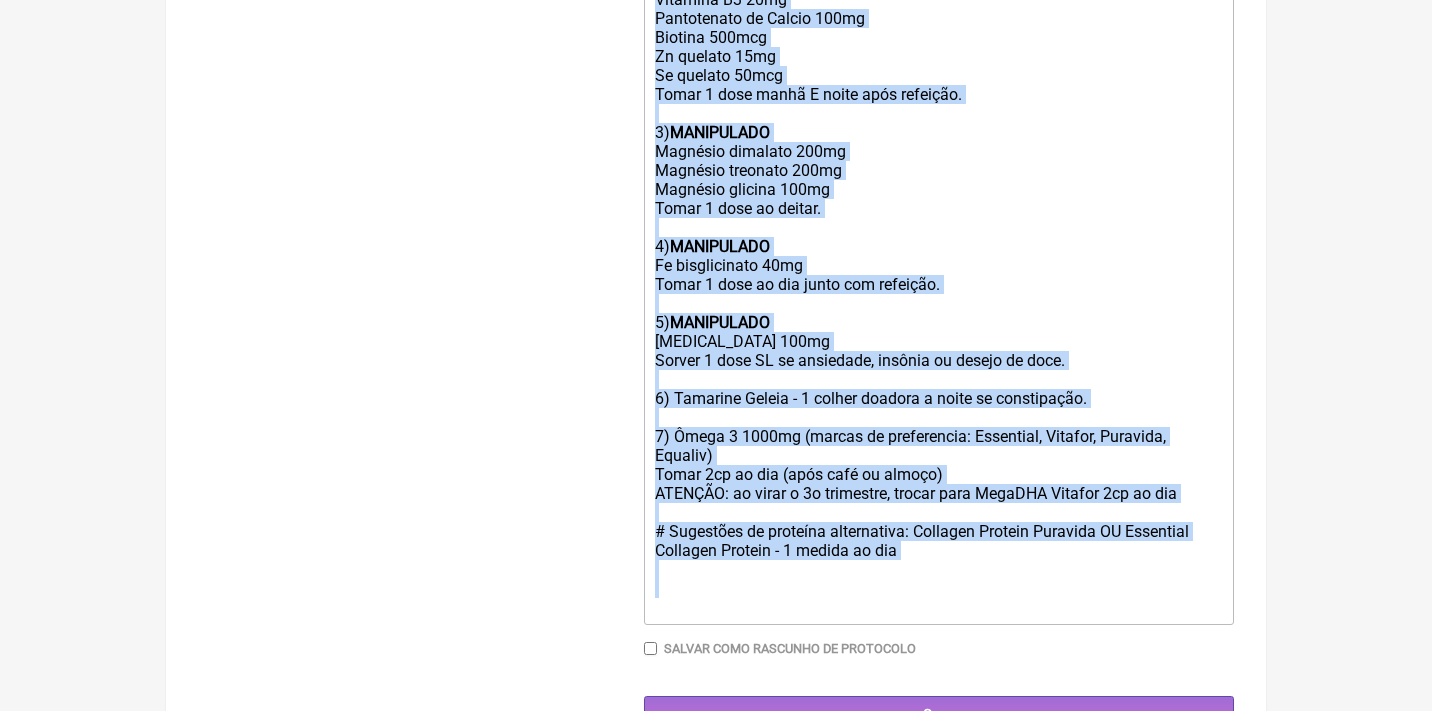drag, startPoint x: 656, startPoint y: 317, endPoint x: 665, endPoint y: 793, distance: 476.08508 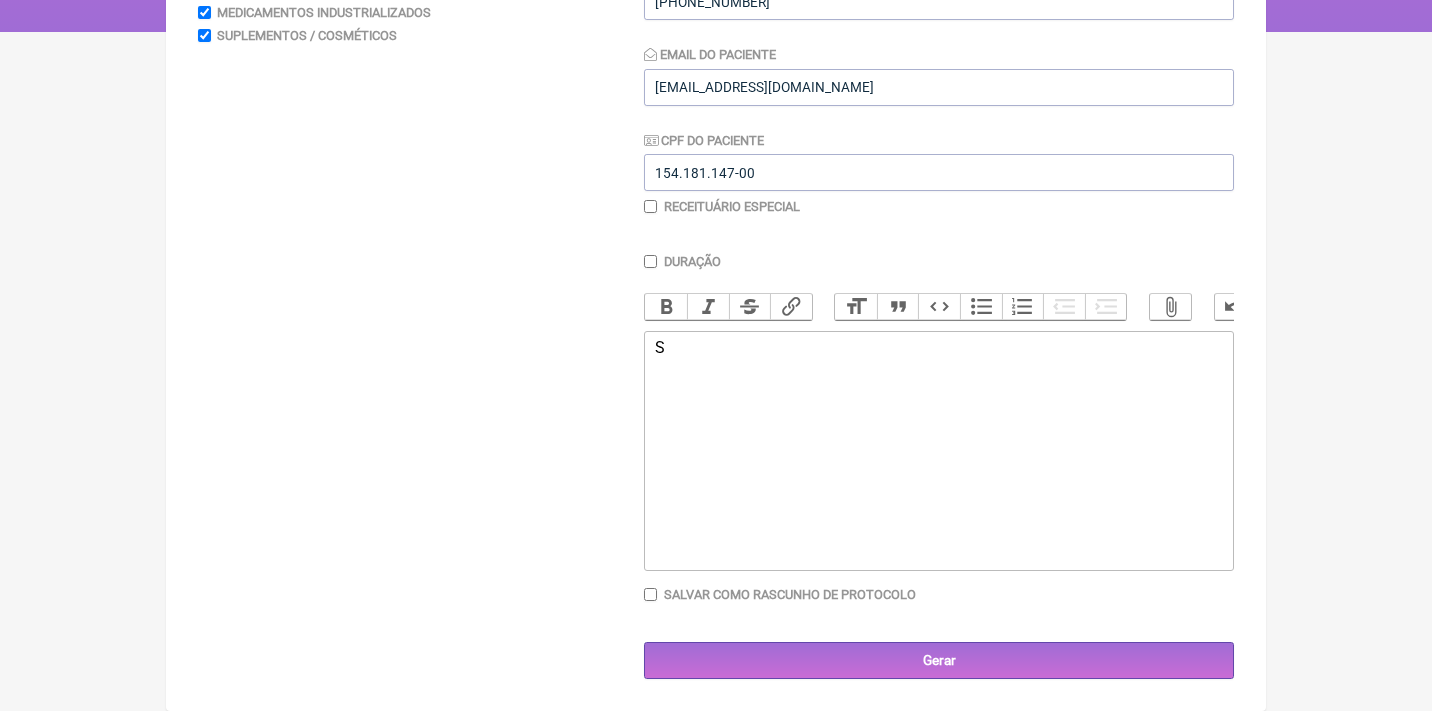 scroll, scrollTop: 357, scrollLeft: 0, axis: vertical 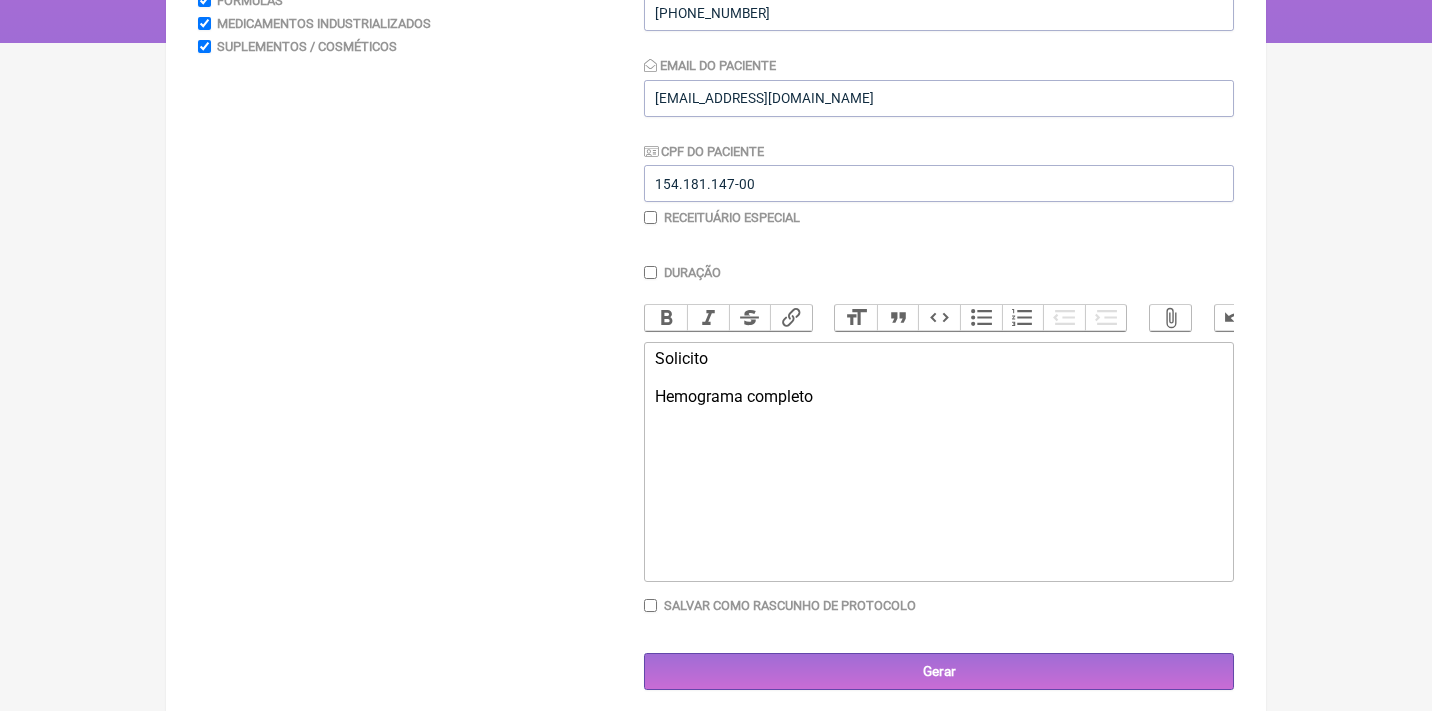 type on "<div>Solicito<br><br>Hemograma completo&nbsp;<br><br></div>" 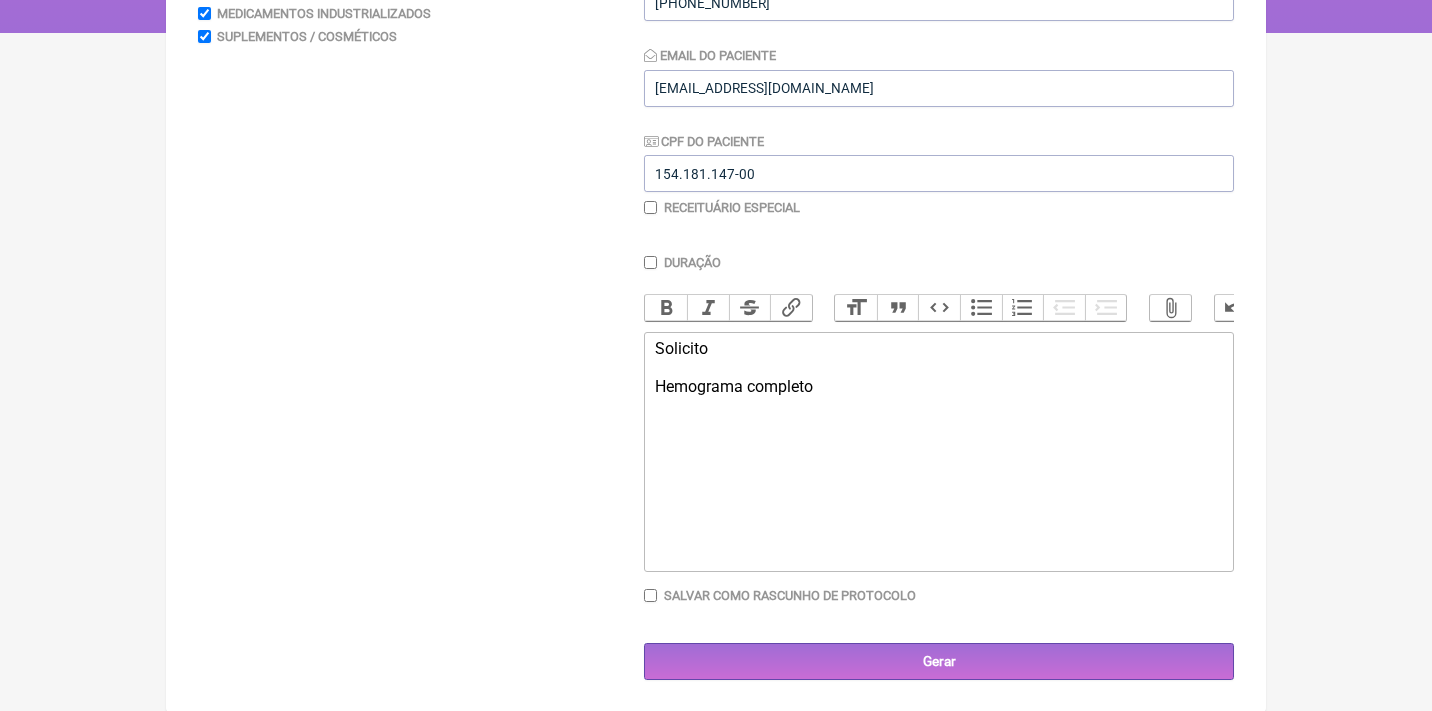 scroll, scrollTop: 366, scrollLeft: 0, axis: vertical 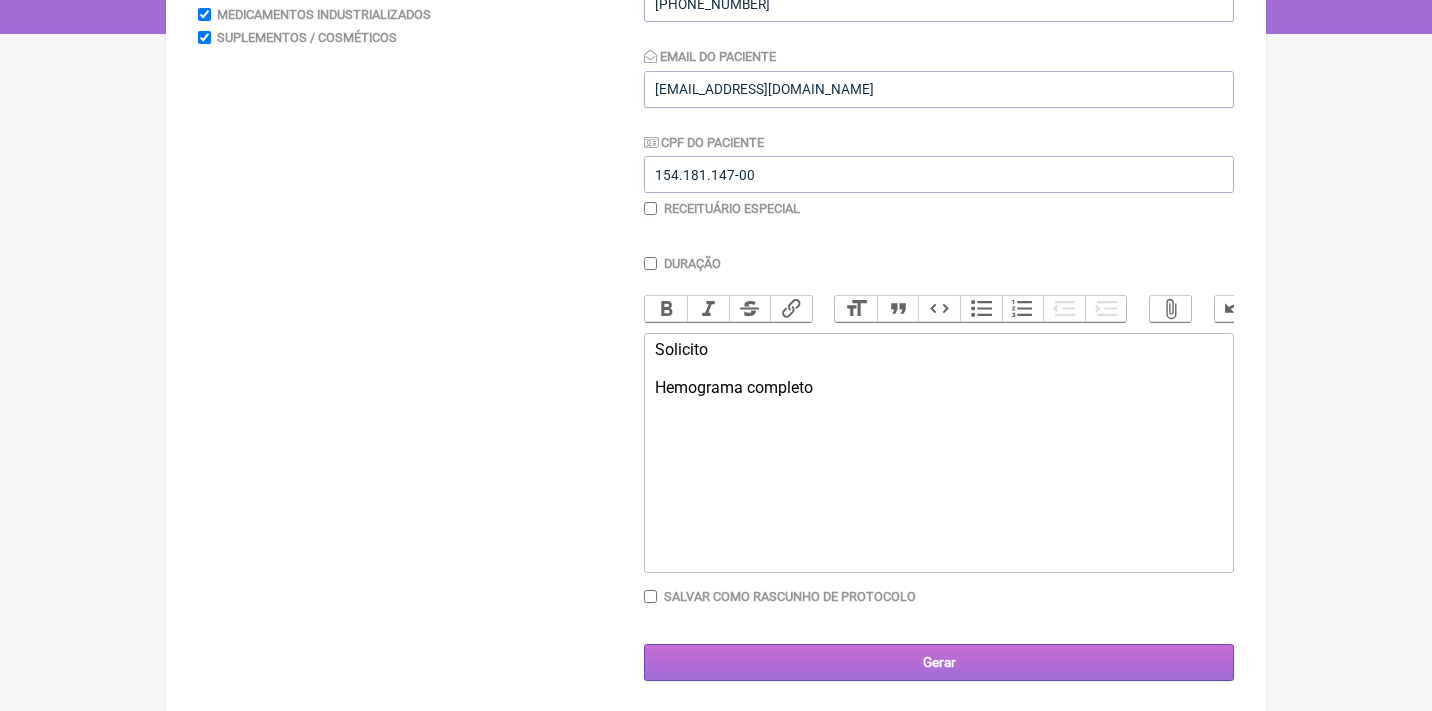 click on "Gerar" at bounding box center [939, 662] 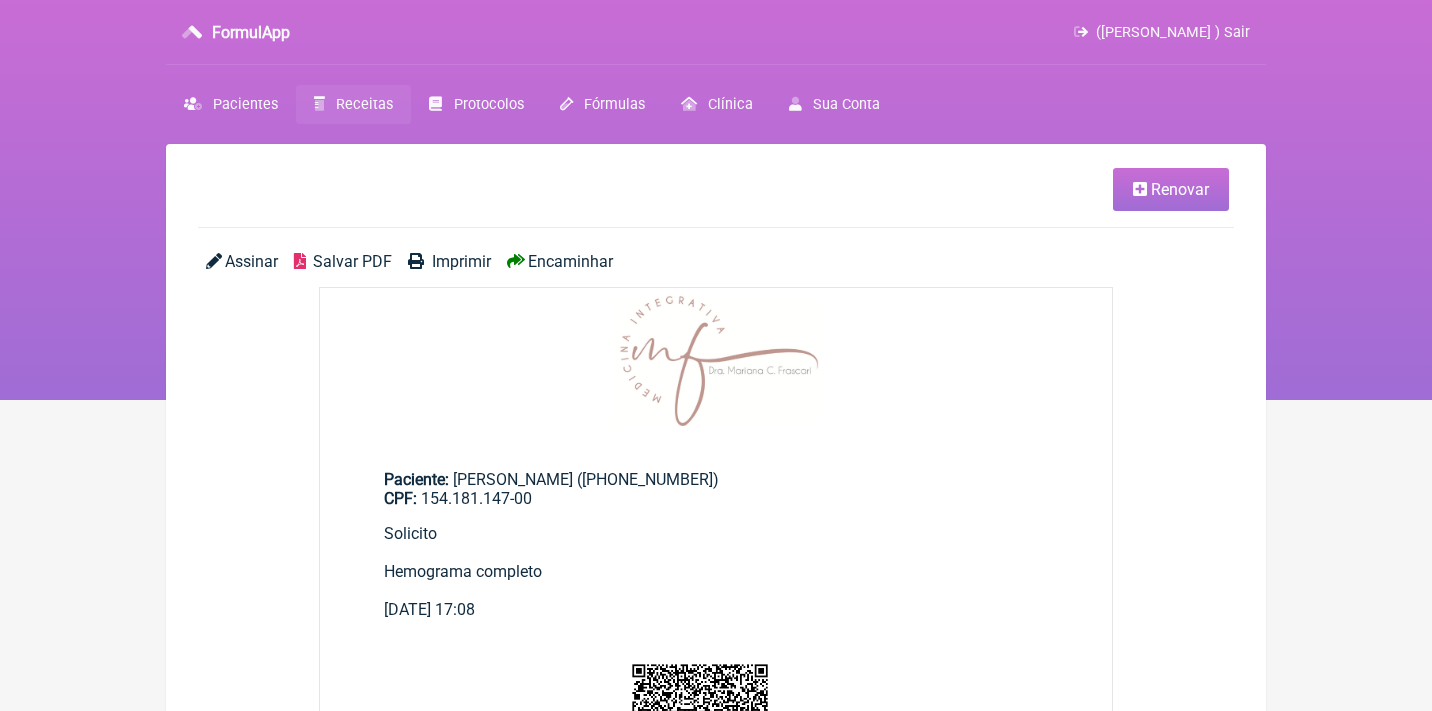 scroll, scrollTop: 0, scrollLeft: 0, axis: both 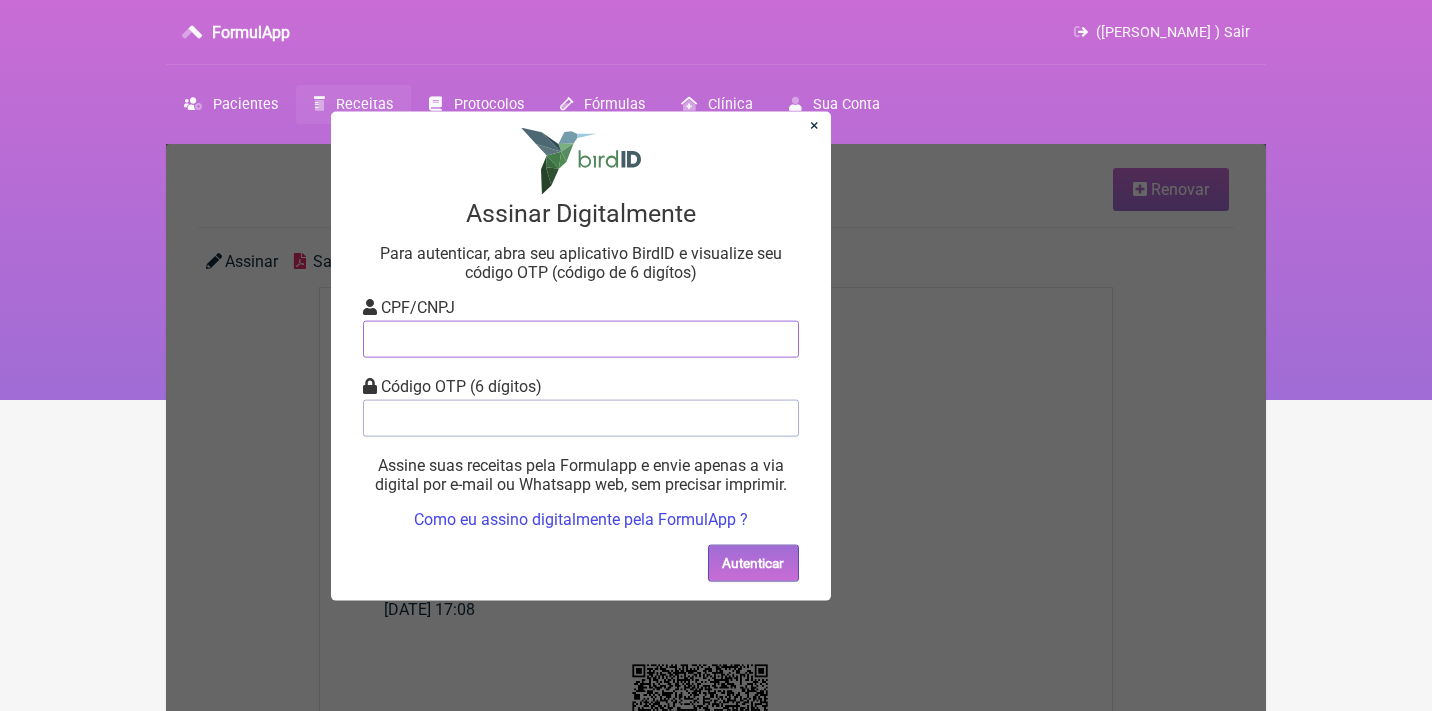 click at bounding box center (581, 338) 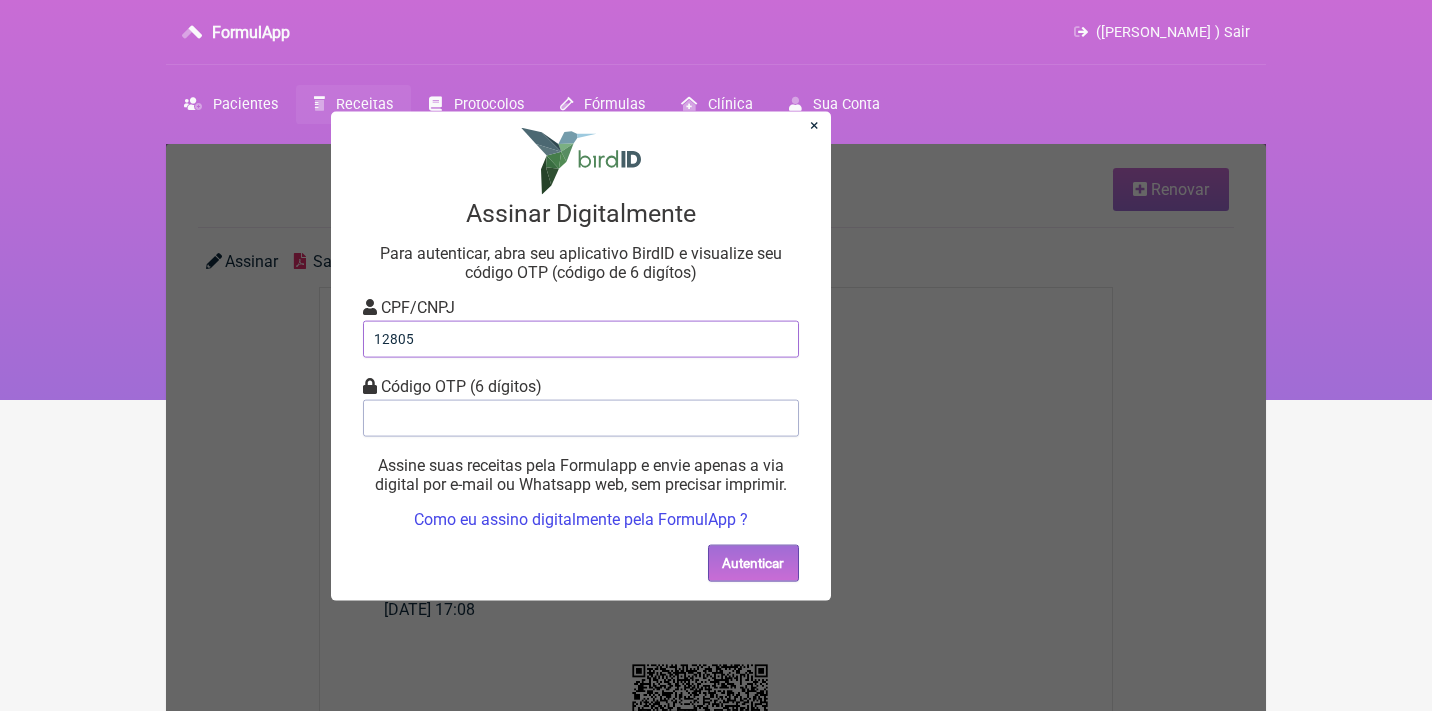 type on "128054" 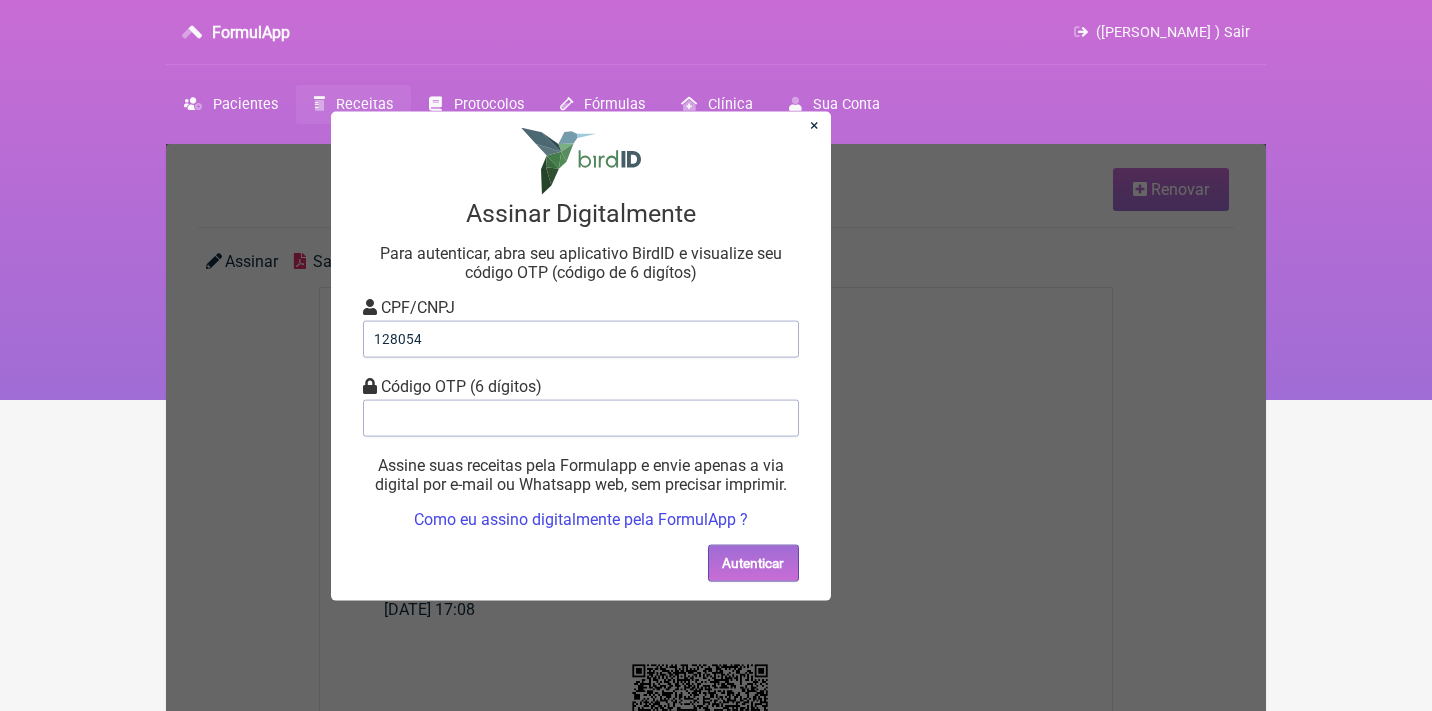 click on "×" at bounding box center [814, 124] 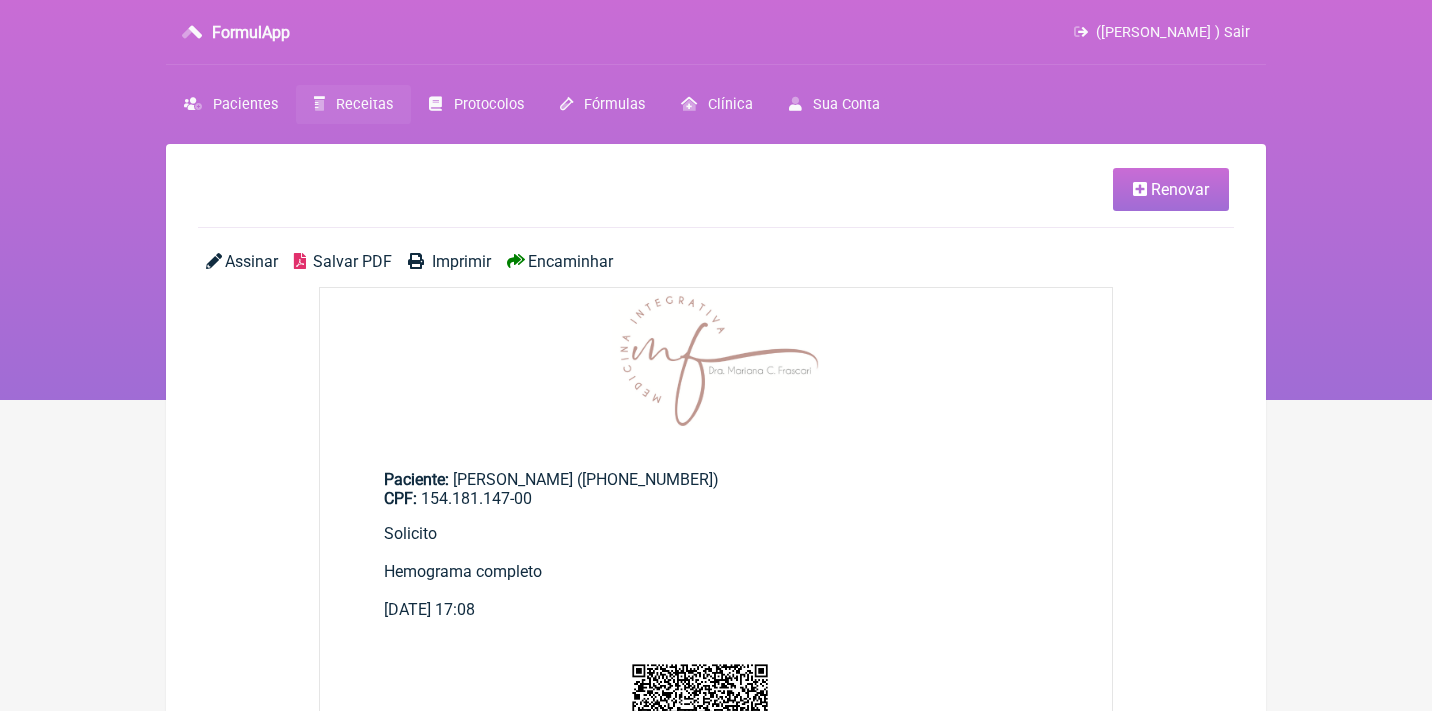 click on "Salvar PDF" at bounding box center [352, 261] 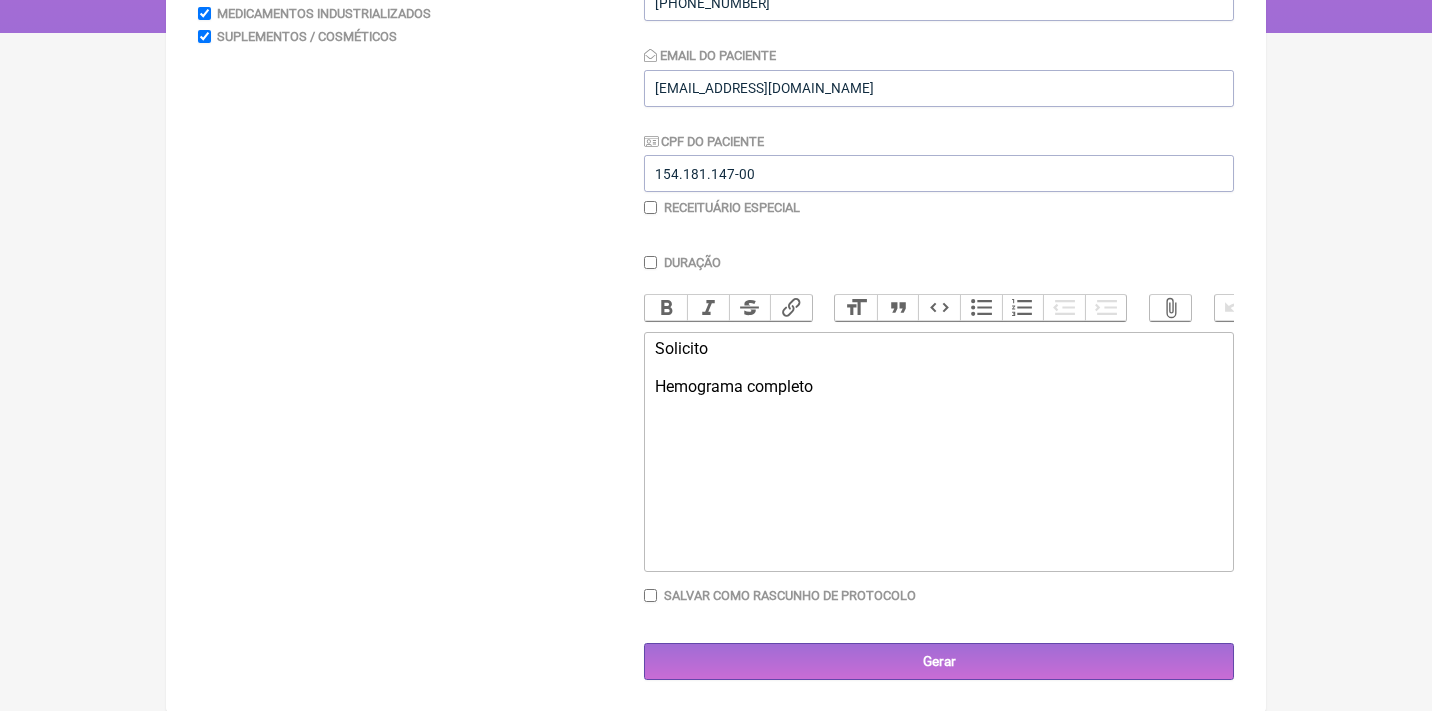 scroll, scrollTop: 366, scrollLeft: 0, axis: vertical 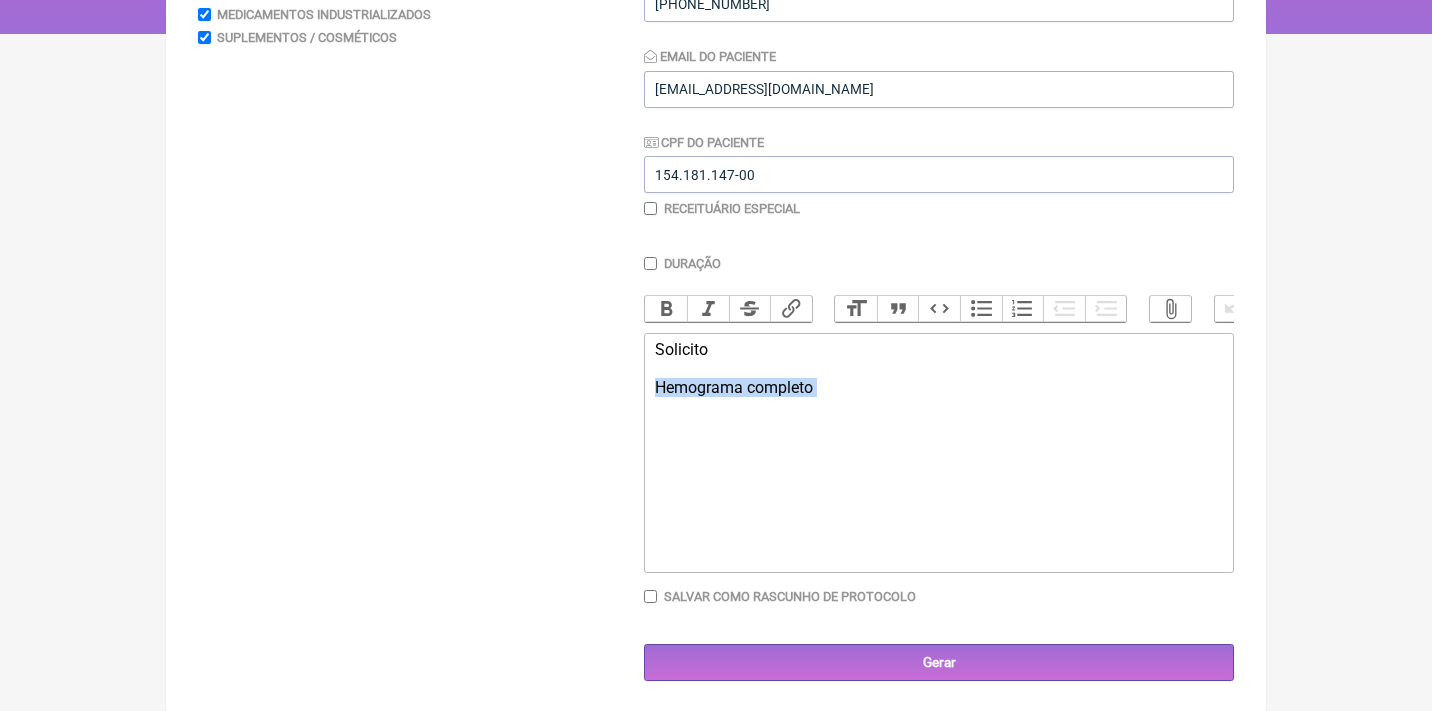drag, startPoint x: 913, startPoint y: 409, endPoint x: 637, endPoint y: 388, distance: 276.79776 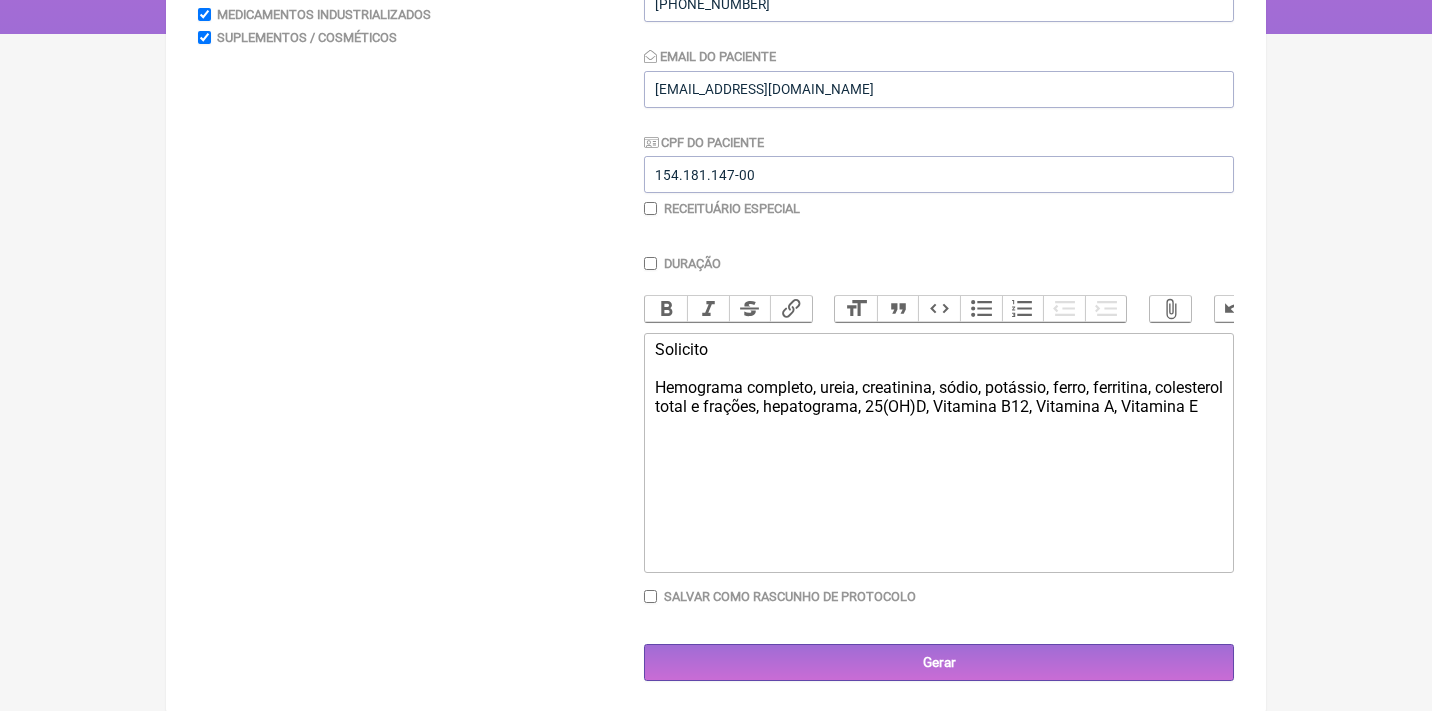 click on "Solicito Hemograma completo, ureia, creatinina, sódio, potássio, ferro, ferritina, colesterol total e frações, hepatograma, 25(OH)D, Vitamina B12, Vitamina A, Vitamina E" 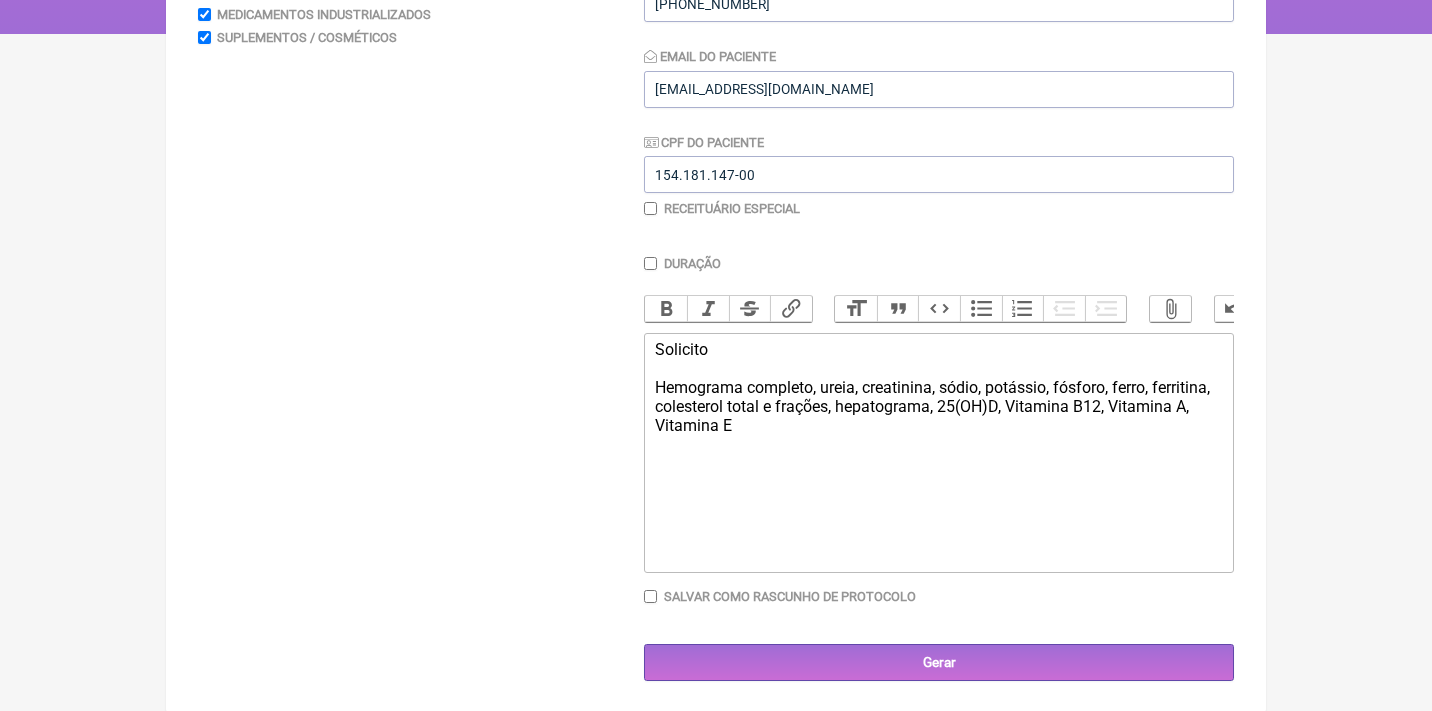 click on "Solicito Hemograma completo, ureia, creatinina, sódio, potássio, fósforo, ferro, ferritina, colesterol total e frações, hepatograma, 25(OH)D, Vitamina B12, Vitamina A, Vitamina E" 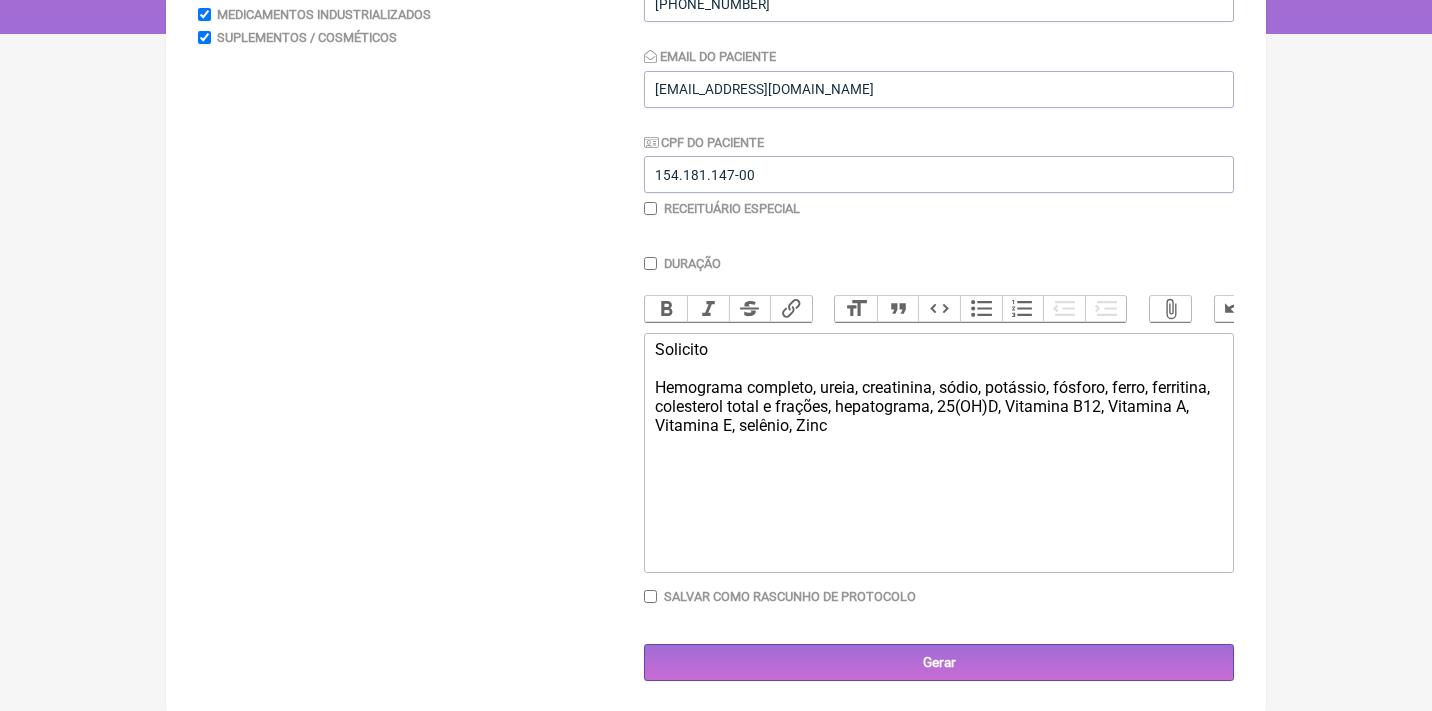 type on "<div>Solicito<br><br>Hemograma completo, ureia, creatinina, sódio, potássio, fósforo, ferro, ferritina, colesterol total e frações, hepatograma, 25(OH)D, Vitamina B12, Vitamina A, Vitamina E, selênio, Zinco</div>" 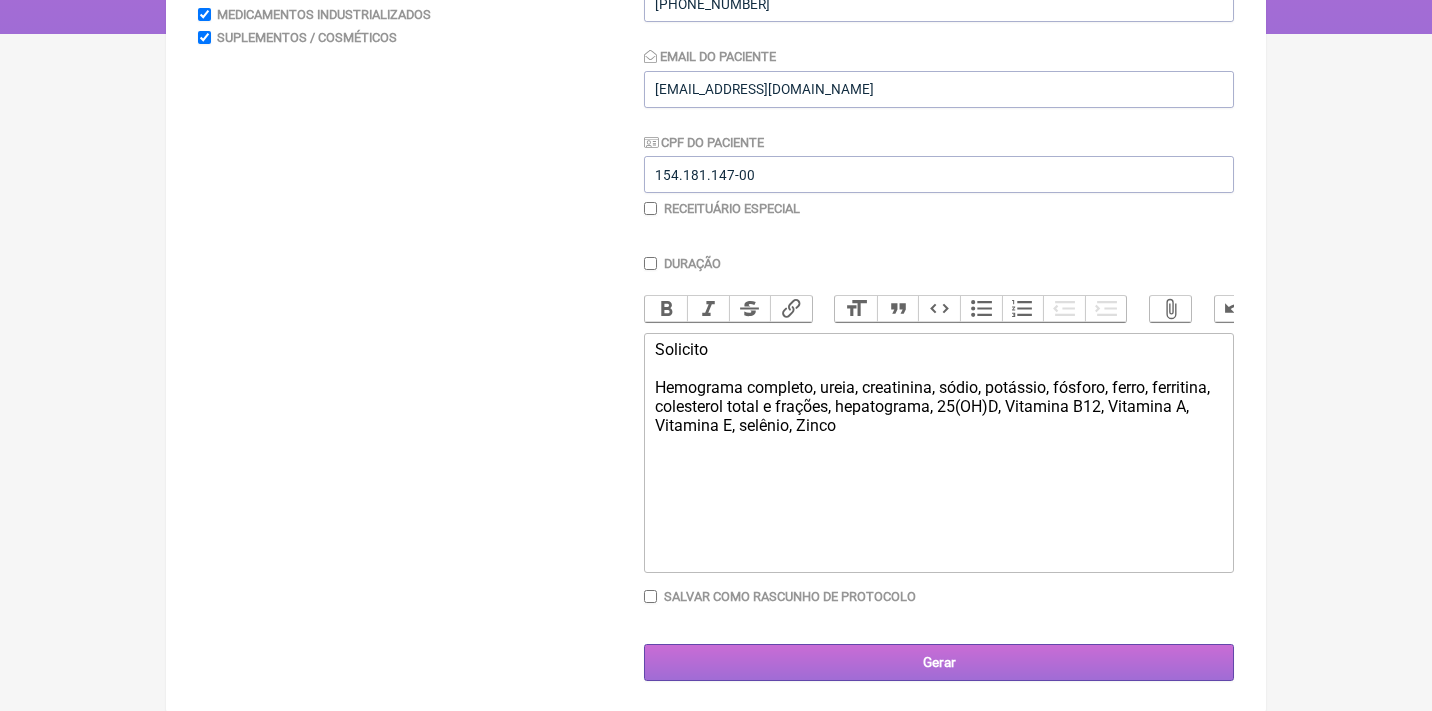 click on "Gerar" at bounding box center (939, 662) 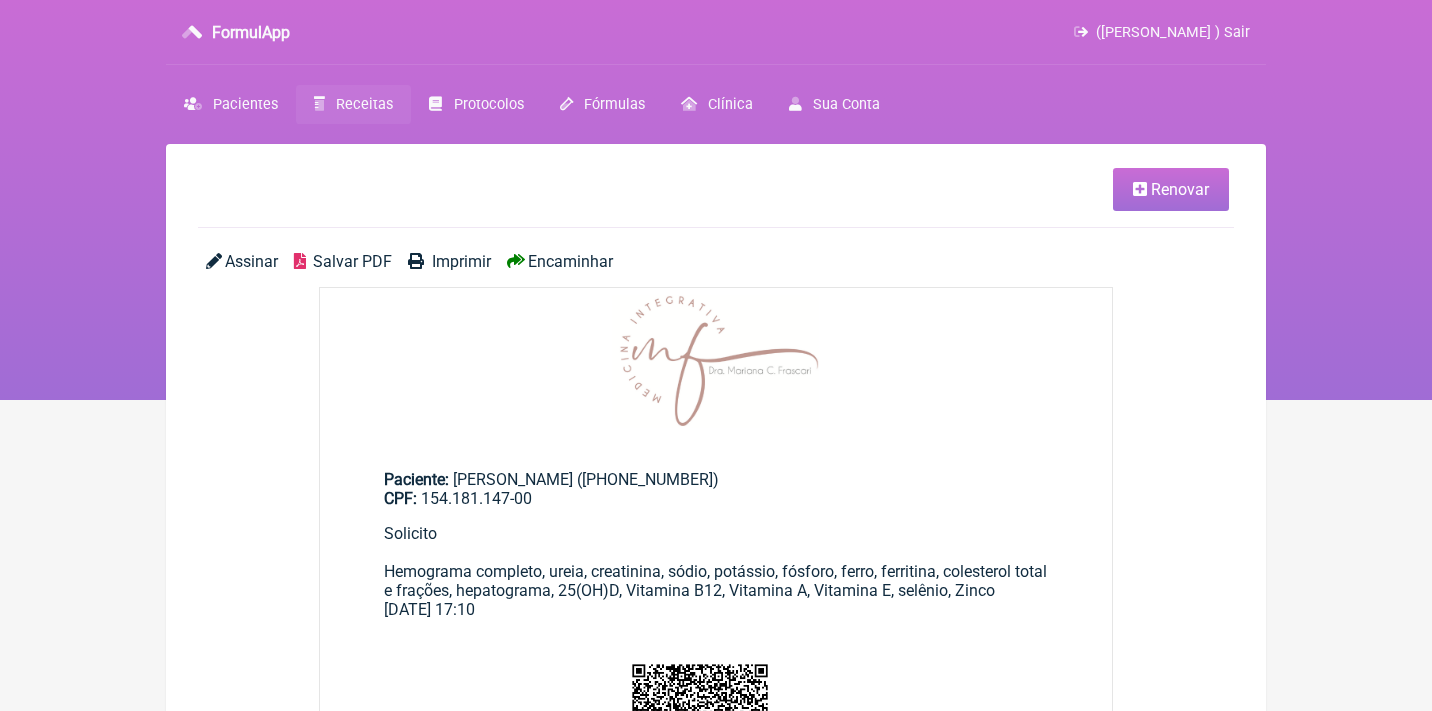 scroll, scrollTop: 0, scrollLeft: 0, axis: both 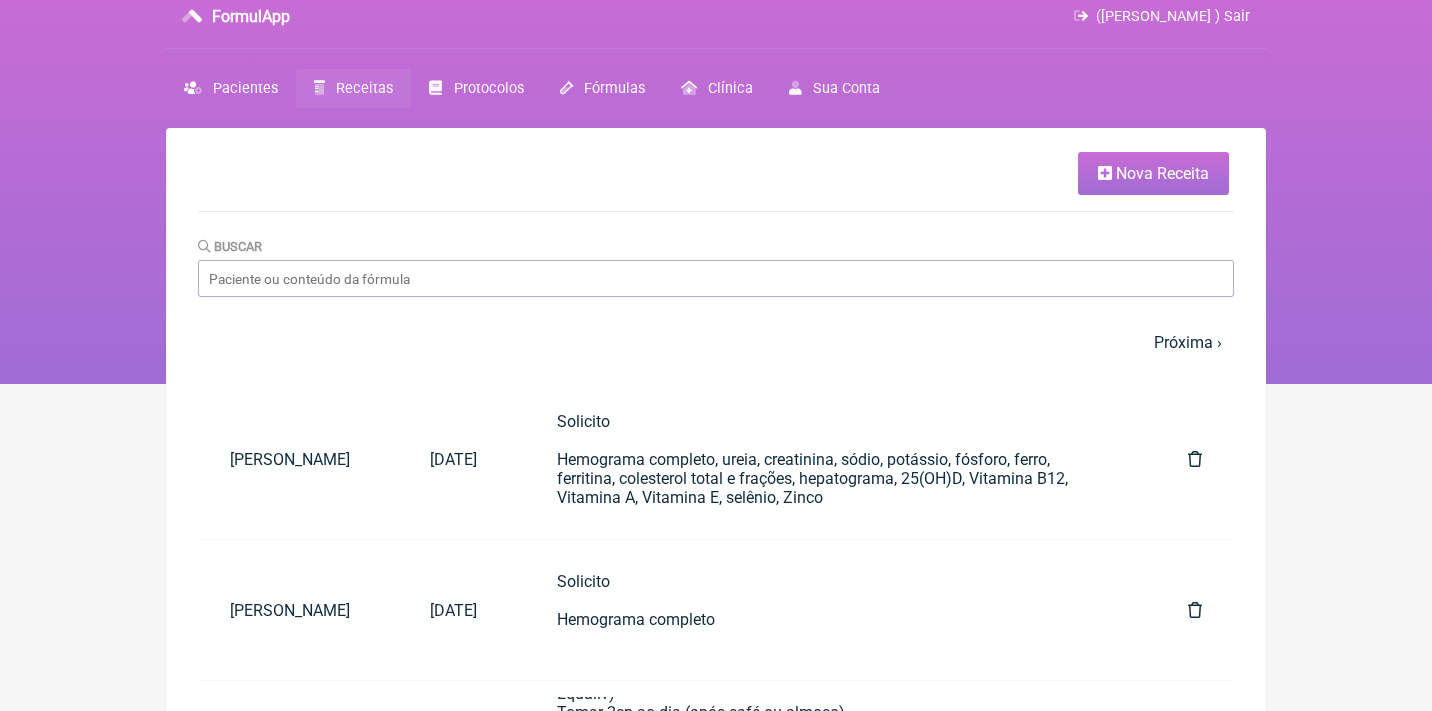 click on "FormulApp
([PERSON_NAME] ) Sair" at bounding box center [716, 16] 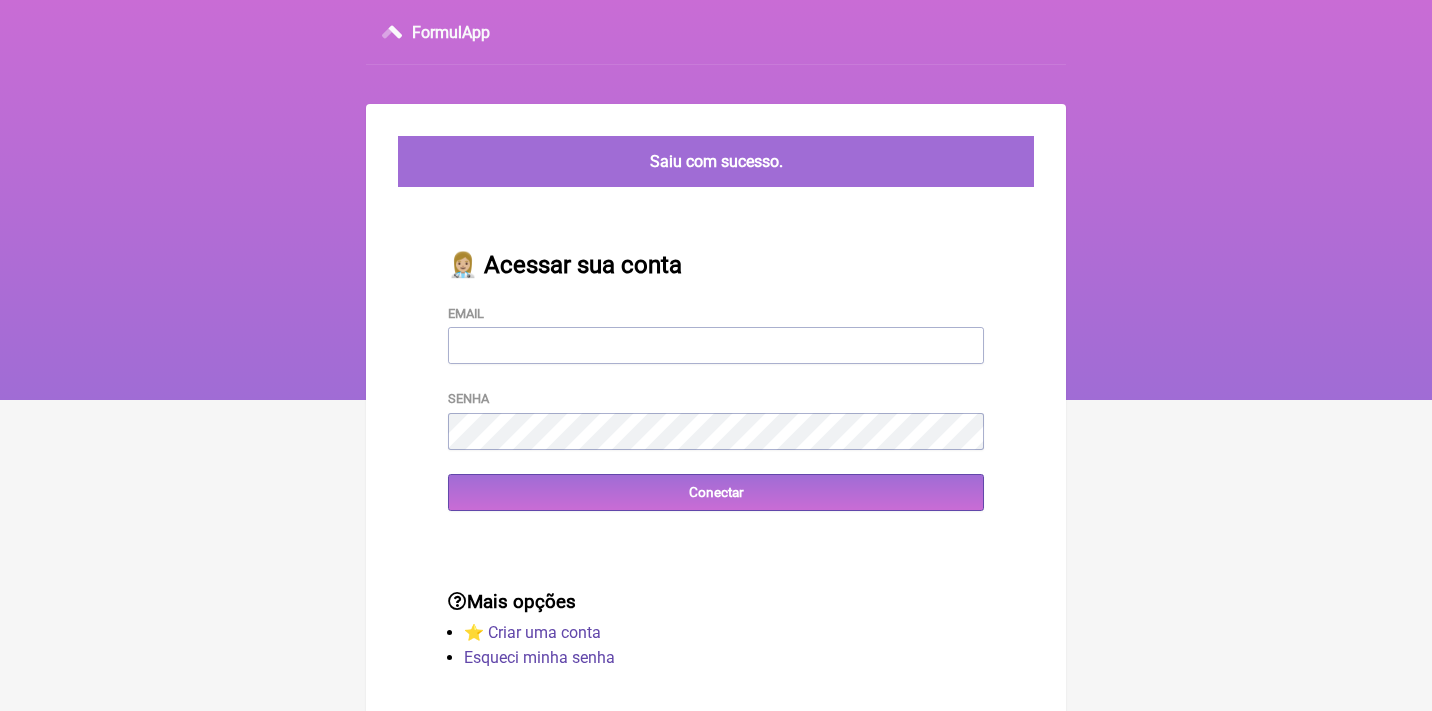 scroll, scrollTop: 0, scrollLeft: 0, axis: both 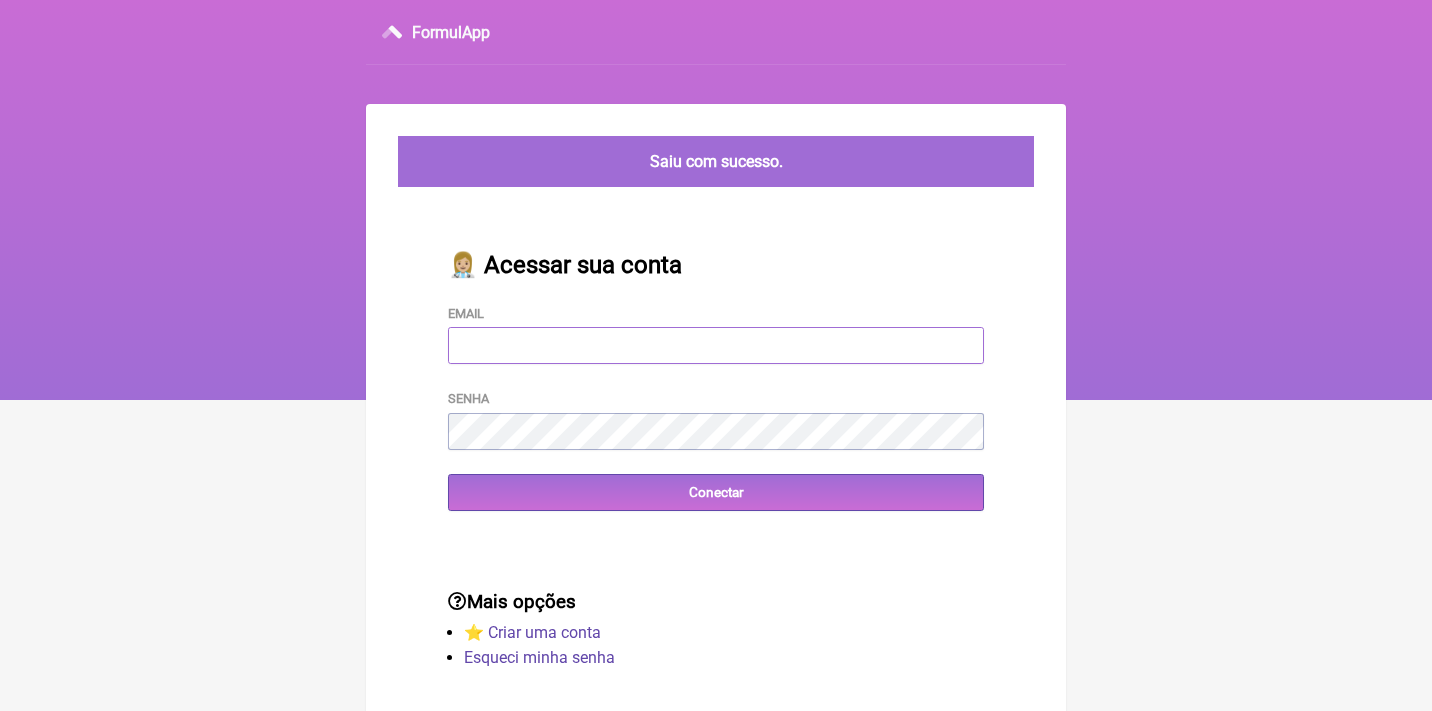 type on "[EMAIL_ADDRESS][DOMAIN_NAME]" 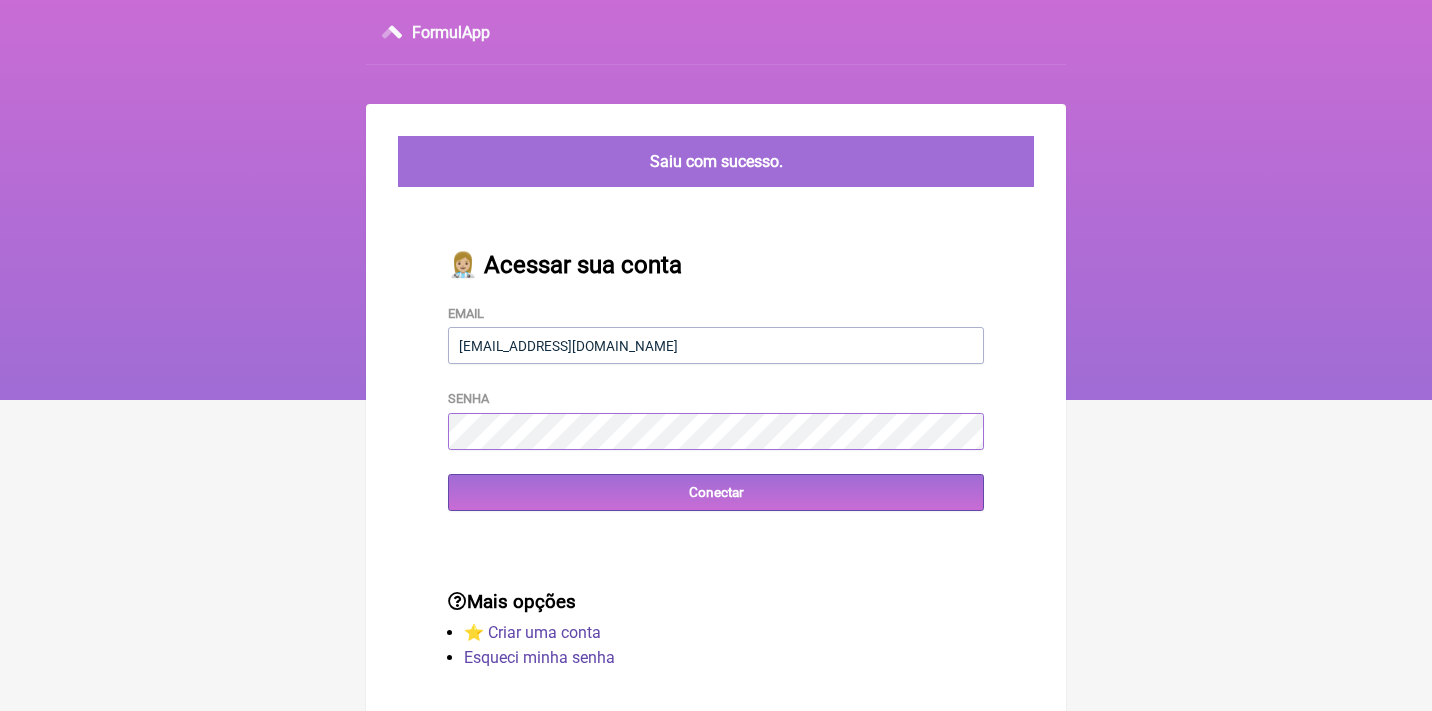 click on "Conectar" at bounding box center (716, 492) 